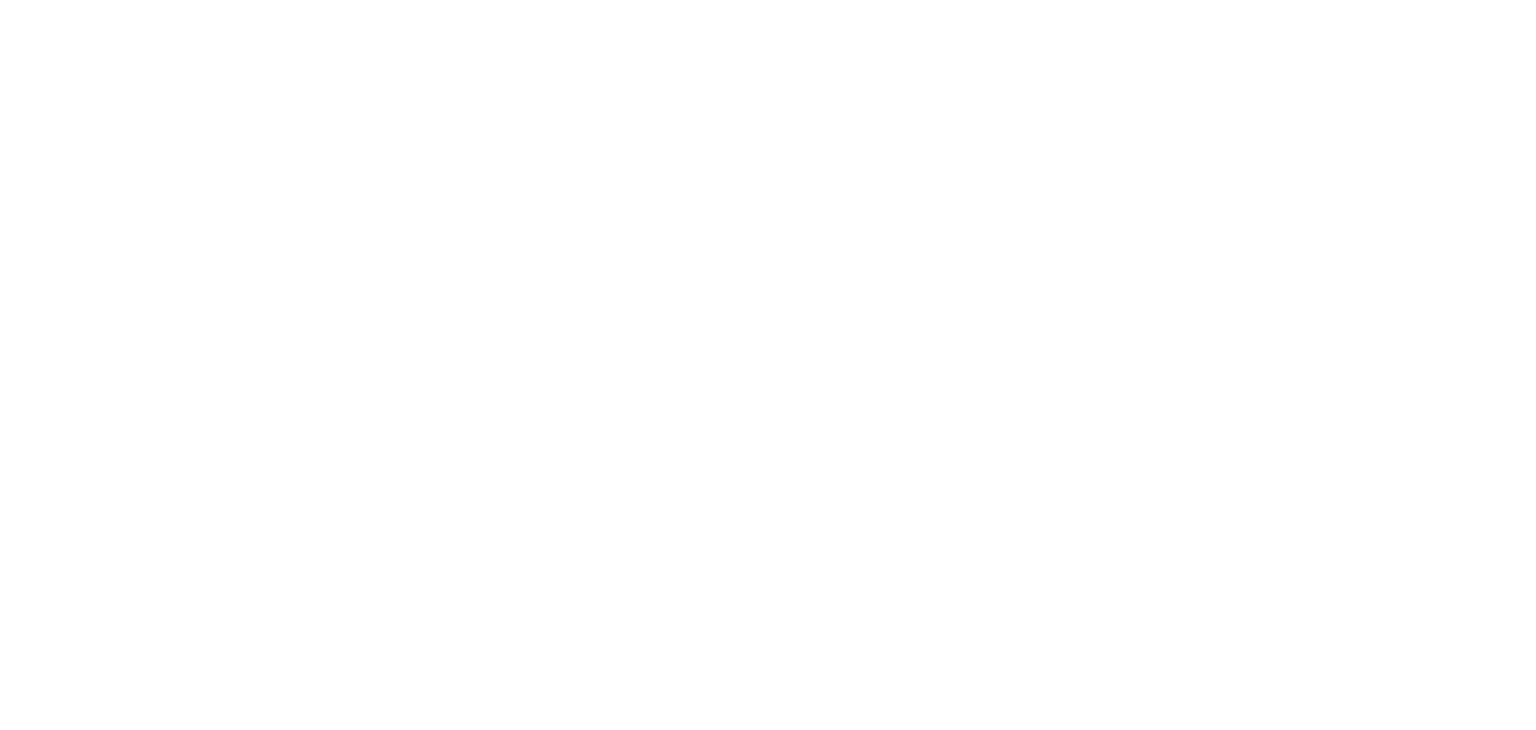 scroll, scrollTop: 0, scrollLeft: 0, axis: both 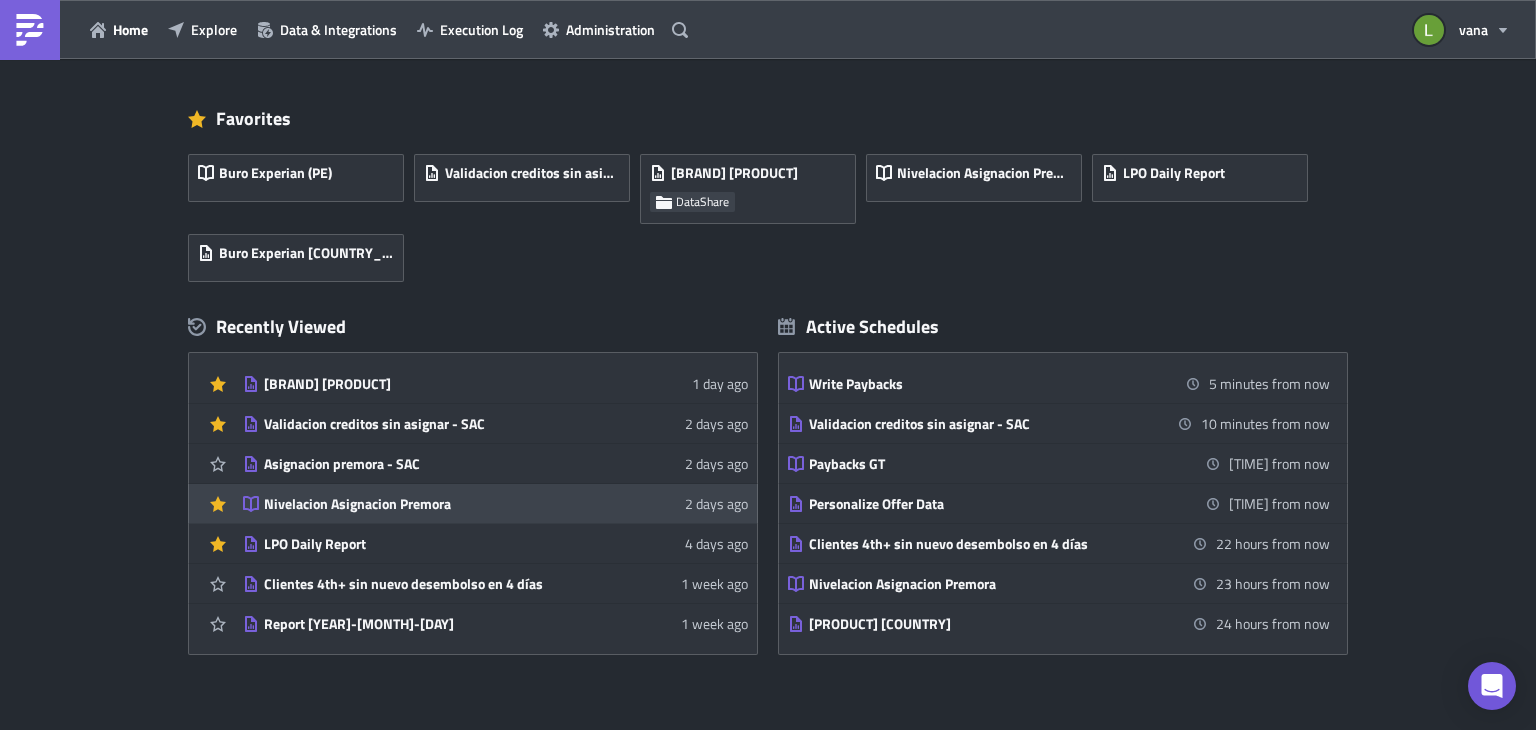 click on "Nivelacion Asignacion Premora" at bounding box center [439, 504] 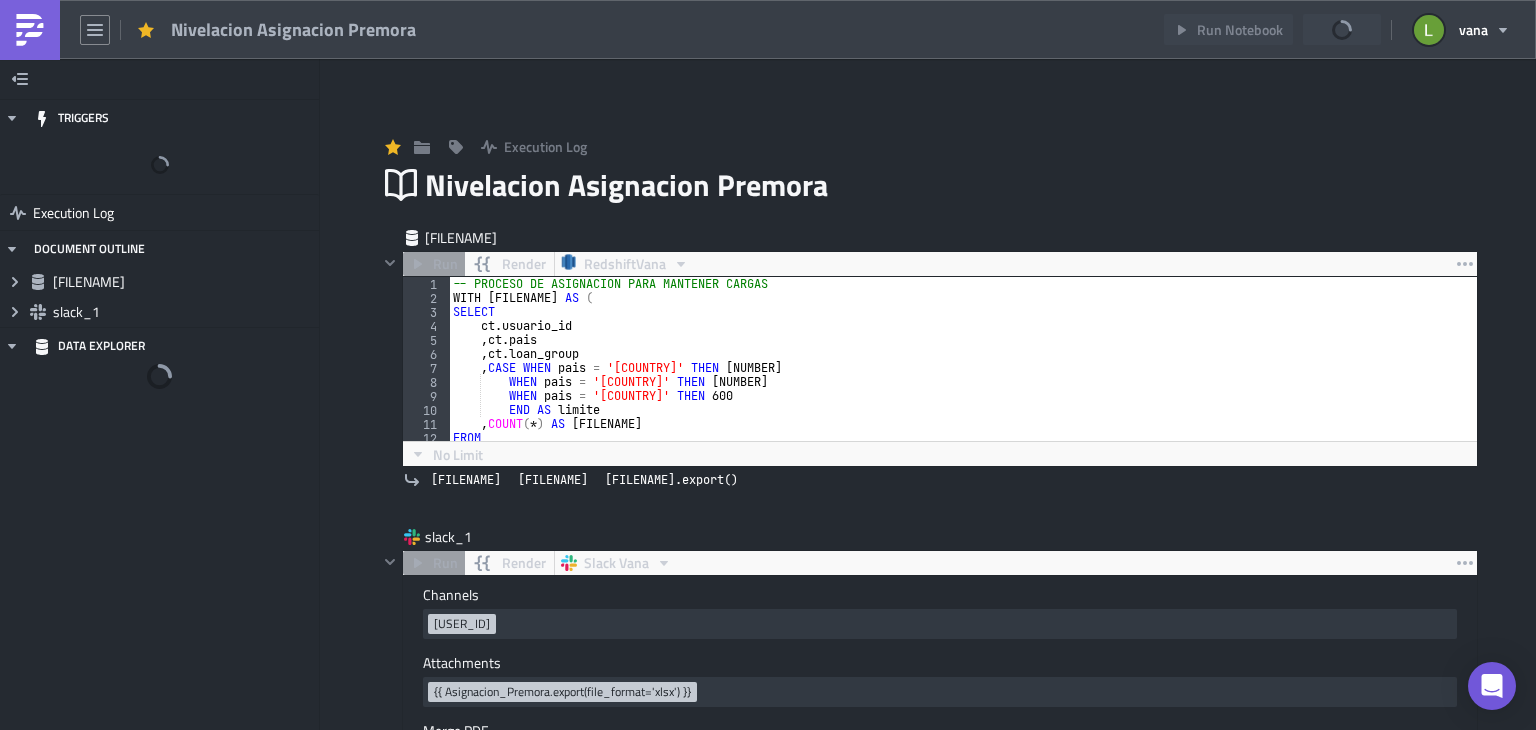 scroll, scrollTop: 0, scrollLeft: 0, axis: both 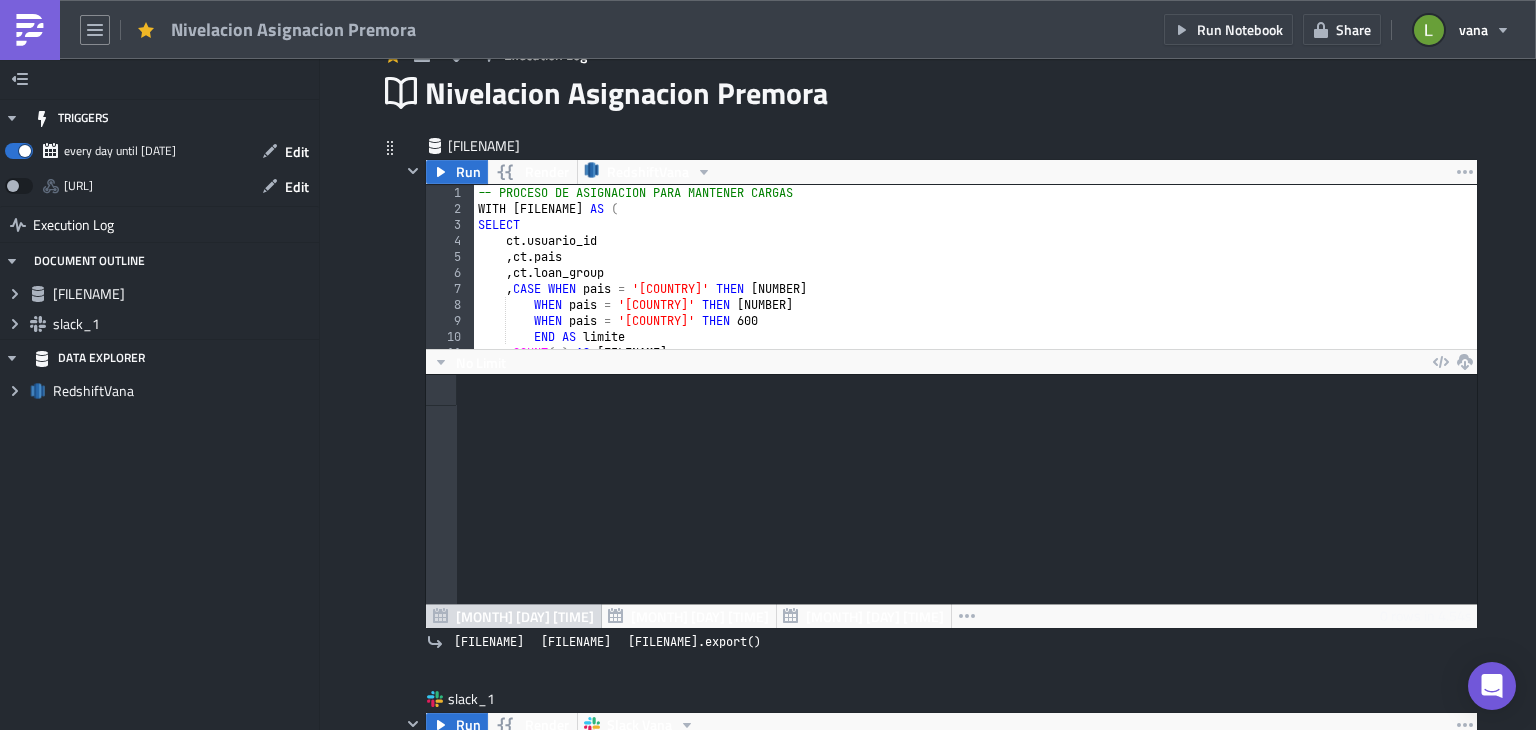 click on "WHEN pais = '[COUNTRY]' THEN 450
WHEN pais = '[COUNTRY]' THEN 450
WHEN pais = '[COUNTRY]' THEN 600
END   AS   limite      ,  COUNT ( * )   AS   asignado" at bounding box center (1151, 275) 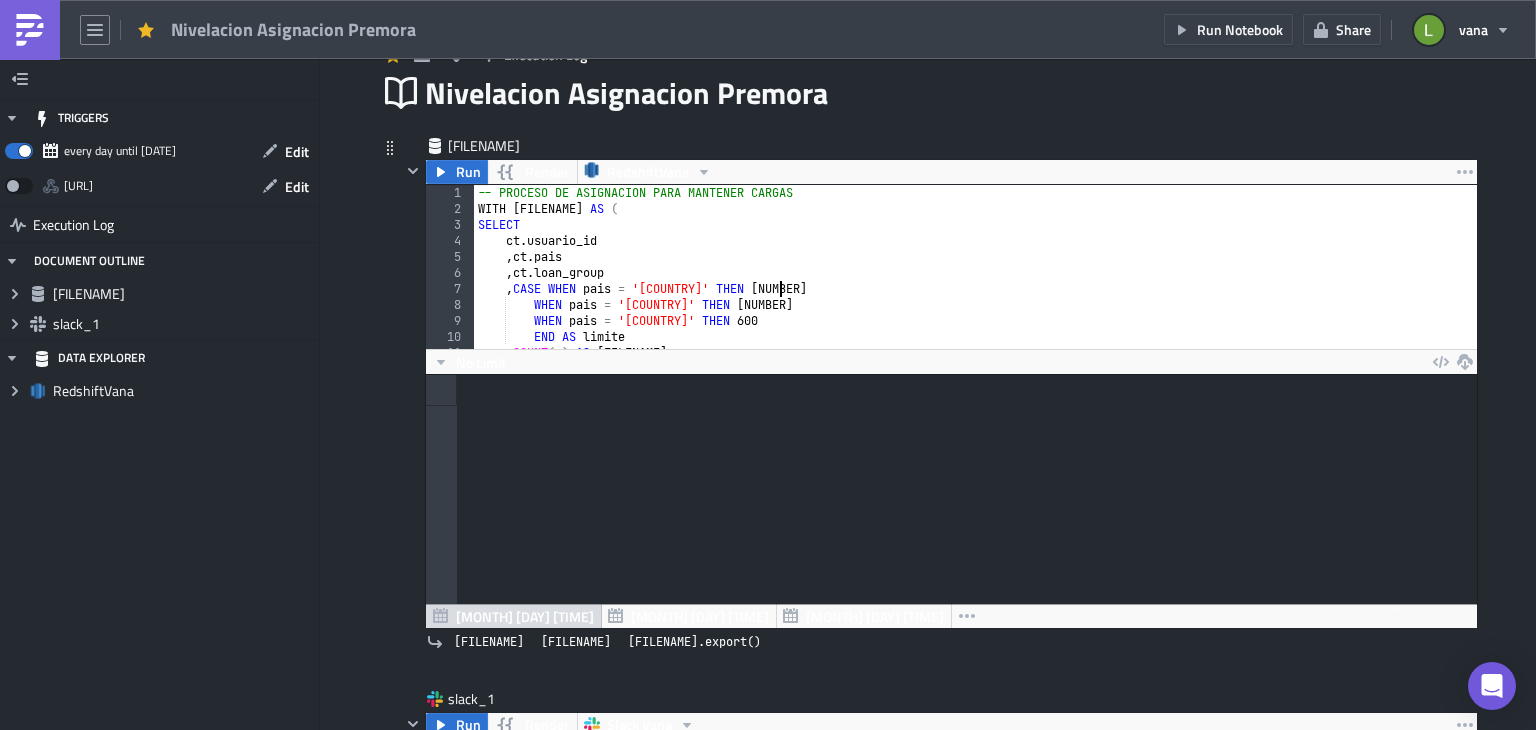 click on "WHEN pais = '[COUNTRY]' THEN 450
WHEN pais = '[COUNTRY]' THEN 450
WHEN pais = '[COUNTRY]' THEN 600
END   AS   limite      ,  COUNT ( * )   AS   asignado" at bounding box center (1151, 275) 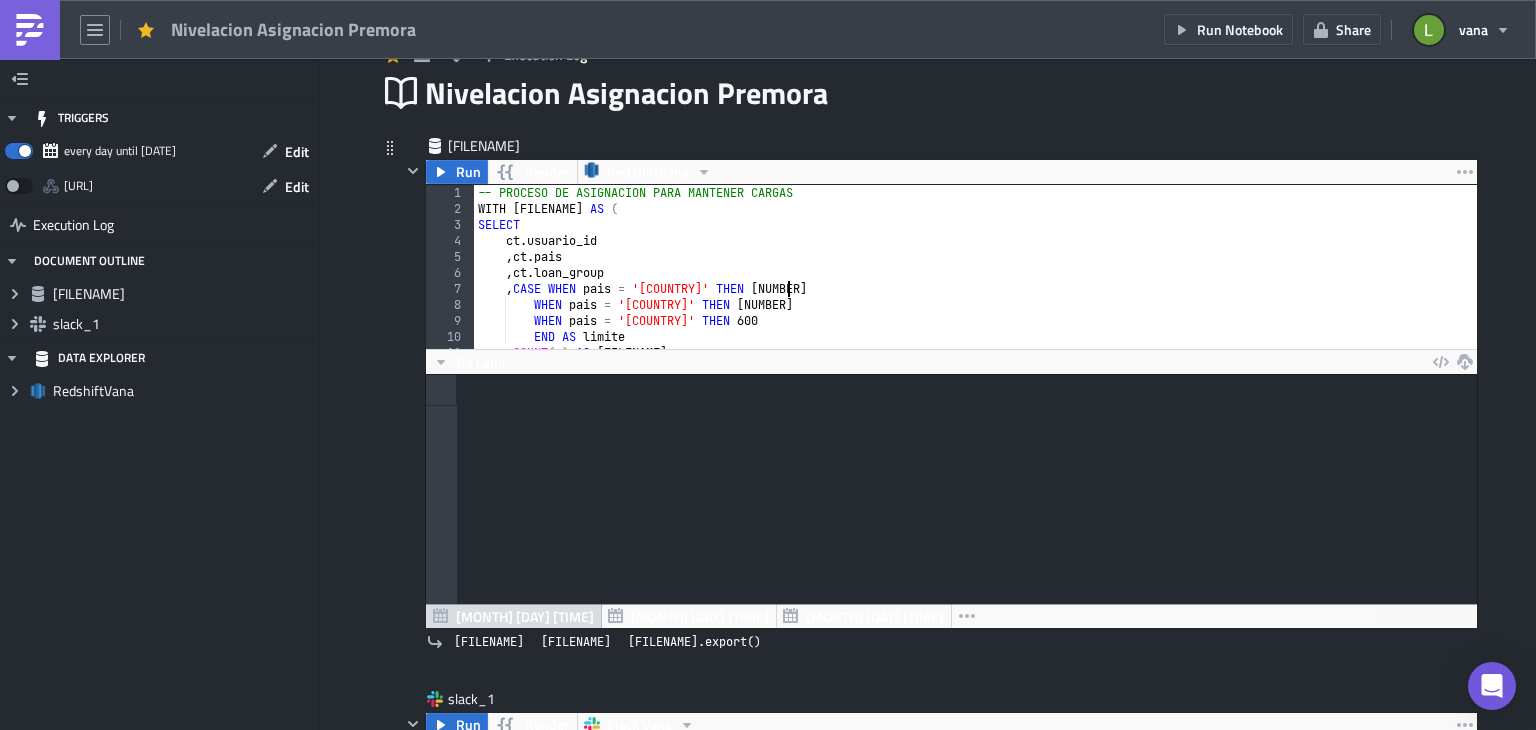 scroll, scrollTop: 0, scrollLeft: 27, axis: horizontal 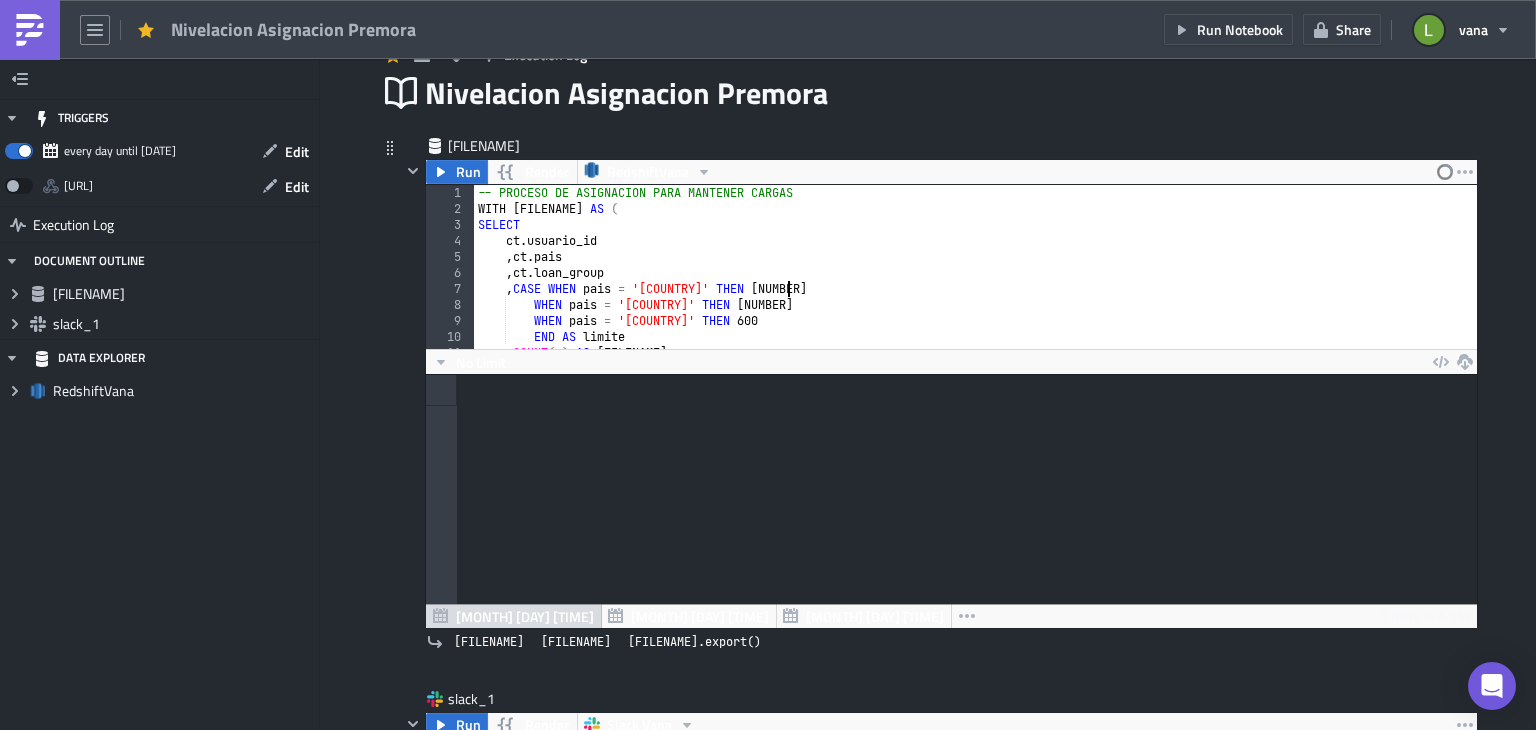 click on "WHEN pais = '[COUNTRY]' THEN 250
WHEN pais = '[COUNTRY]' THEN 450
WHEN pais = '[COUNTRY]' THEN 600
END   AS   limite      ,  COUNT ( * )   AS   asignado" at bounding box center [1151, 275] 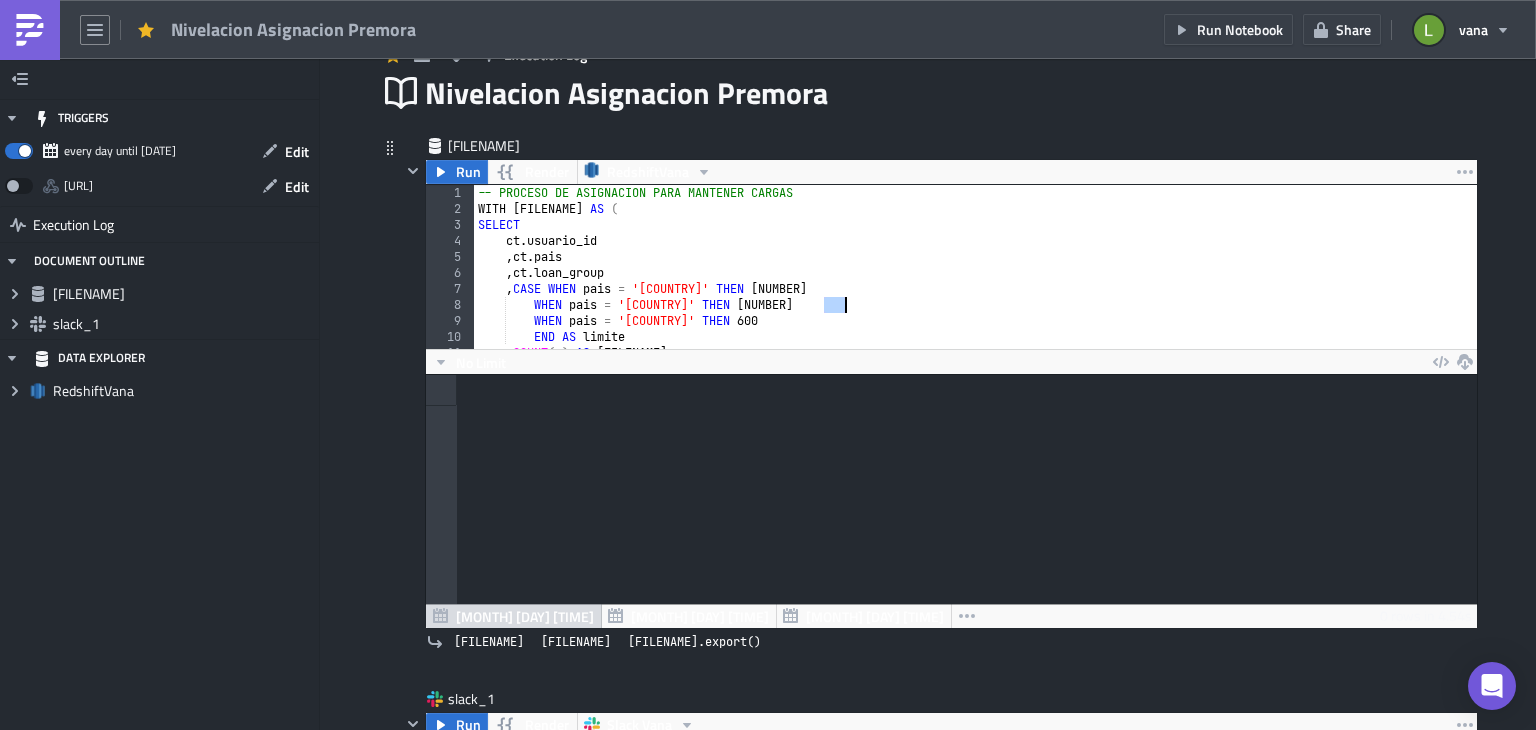 click on "WHEN pais = '[COUNTRY]' THEN 250
WHEN pais = '[COUNTRY]' THEN 450
WHEN pais = '[COUNTRY]' THEN 600
END   AS   limite      ,  COUNT ( * )   AS   asignado" at bounding box center (1151, 275) 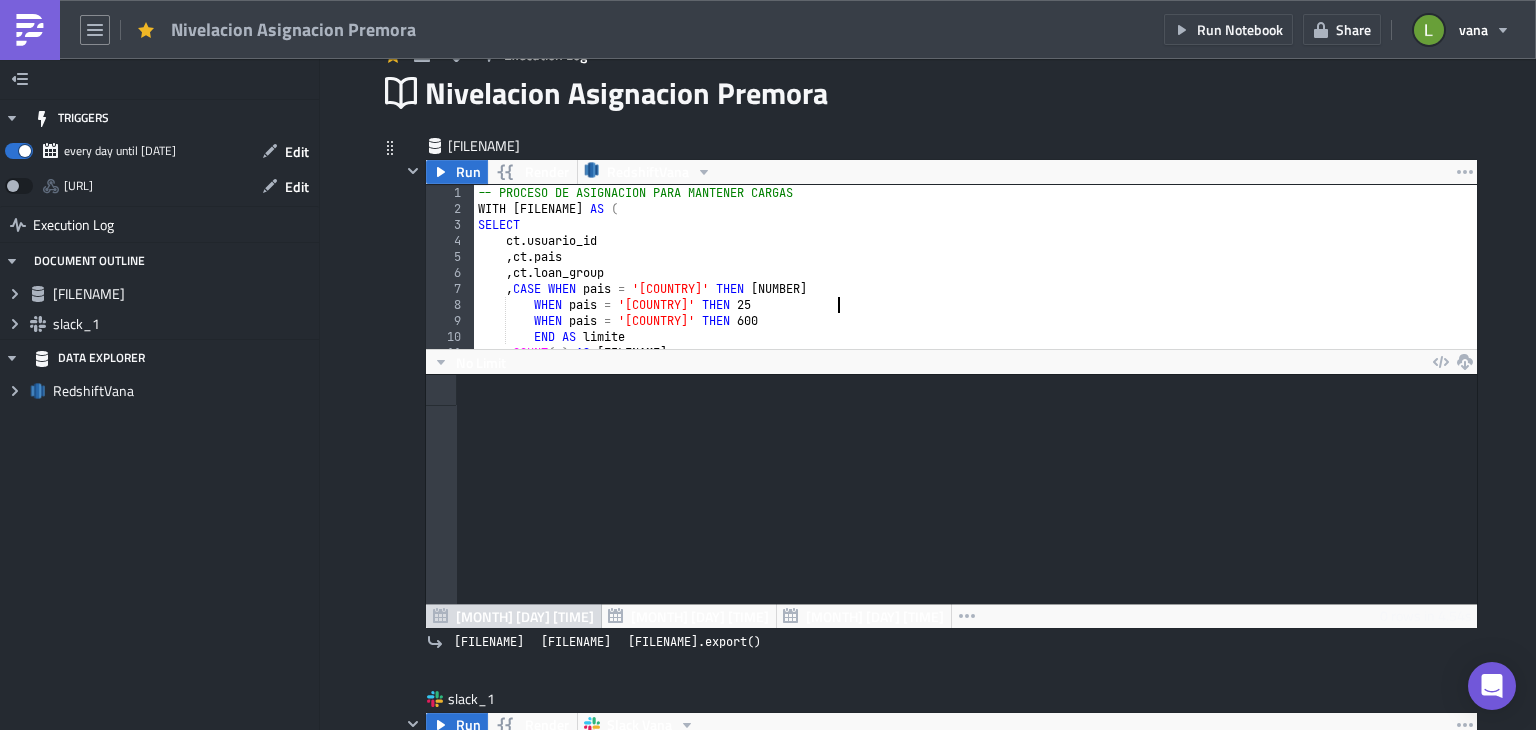 scroll, scrollTop: 0, scrollLeft: 34, axis: horizontal 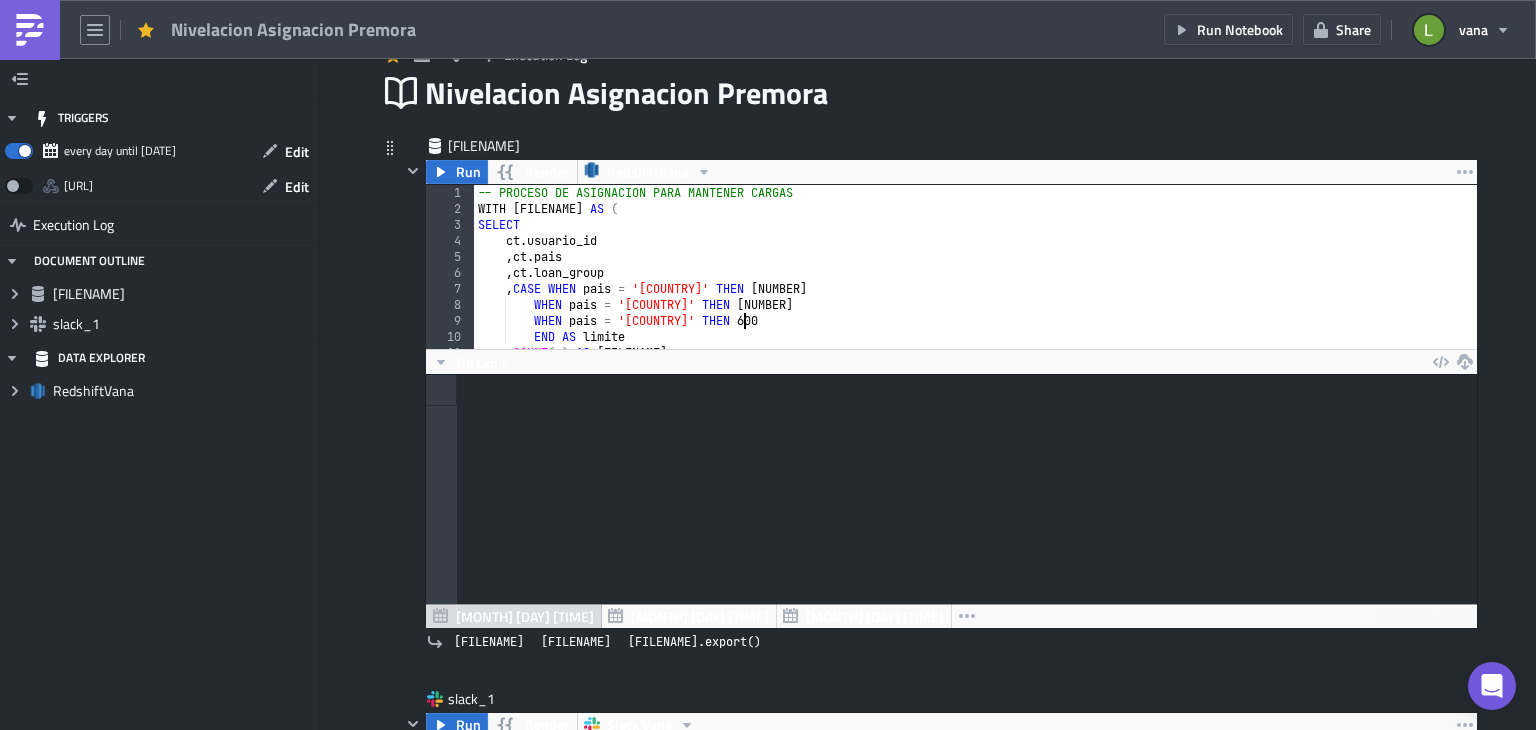 click on "WHEN pais = '[COUNTRY]' THEN 250
WHEN pais = '[COUNTRY]' THEN 250
WHEN pais = '[COUNTRY]' THEN 600
END   AS   limite      ,  COUNT ( * )   AS   asignado" at bounding box center (1151, 275) 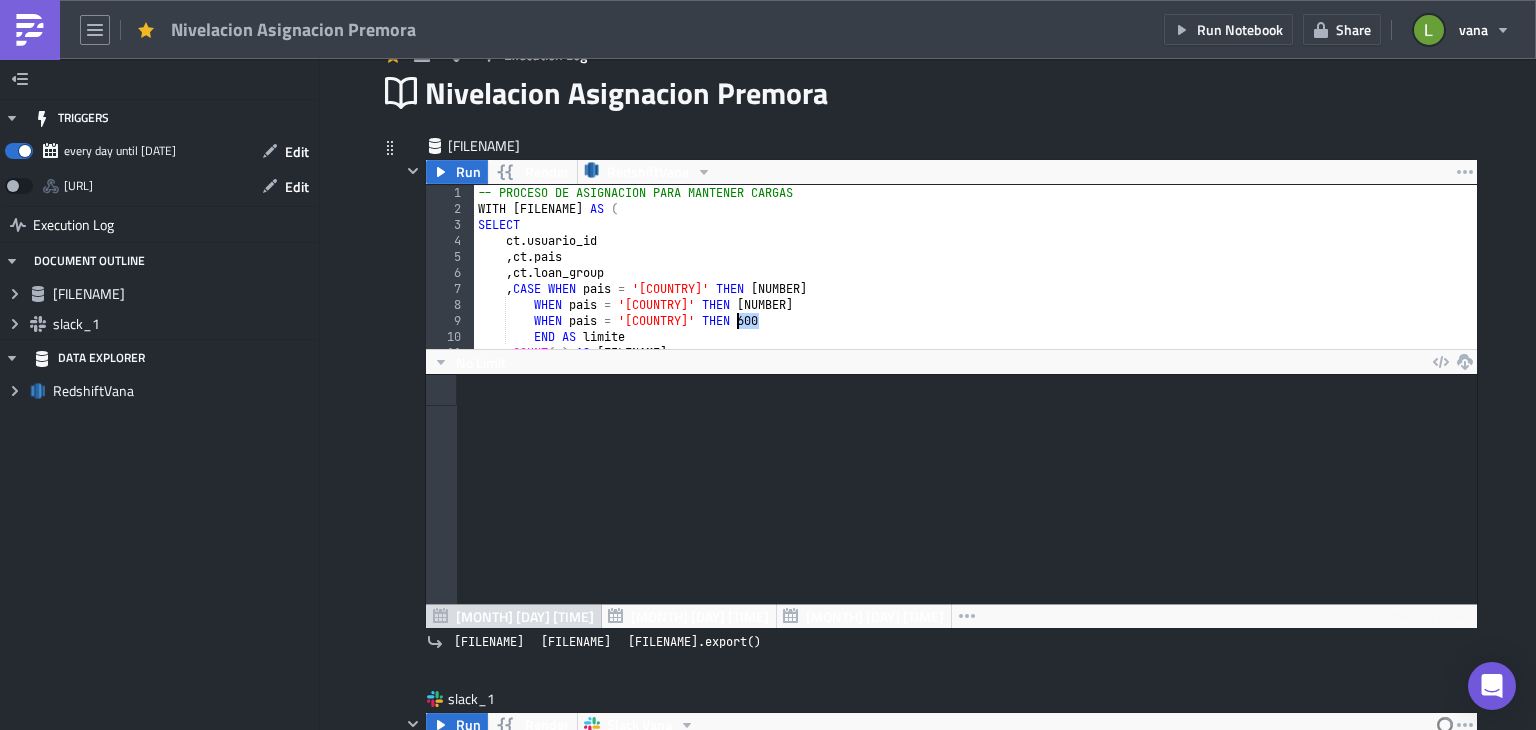 click on "WHEN pais = '[COUNTRY]' THEN 250
WHEN pais = '[COUNTRY]' THEN 250
WHEN pais = '[COUNTRY]' THEN 600
END   AS   limite      ,  COUNT ( * )   AS   asignado" at bounding box center (1151, 275) 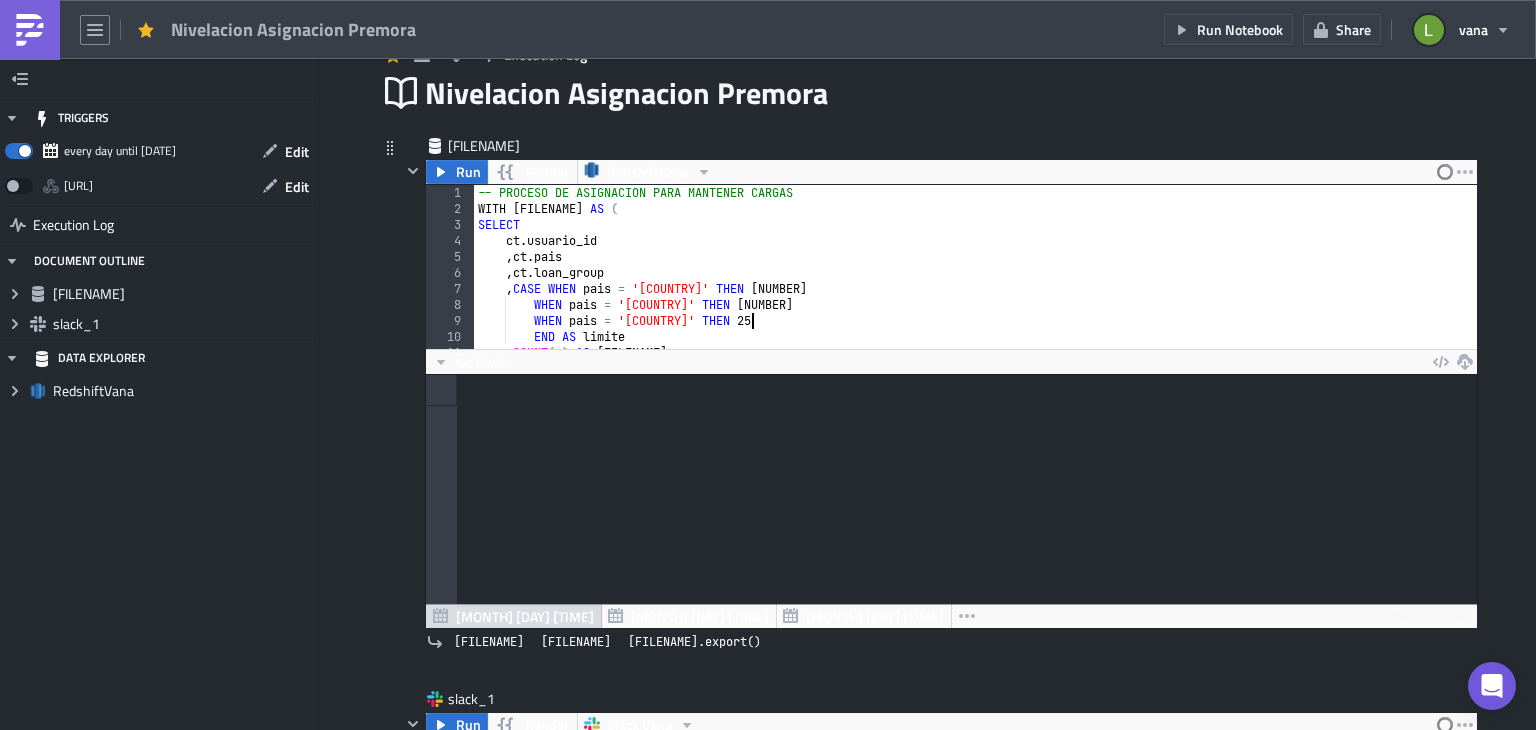 scroll, scrollTop: 0, scrollLeft: 27, axis: horizontal 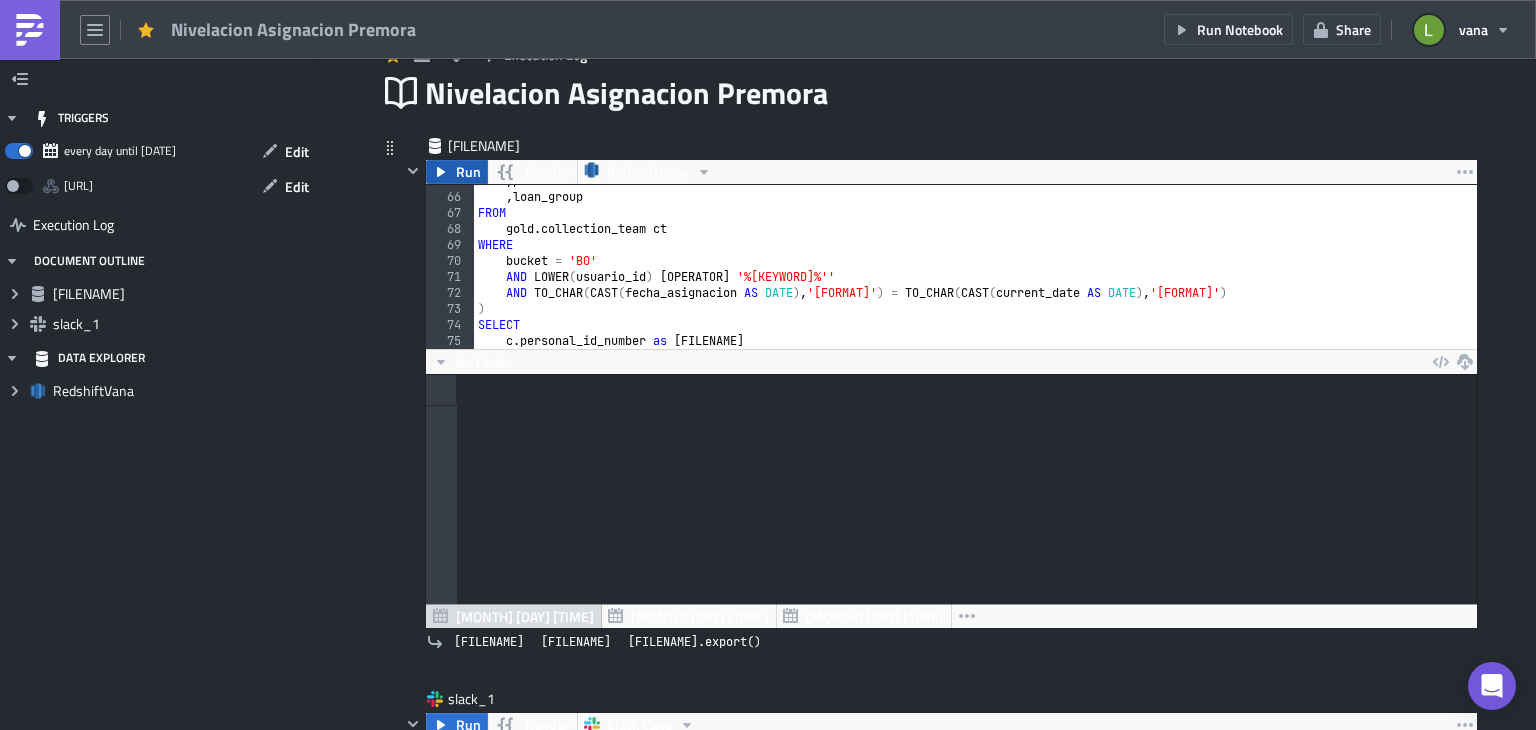 click on "Run" at bounding box center [457, 172] 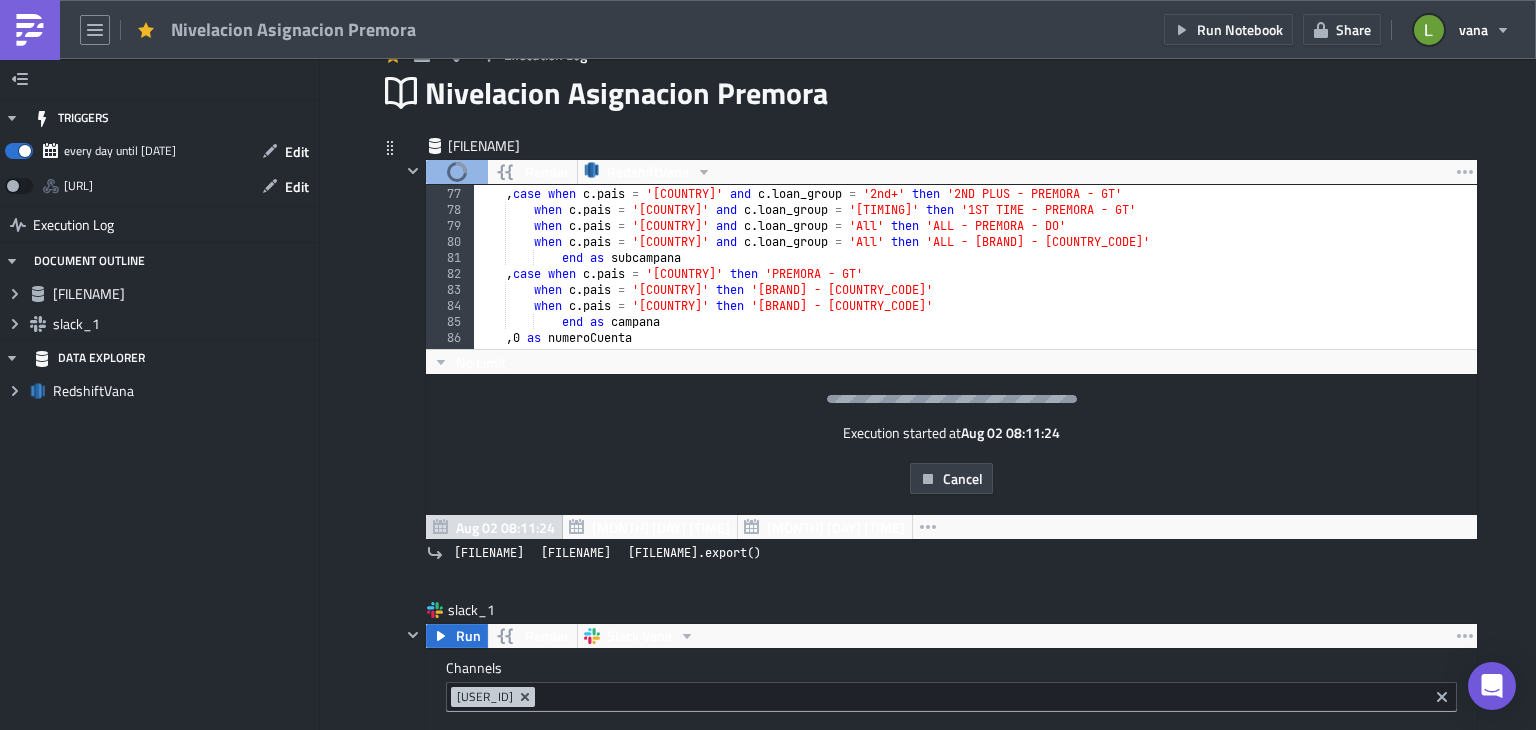 scroll, scrollTop: 1216, scrollLeft: 0, axis: vertical 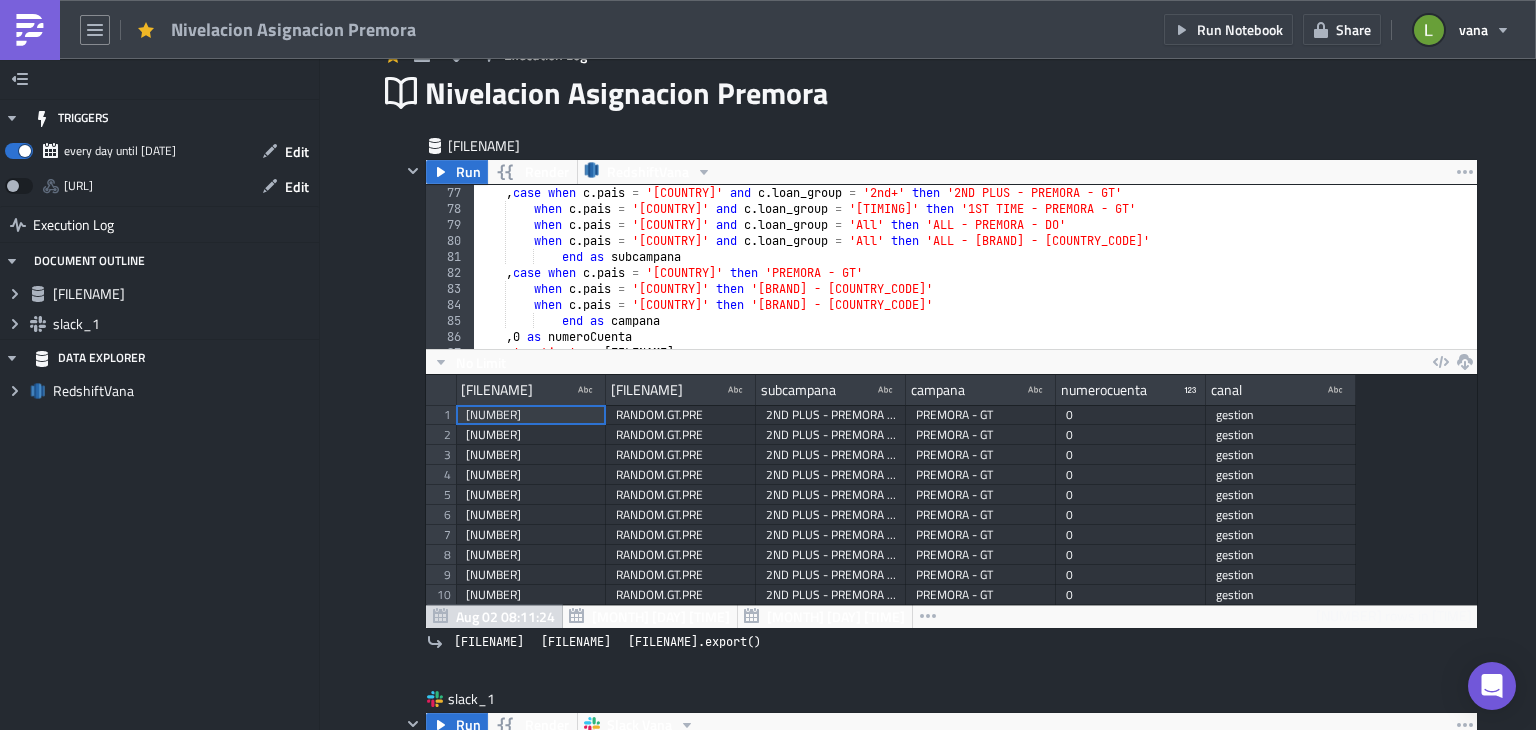 click on "Add Image Execution Log Nivelacion Asignacion Premora Asignacion Premora Run Render RedshiftVana WHEN pais = '[COUNTRY]' THEN 250 77 78 79 80 81 82 83 84 85 , case when c . pais = '[COUNTRY]' and c . loan_group = '2nd+' then '2ND PLUS - PREMORA - GT' when c . pais = '[COUNTRY]' and c . loan_group = '1st-time' then '1ST TIME - PREMORA - GT' when c . pais = '[COUNTRY]' and c . loan_group = 'All' then 'ALL - PREMORA - DO' when c . pais = '[COUNTRY]' and c . loan_group = 'All' then 'ALL - PREMORA - HN' end as subcampana , case when c . pais = '[COUNTRY]' then 'PREMORA - GT' when c . pais = '[COUNTRY]' then 'PREMORA - DO' when c . pais = '[COUNTRY]' then 'PREMORA - HN' end as campana , 0 as numeroCuenta , 'gestion' as Canal No Limit identificacion usuario" at bounding box center [928, 908] 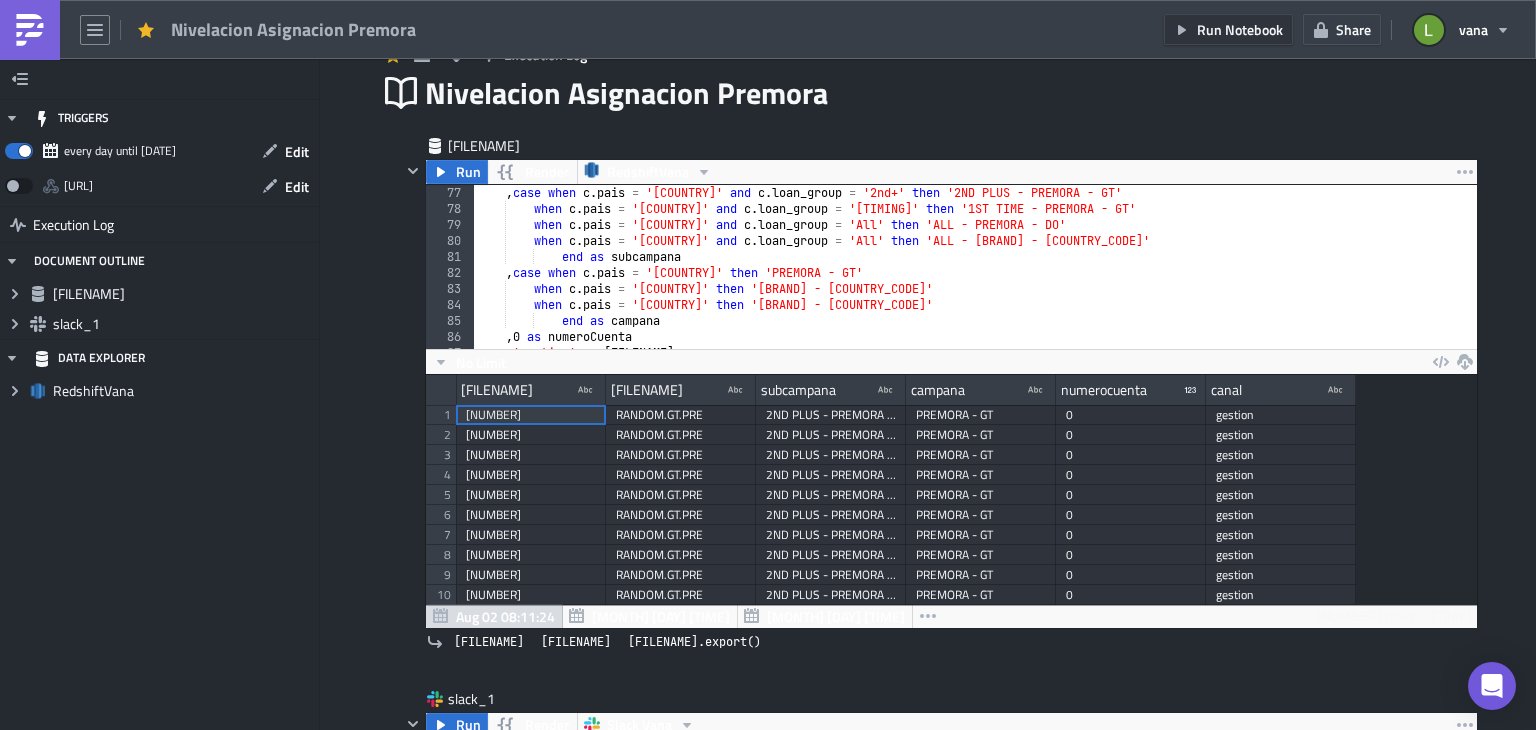 click on "Run Notebook" at bounding box center (1228, 29) 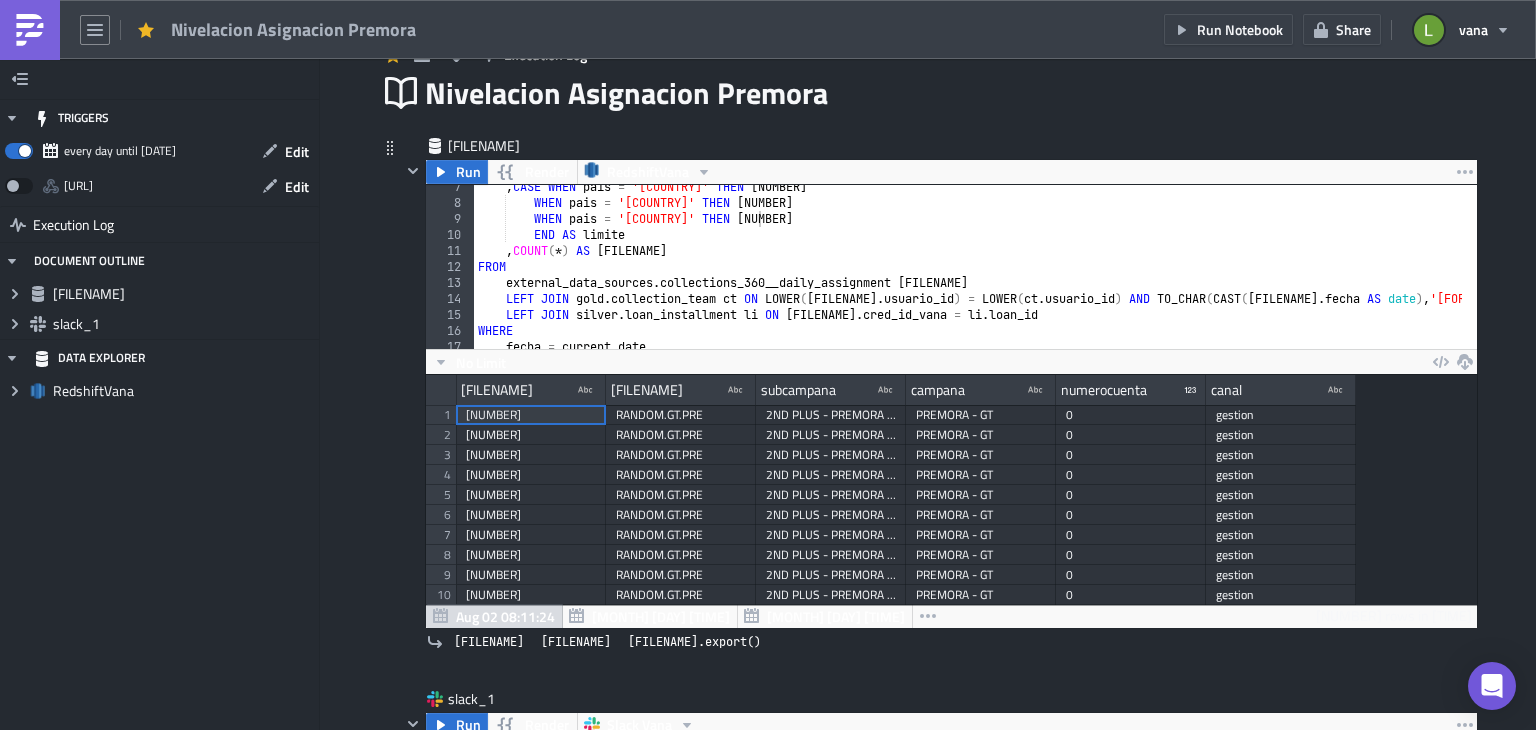 scroll, scrollTop: 0, scrollLeft: 0, axis: both 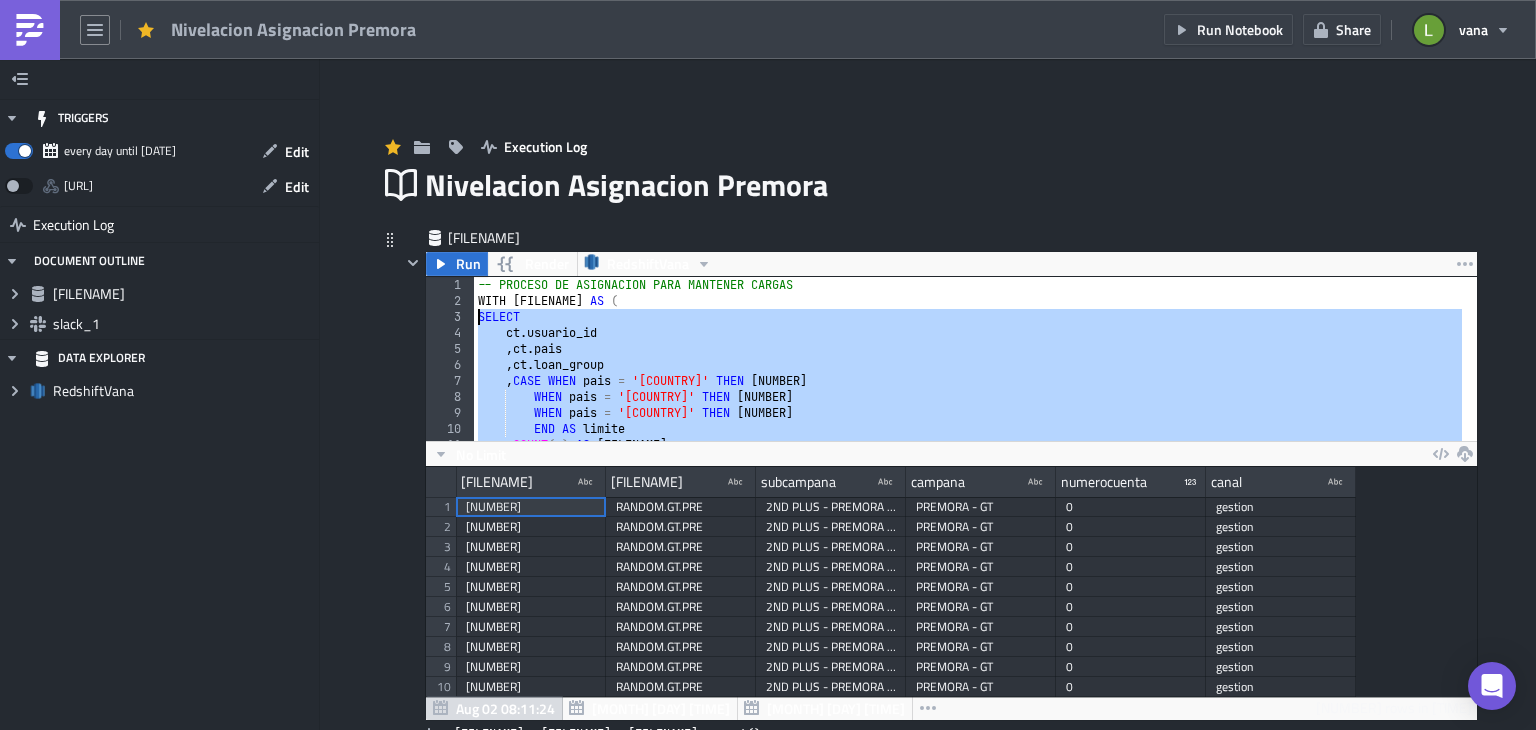 drag, startPoint x: 615, startPoint y: 373, endPoint x: 465, endPoint y: 318, distance: 159.76546 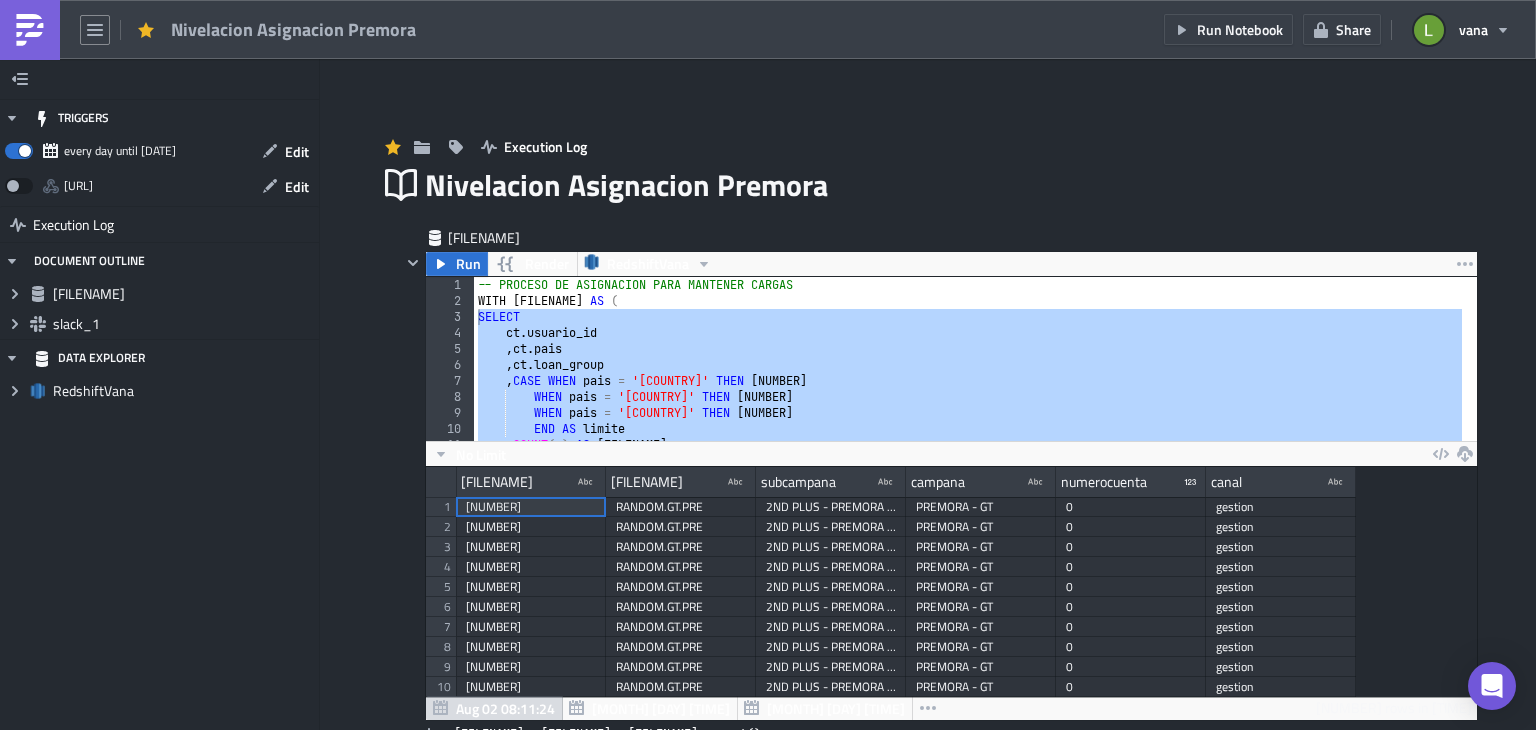 click at bounding box center (30, 30) 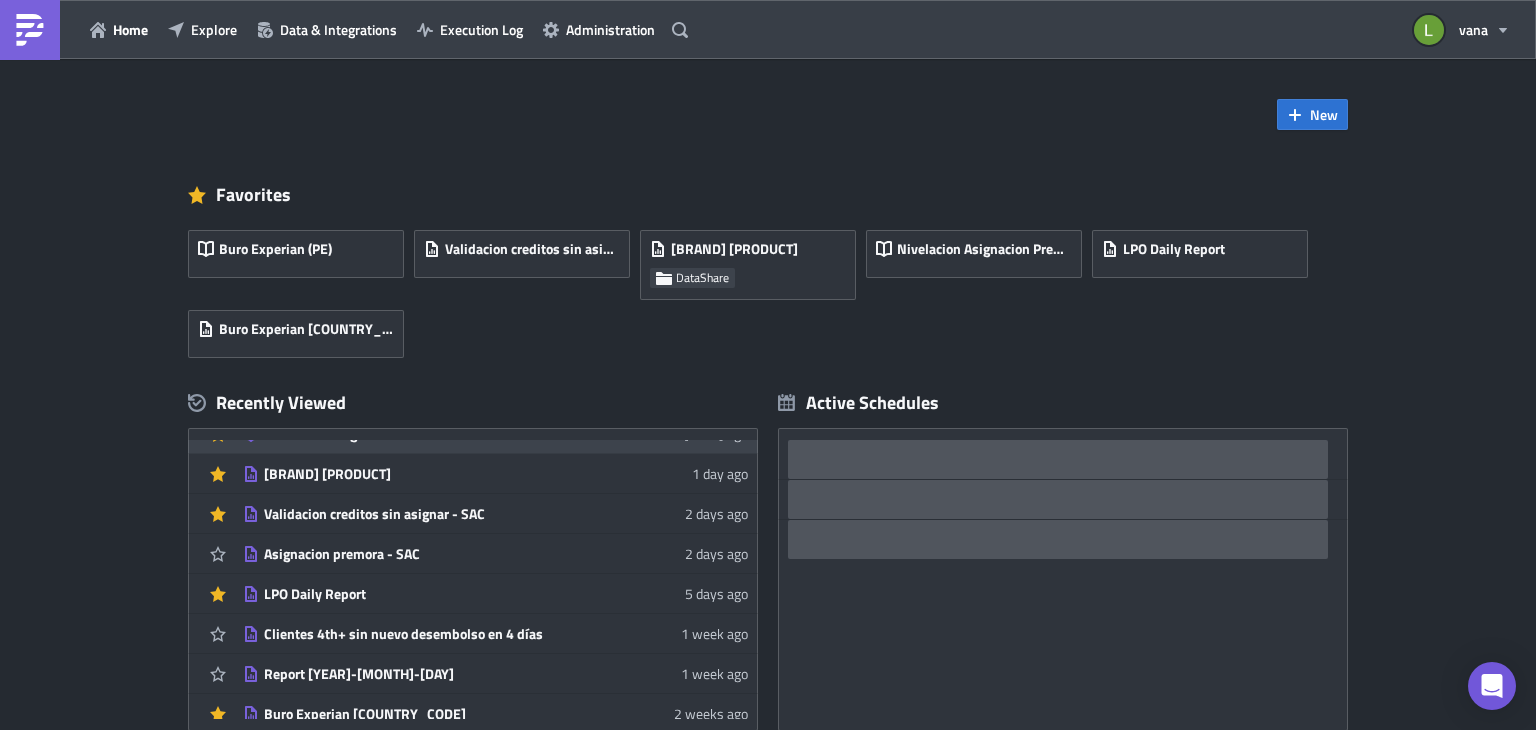 scroll, scrollTop: 32, scrollLeft: 0, axis: vertical 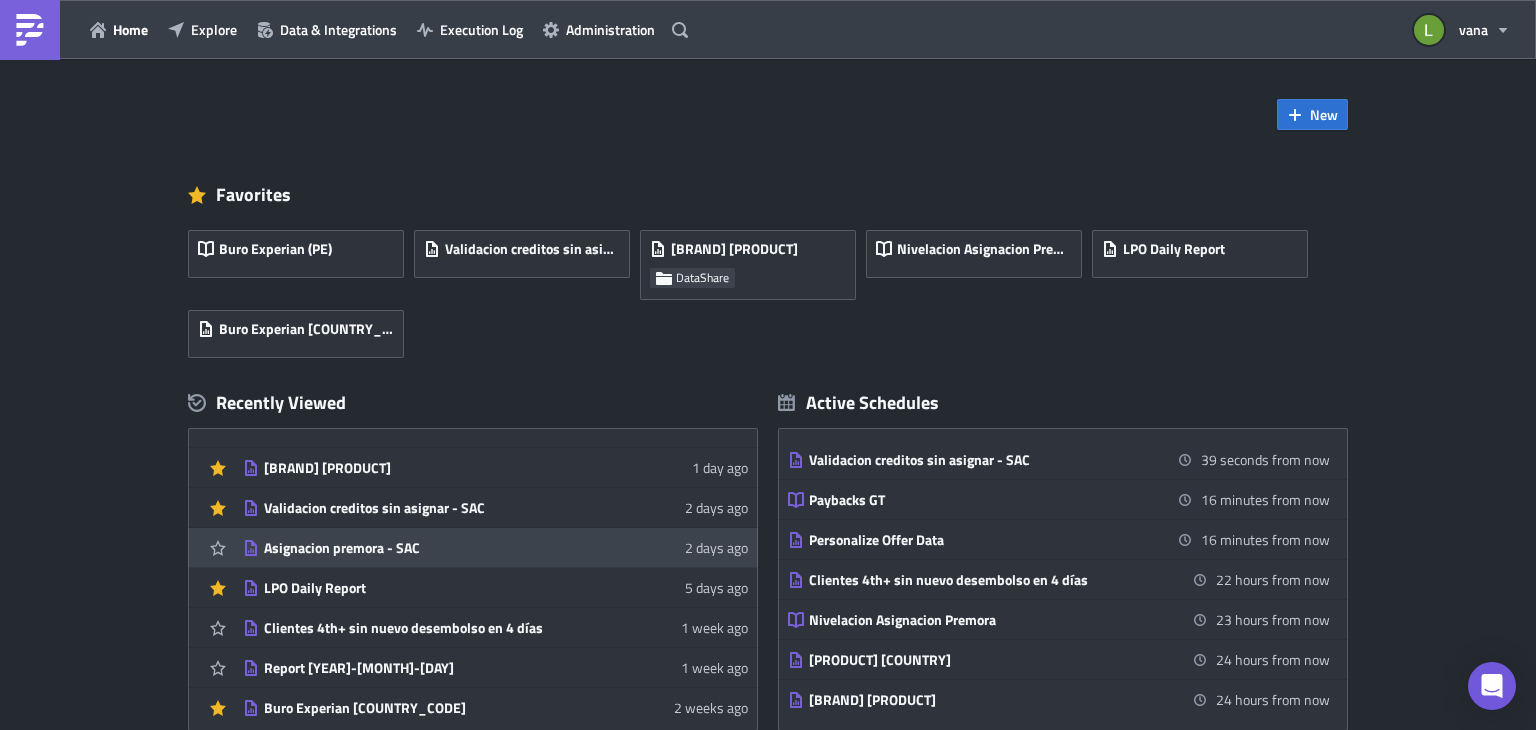 click on "Asignacion premora - SAC" at bounding box center [439, 548] 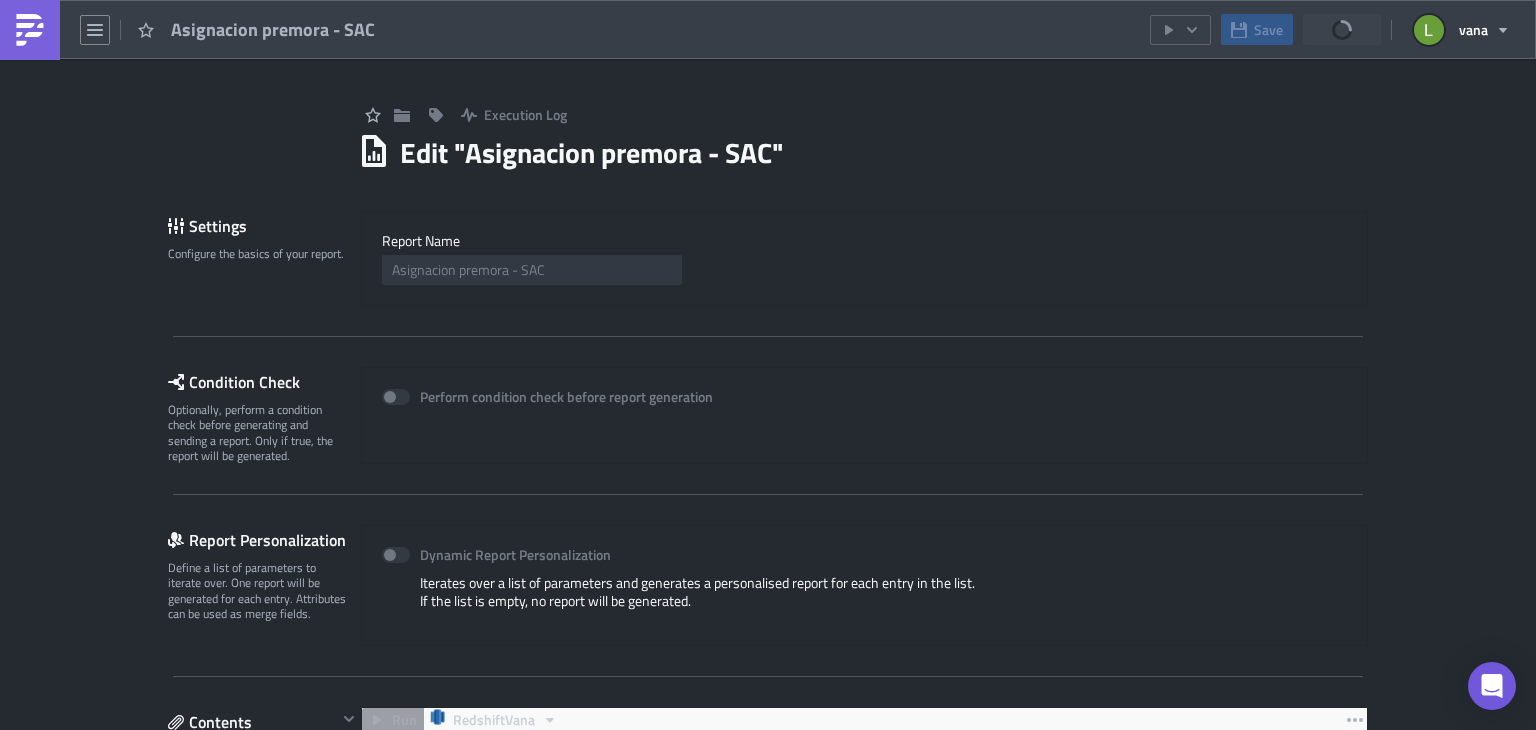 scroll, scrollTop: 0, scrollLeft: 0, axis: both 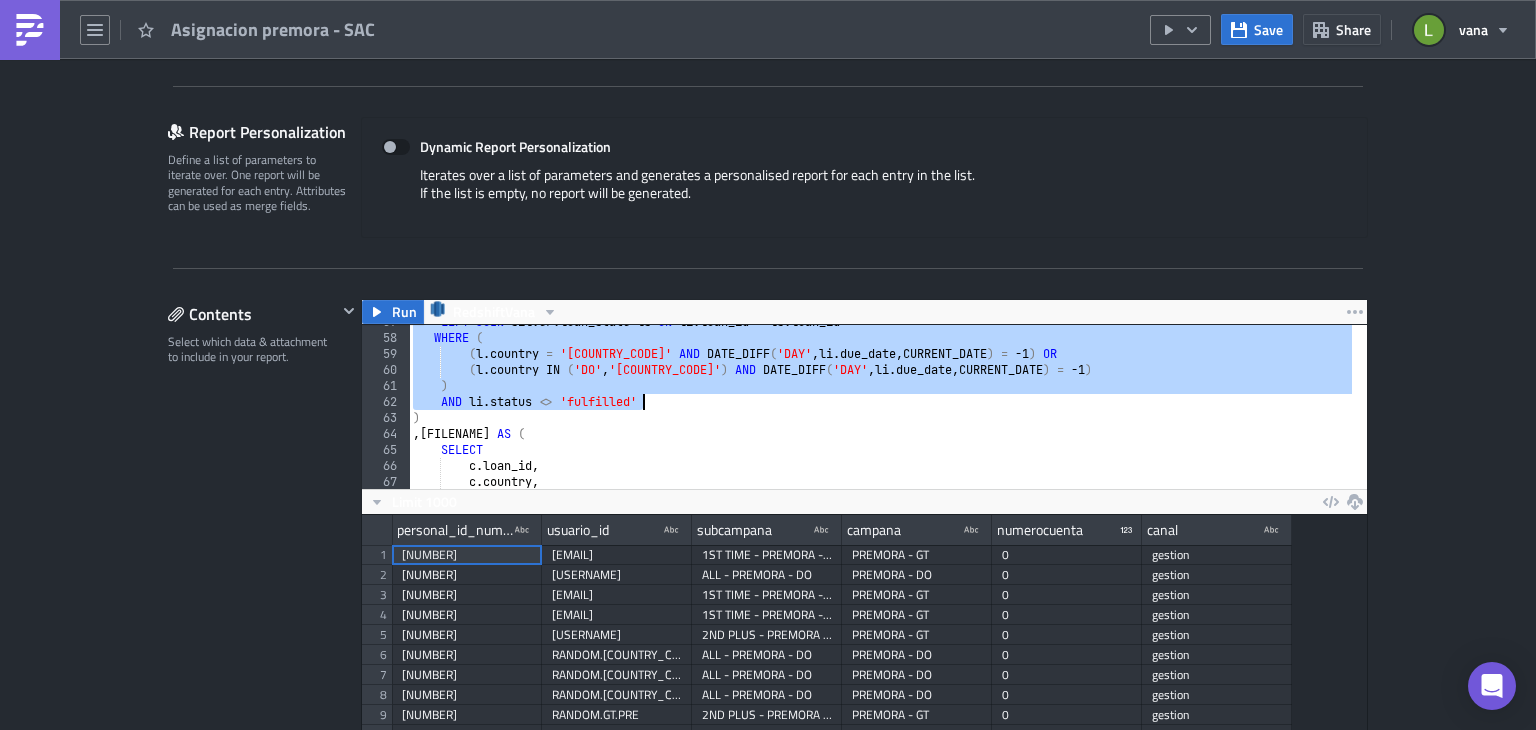 drag, startPoint x: 433, startPoint y: 362, endPoint x: 657, endPoint y: 399, distance: 227.03523 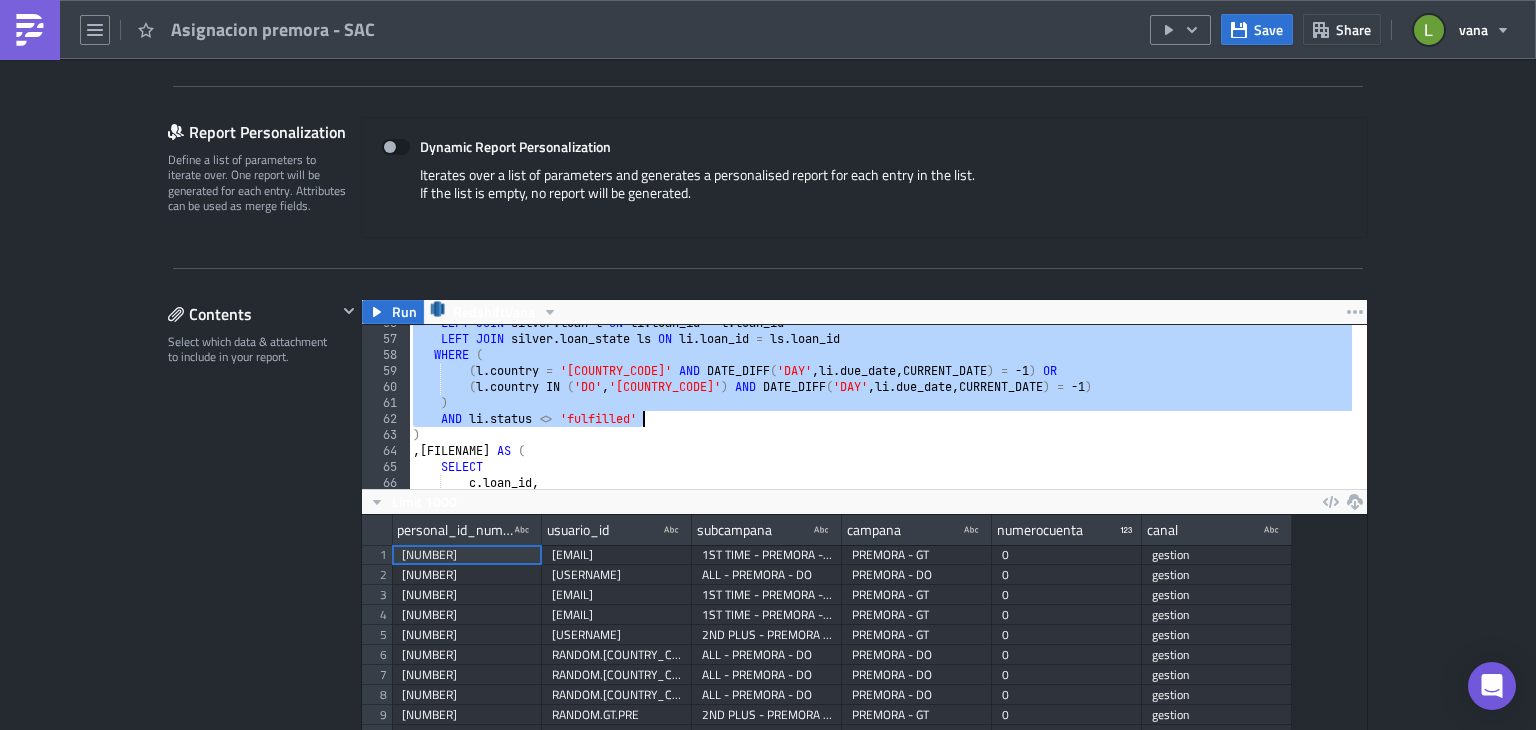 scroll, scrollTop: 890, scrollLeft: 0, axis: vertical 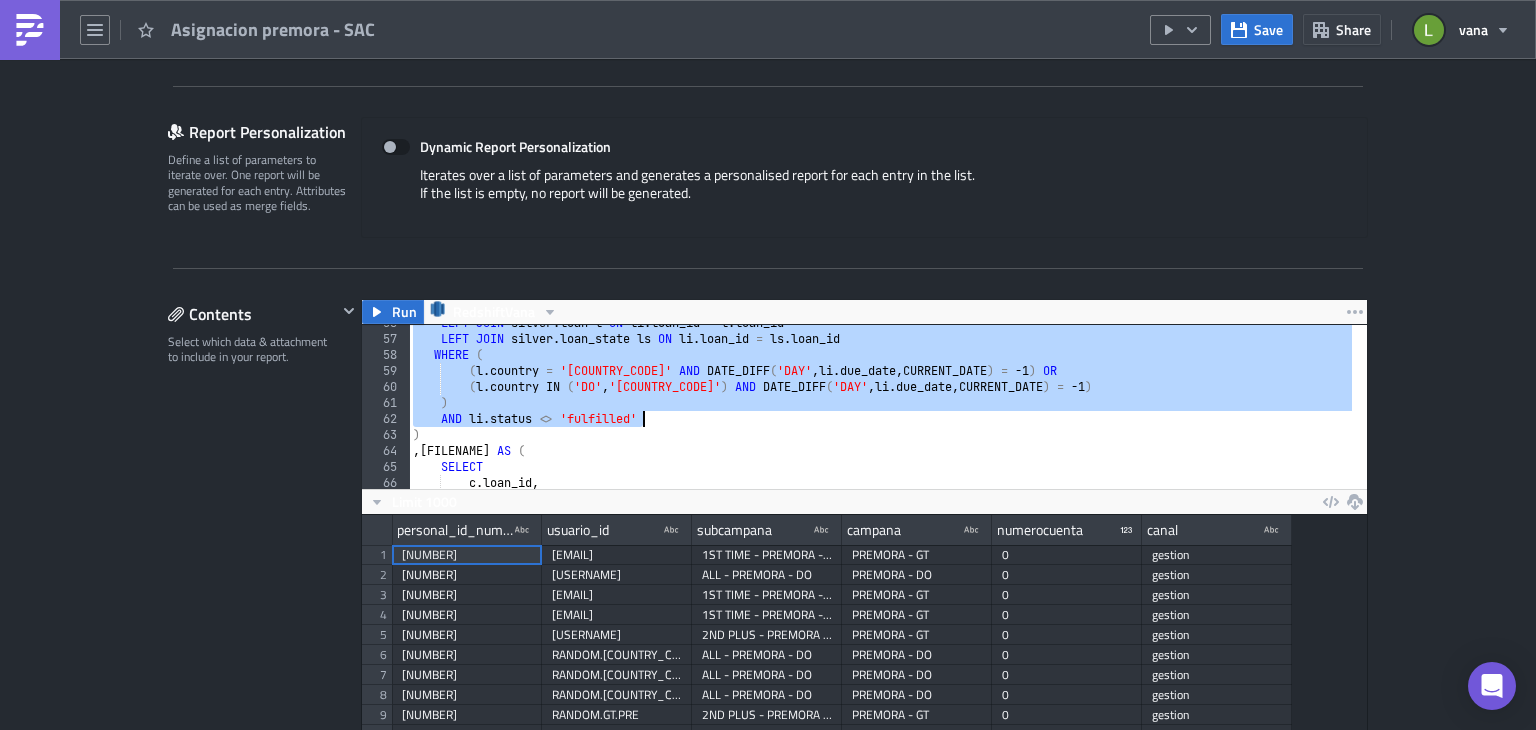 click on "LEFT   JOIN   silver . loan   l   ON   li . loan_id   =   l . loan_id      LEFT   JOIN   silver . loan_state   ls   ON   li . loan_id   =   ls . loan_id     WHERE   (           ( l . country   =   '[COUNTRY_CODE]'   AND   DATE_DIFF ( 'DAY' ,  li . due_date ,  CURRENT_DATE )   =   -1 )   OR           ( l . country   IN   ( '[COUNTRY_CODE]',  '[COUNTRY_CODE]' )   AND   DATE_DIFF ( 'DAY' ,  li . due_date ,  CURRENT_DATE )   =   -1 )      )      AND   li . status   <>   'fulfilled' ) ,  prestamos_enumerados   AS   (
SELECT             c . loan_id ," at bounding box center [880, 407] 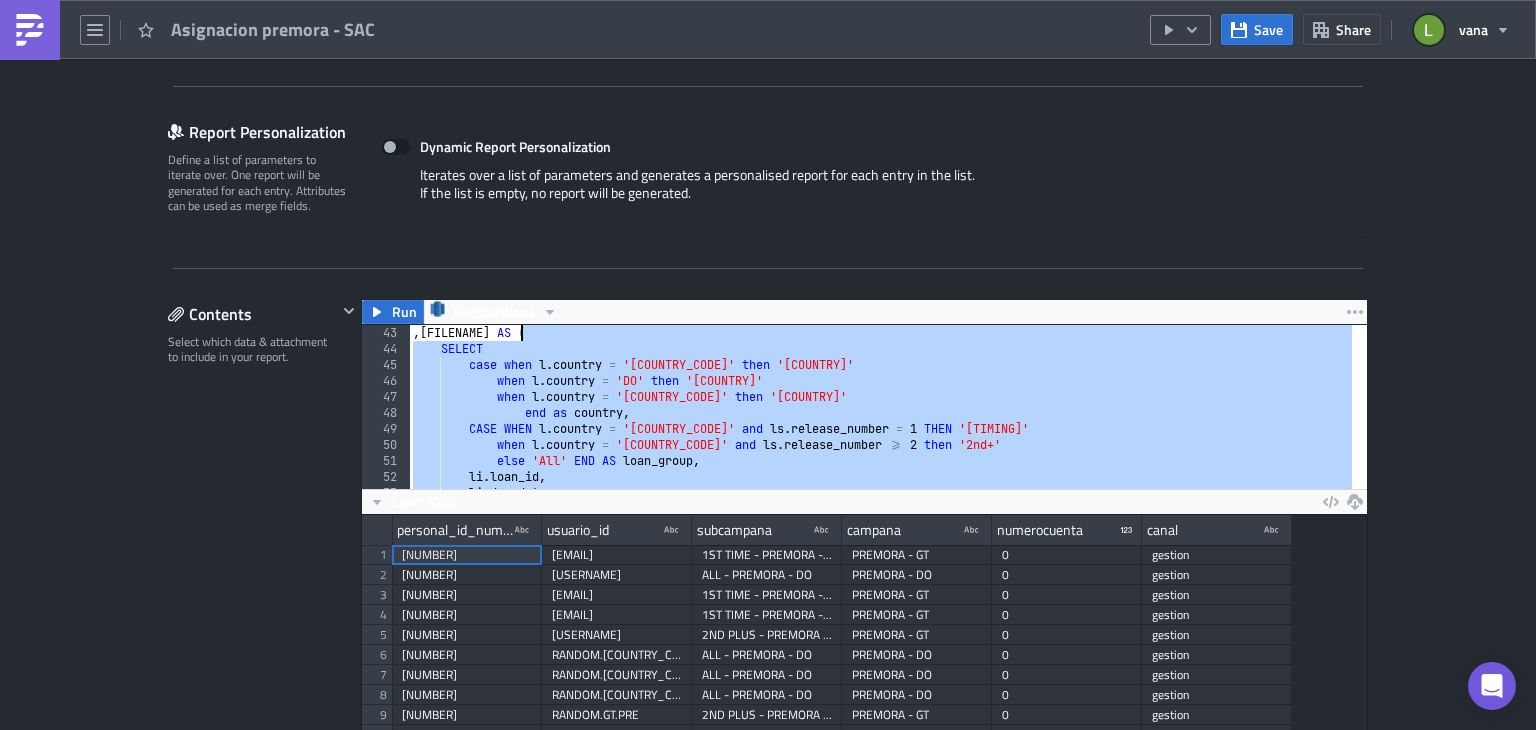 scroll, scrollTop: 608, scrollLeft: 0, axis: vertical 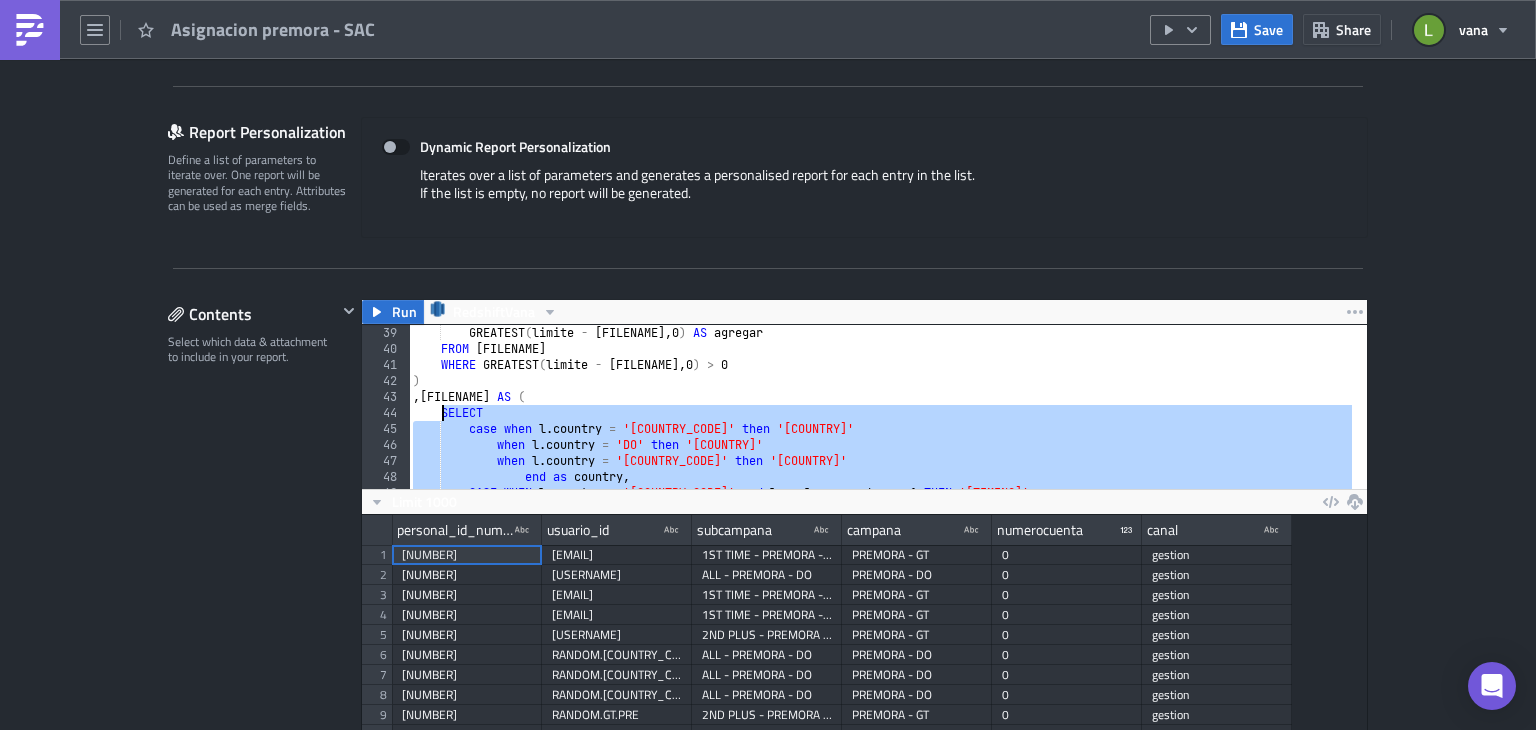 drag, startPoint x: 652, startPoint y: 419, endPoint x: 436, endPoint y: 411, distance: 216.1481 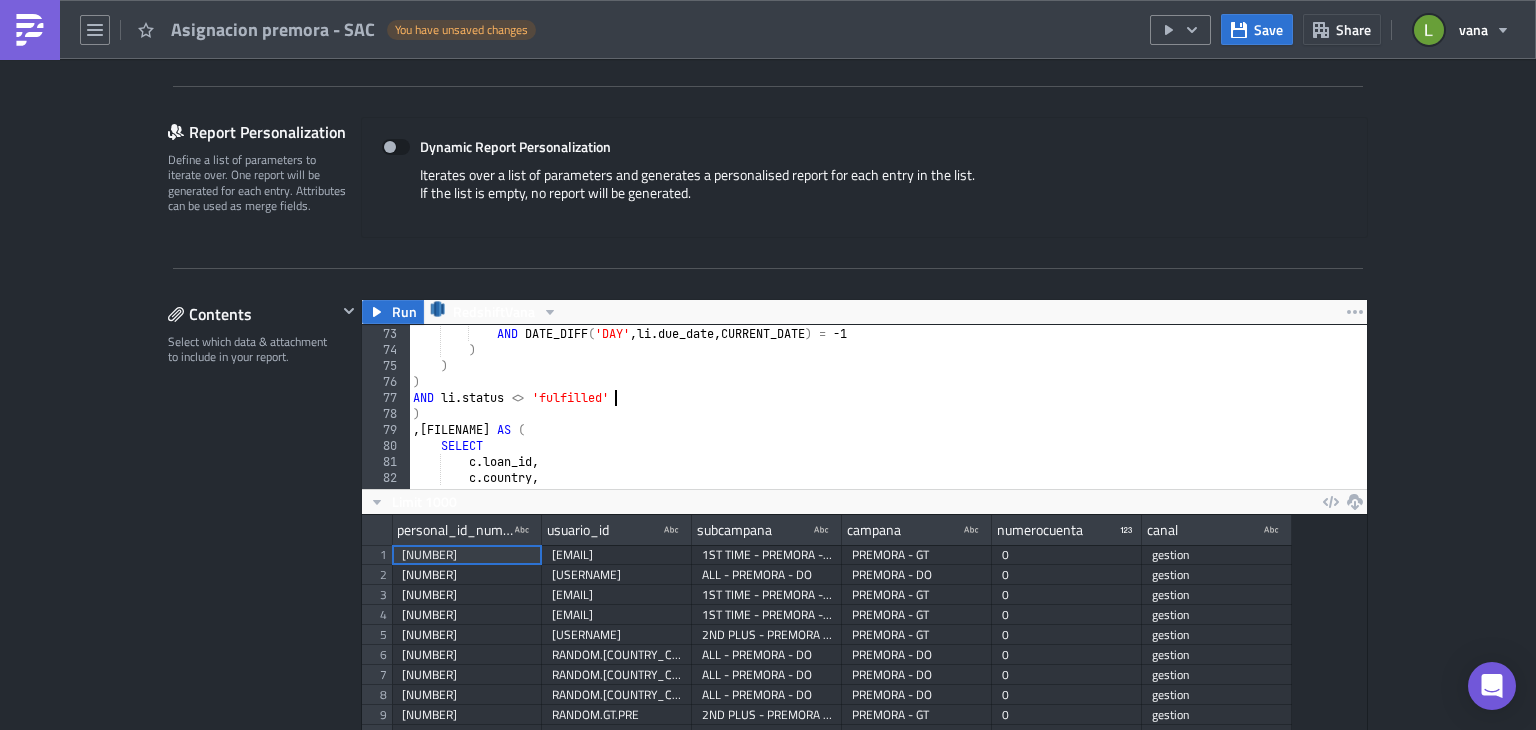 scroll, scrollTop: 1160, scrollLeft: 0, axis: vertical 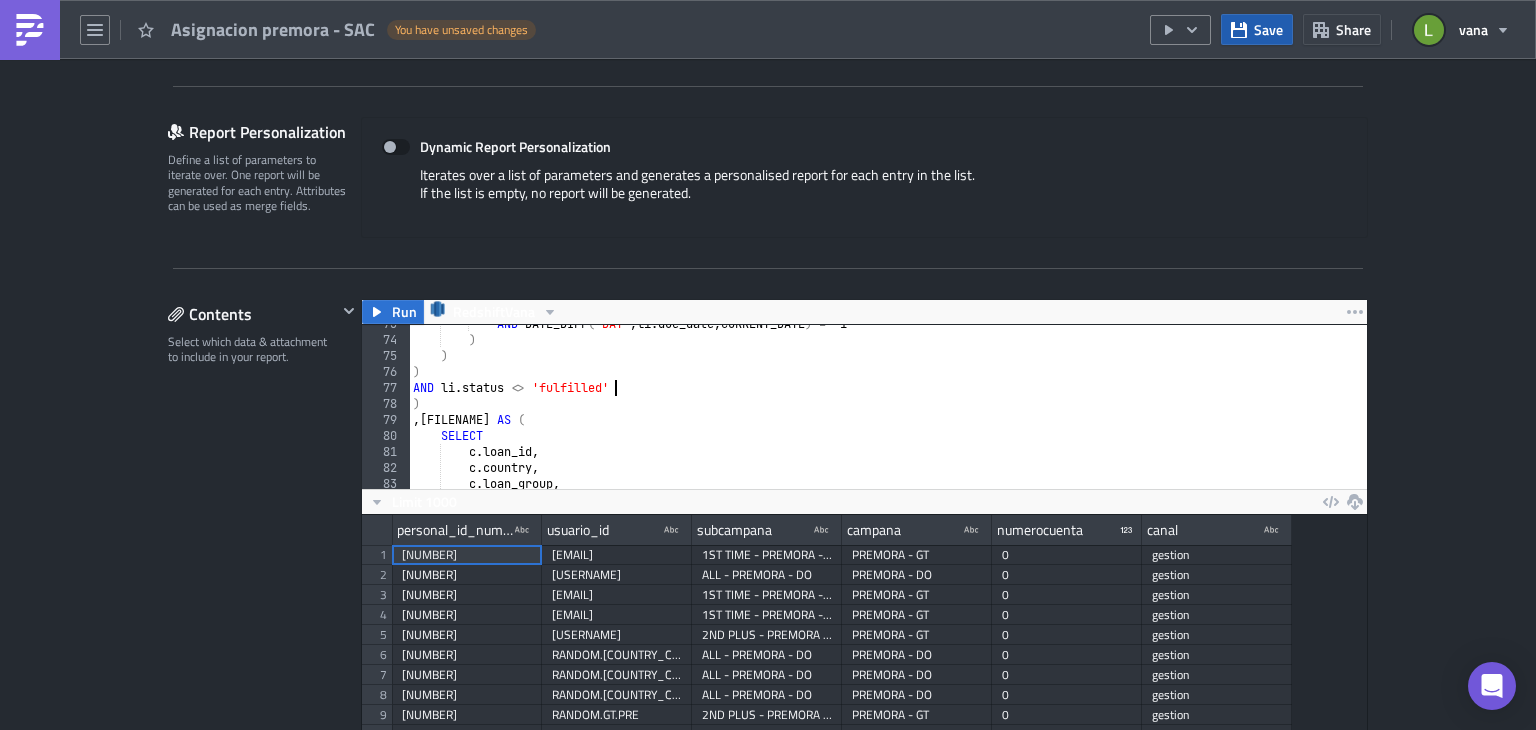 click on "Save" at bounding box center (1257, 29) 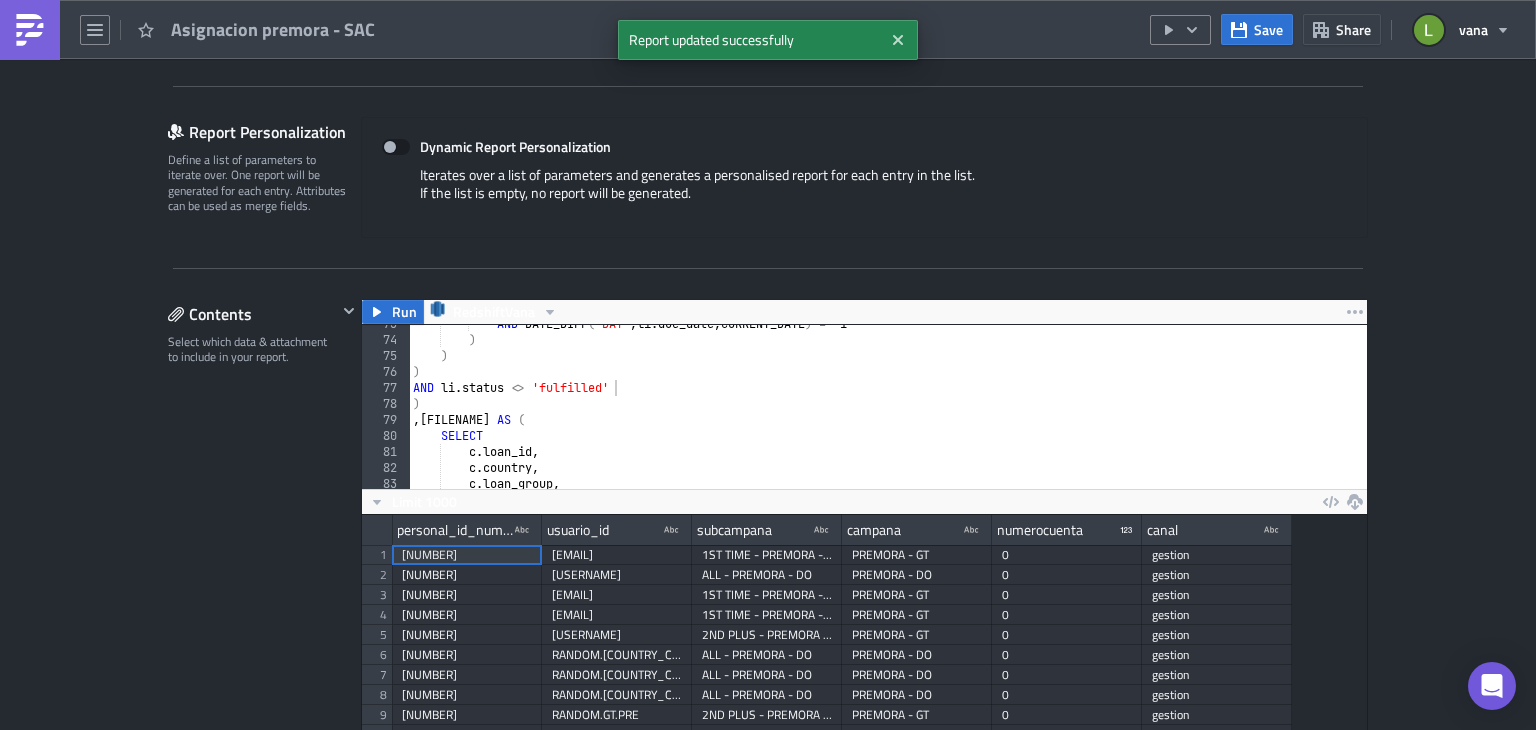 click on "Run RedshiftVana AND li.status <> 'fulfilled' 73 74 75 76 77 78 79 80 81 82 83 84 85 AND DATE_DIFF ( 'DAY' , li . due_date , CURRENT_DATE ) = -1 ) ) AND li . status <> 'fulfilled' ) , prestamos_enumerados AS ( SELECT c . loan_id , c" at bounding box center (768, 915) 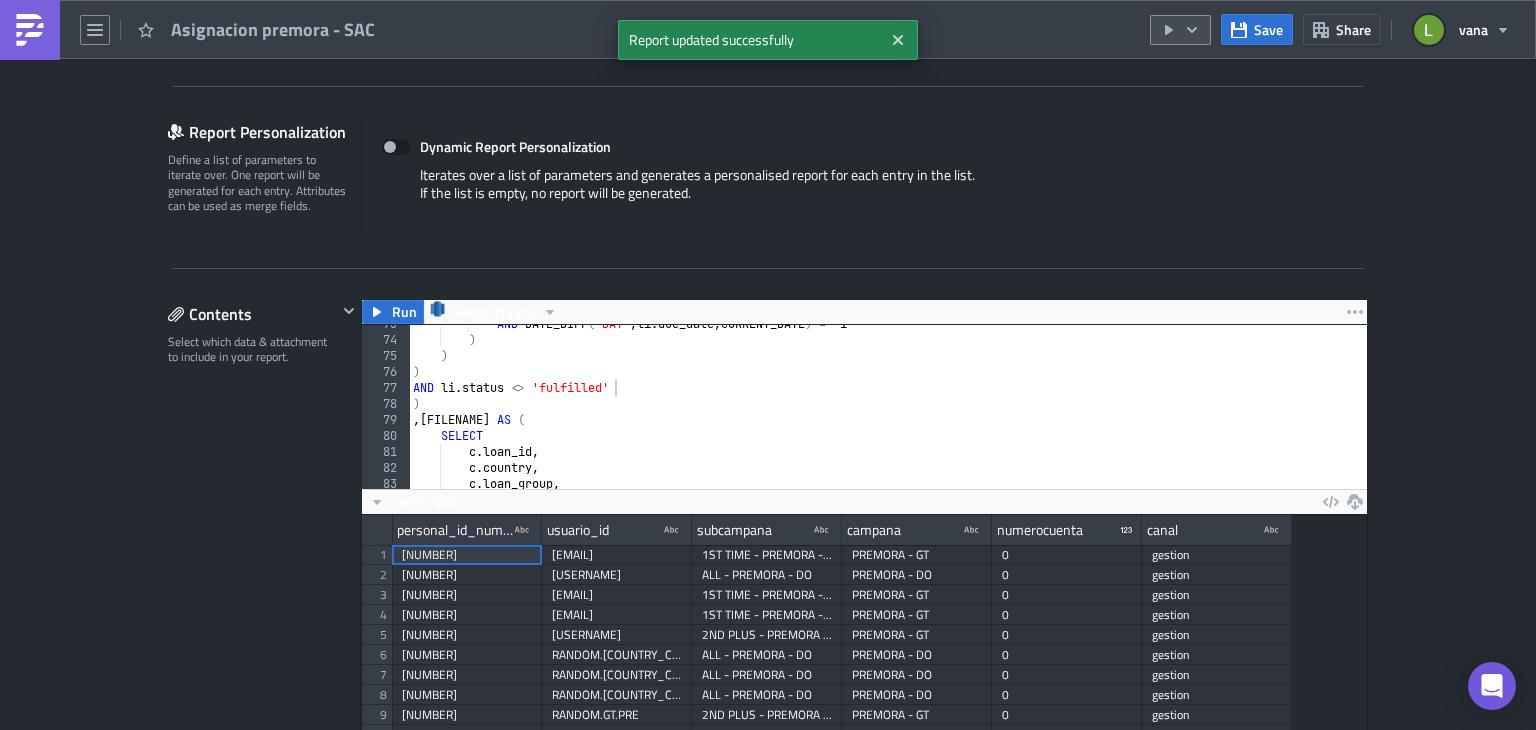 click 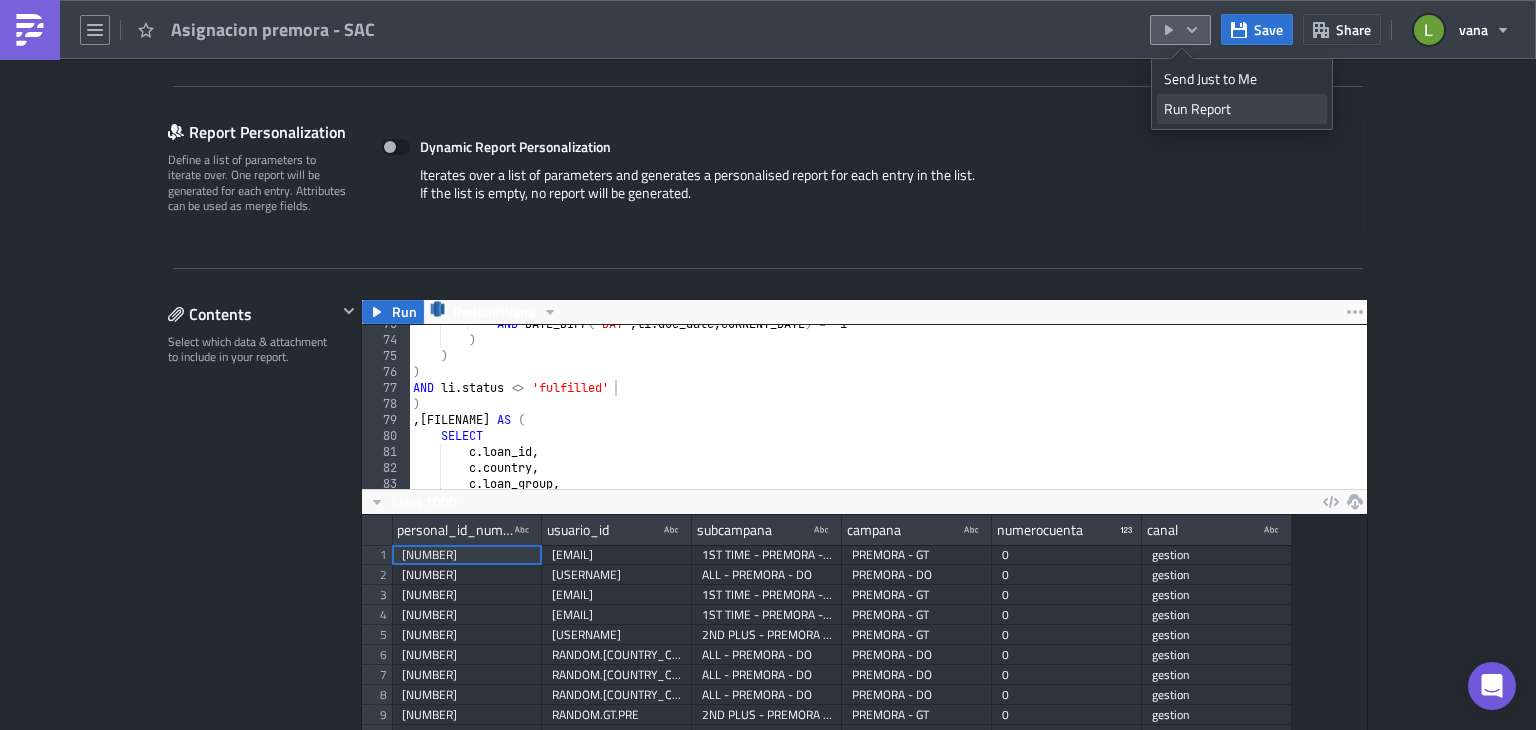 click on "Run Report" at bounding box center (1242, 109) 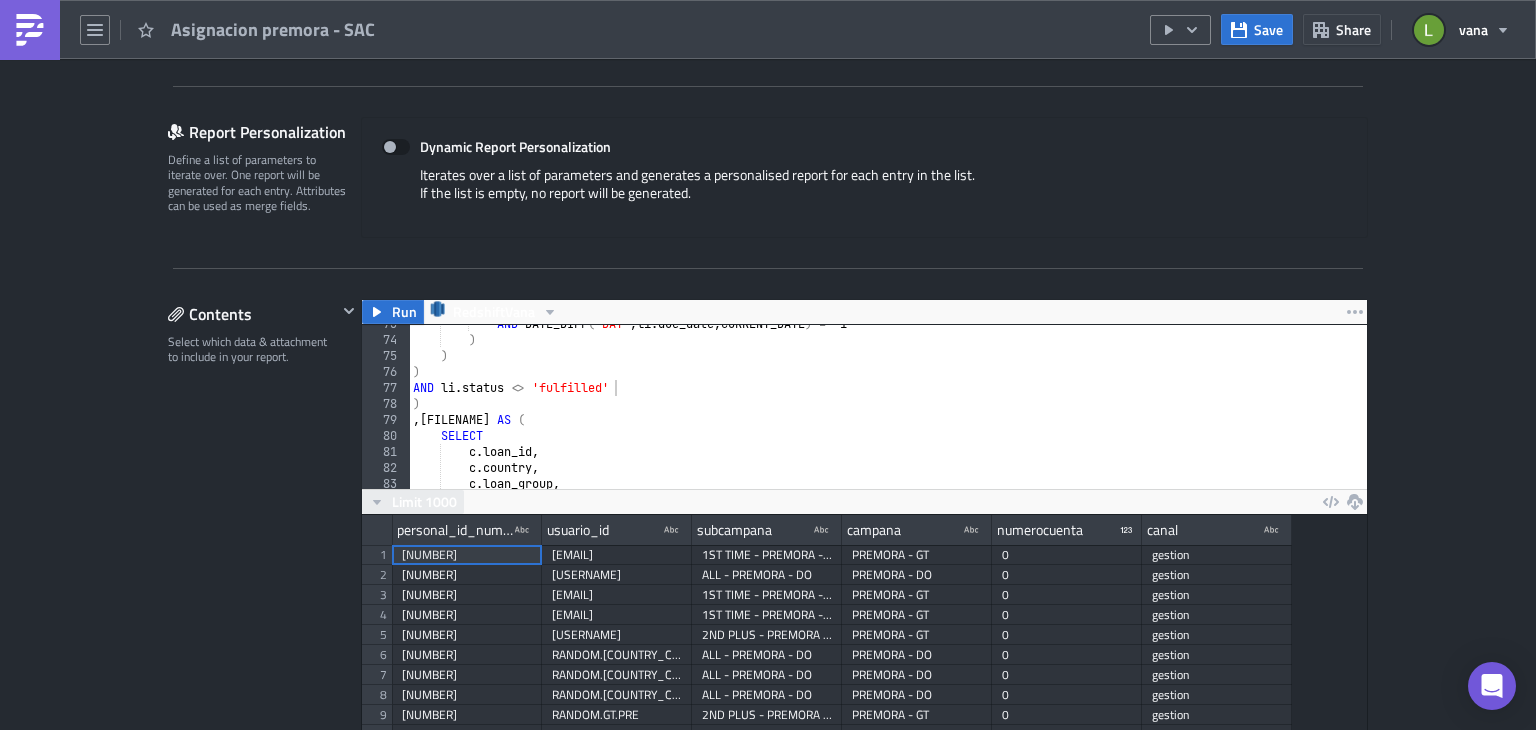 click on "Limit 1000" at bounding box center (424, 501) 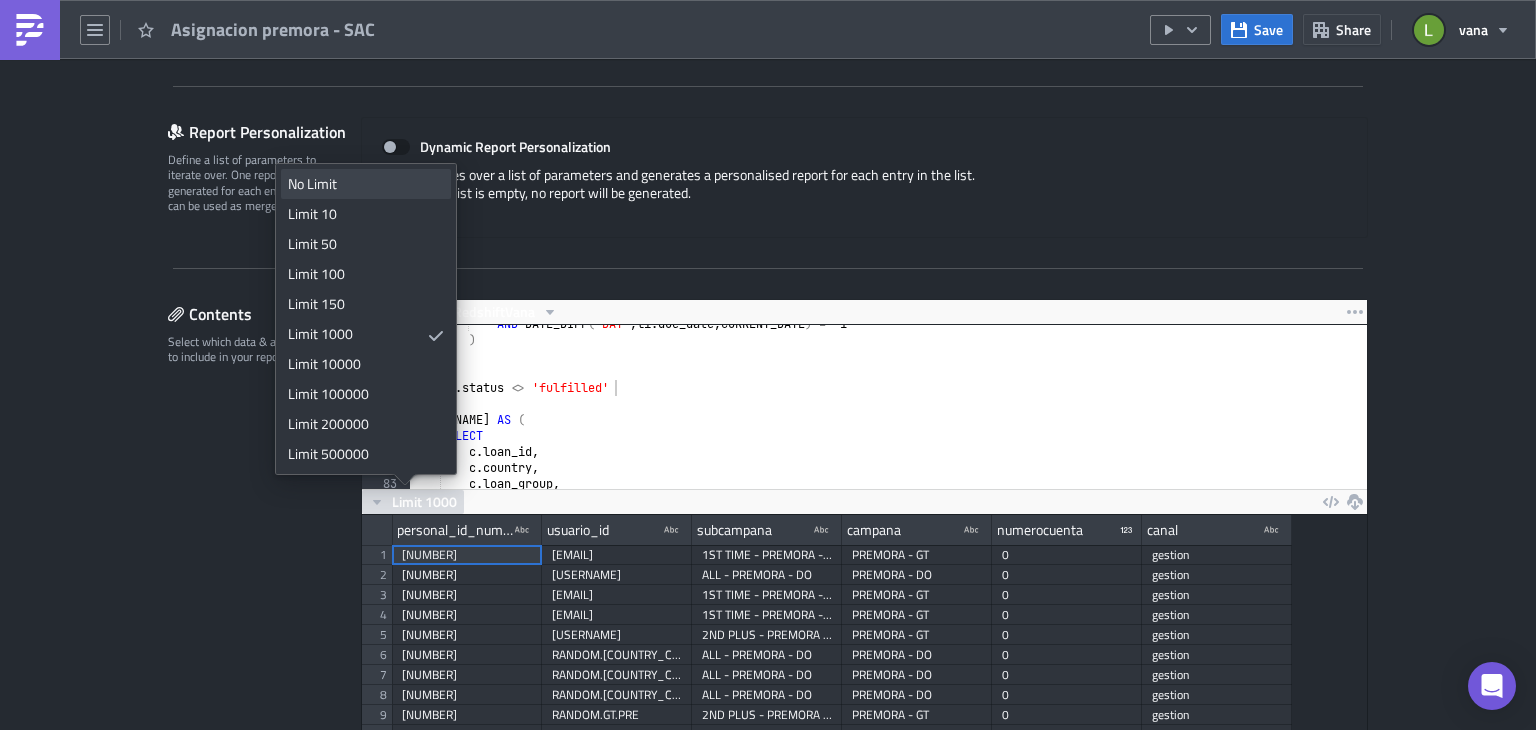 click on "No Limit" at bounding box center [362, 184] 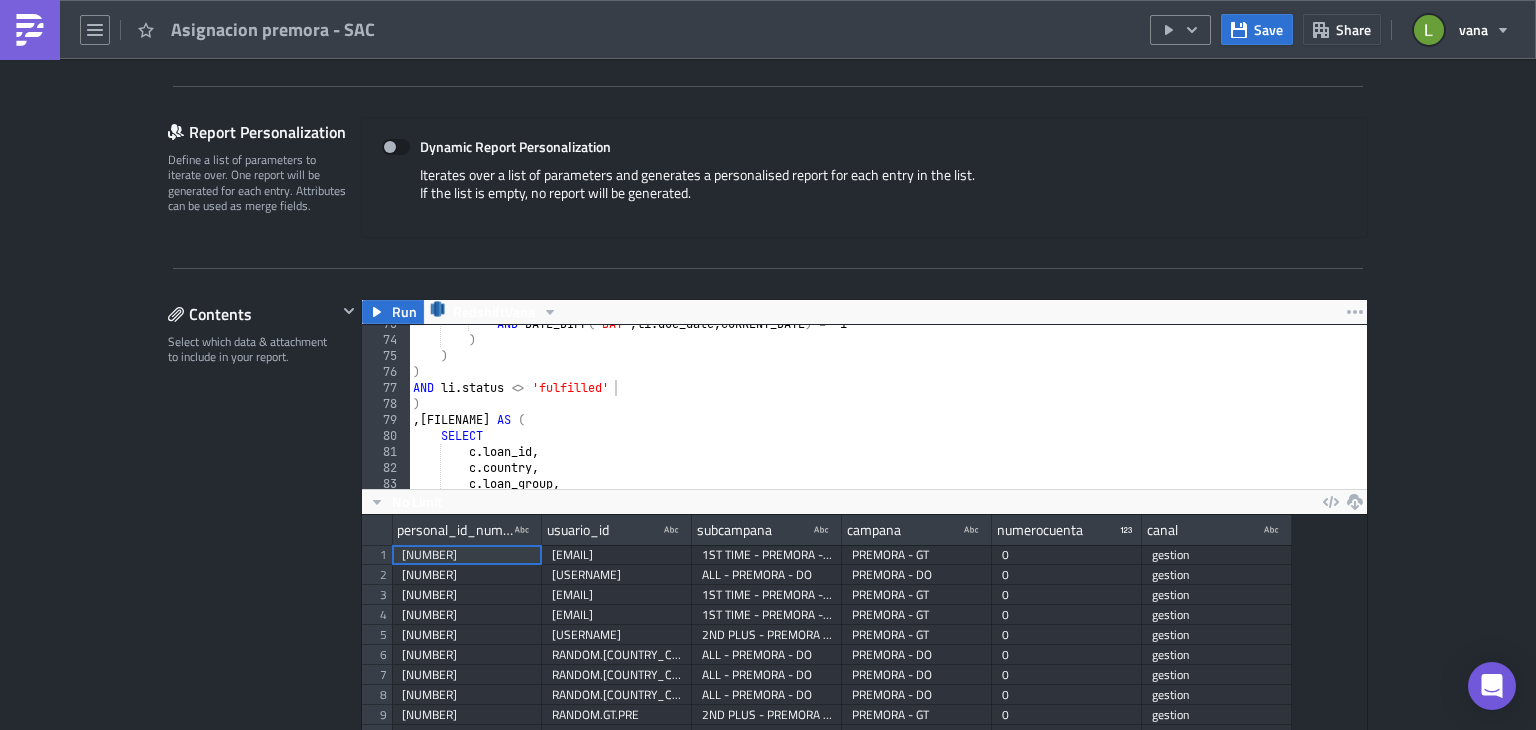click on "Contents Select which data & attachment to include in your report." at bounding box center [252, 681] 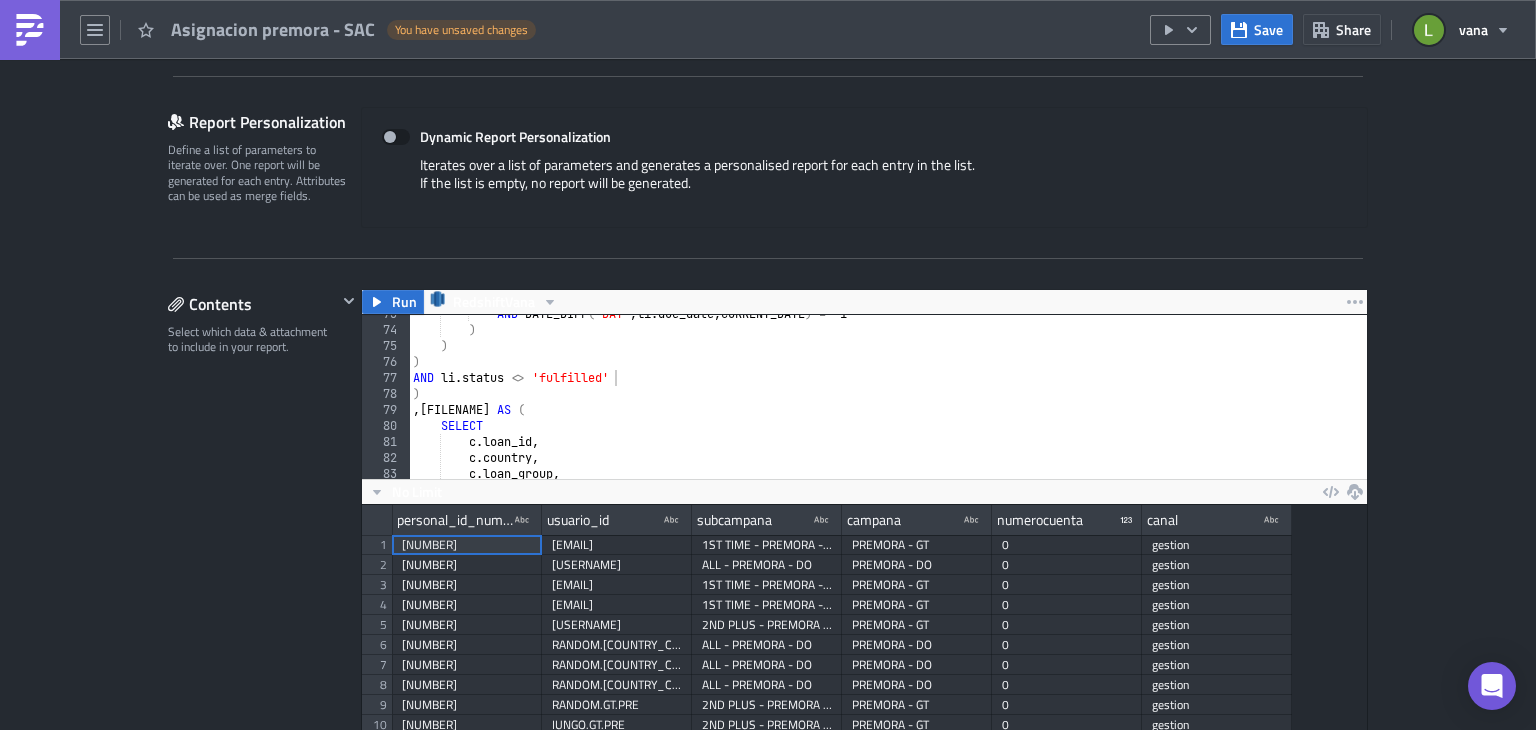 scroll, scrollTop: 208, scrollLeft: 0, axis: vertical 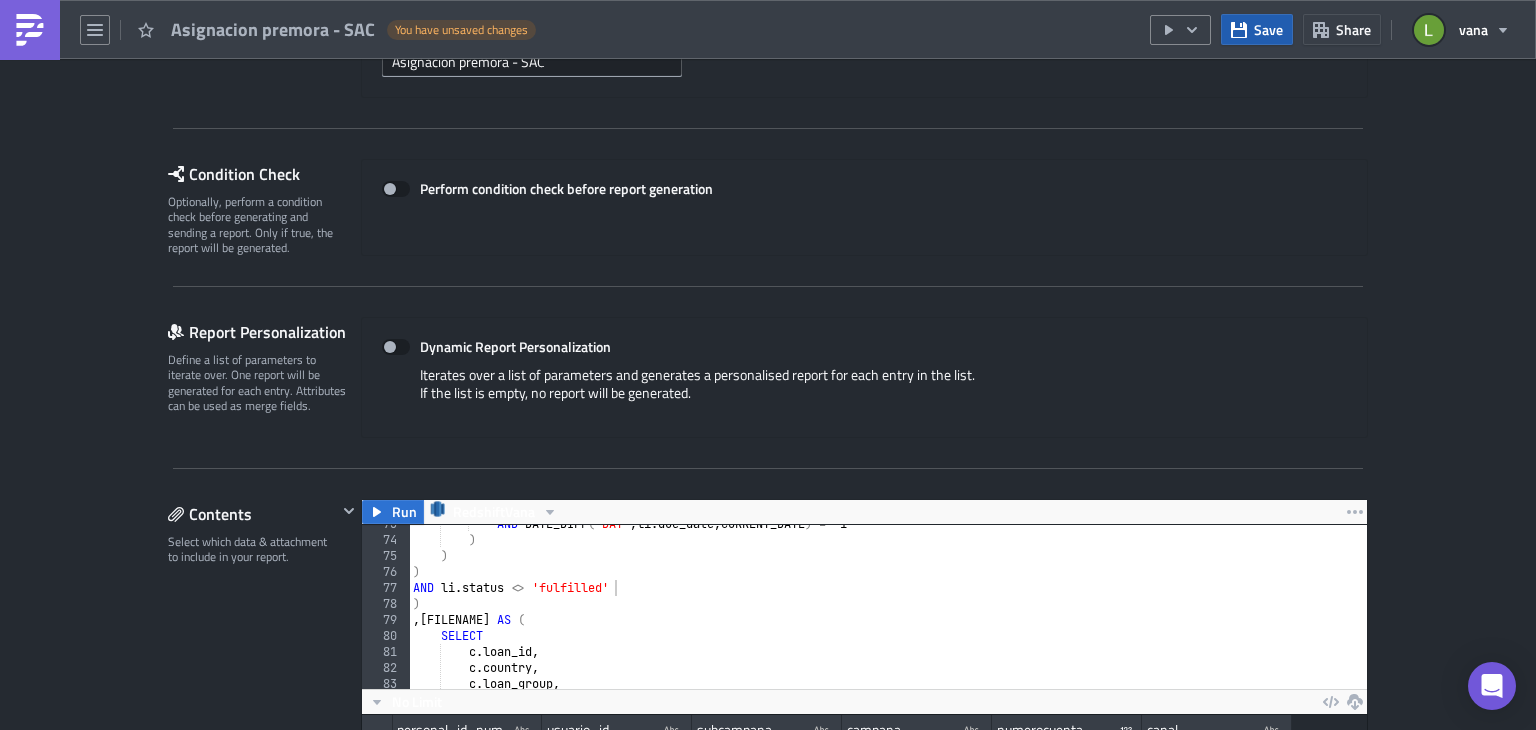 click on "Save" at bounding box center (1268, 29) 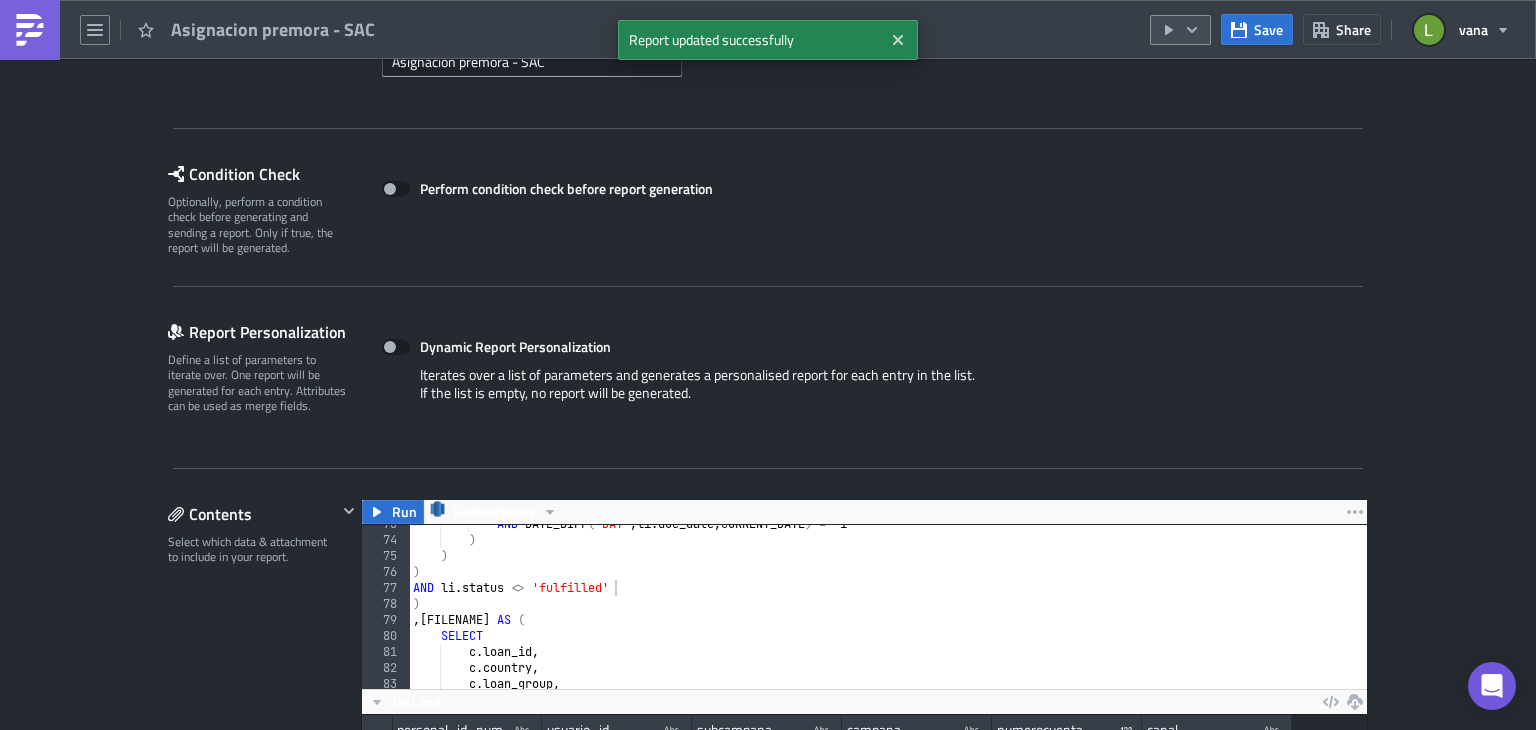 click 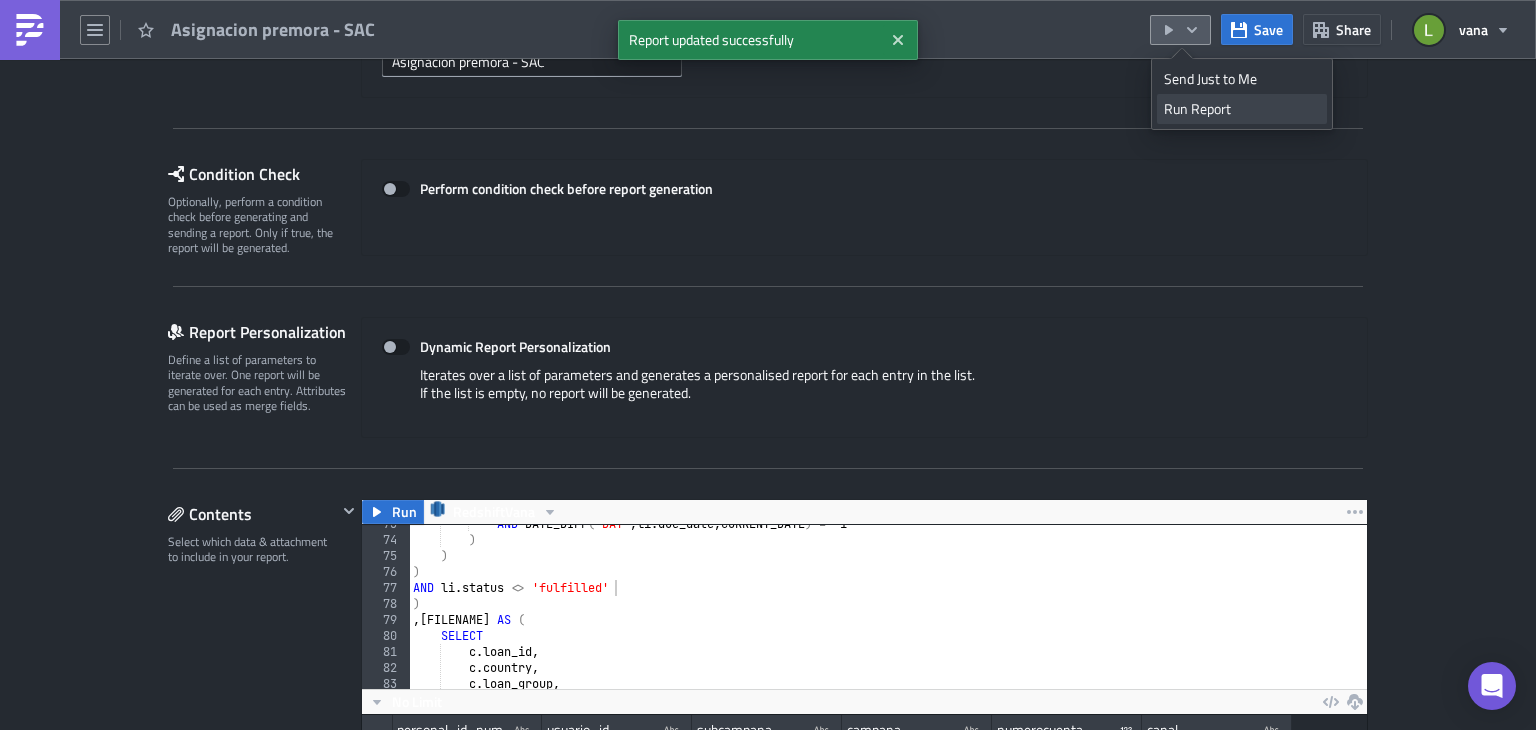 click on "Run Report" at bounding box center [1242, 109] 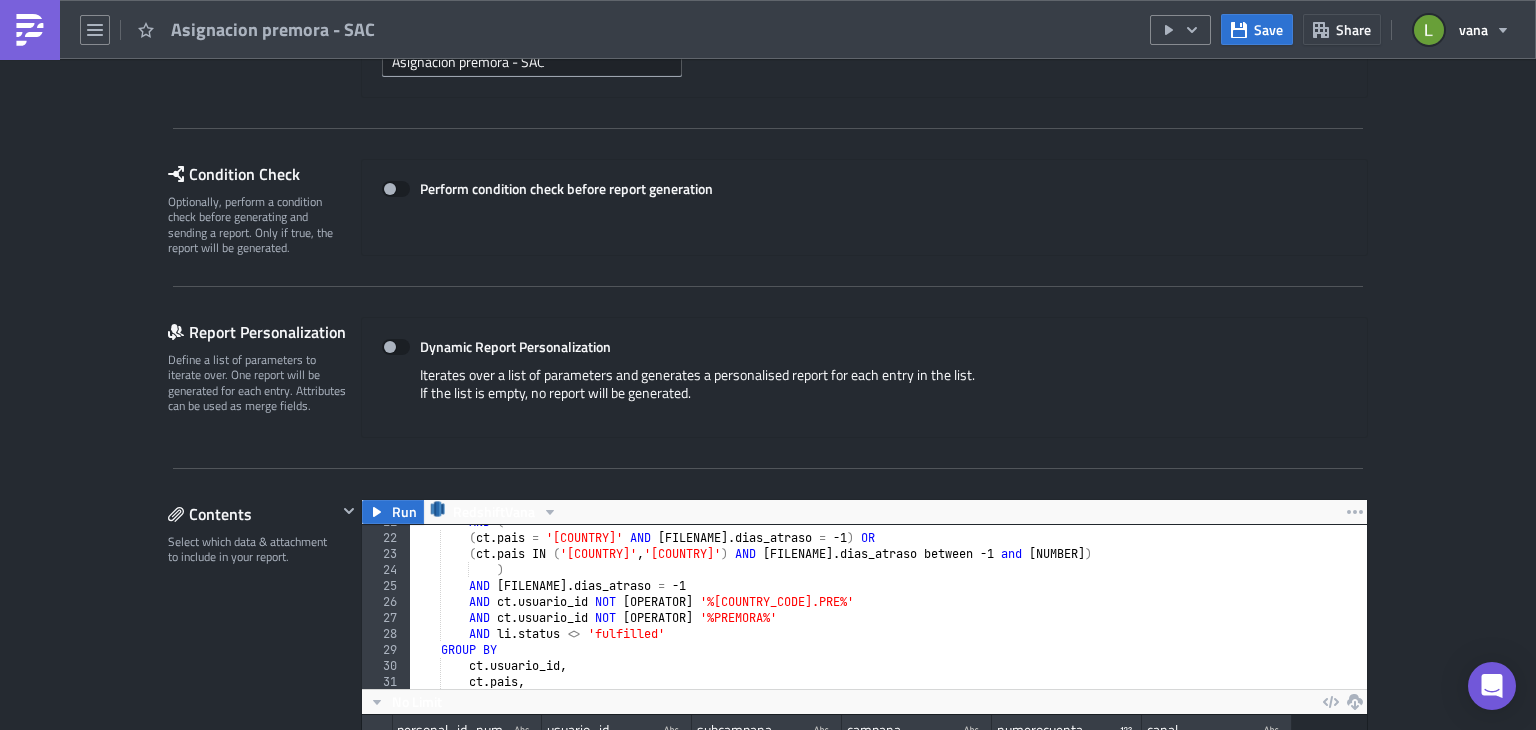 scroll, scrollTop: 0, scrollLeft: 0, axis: both 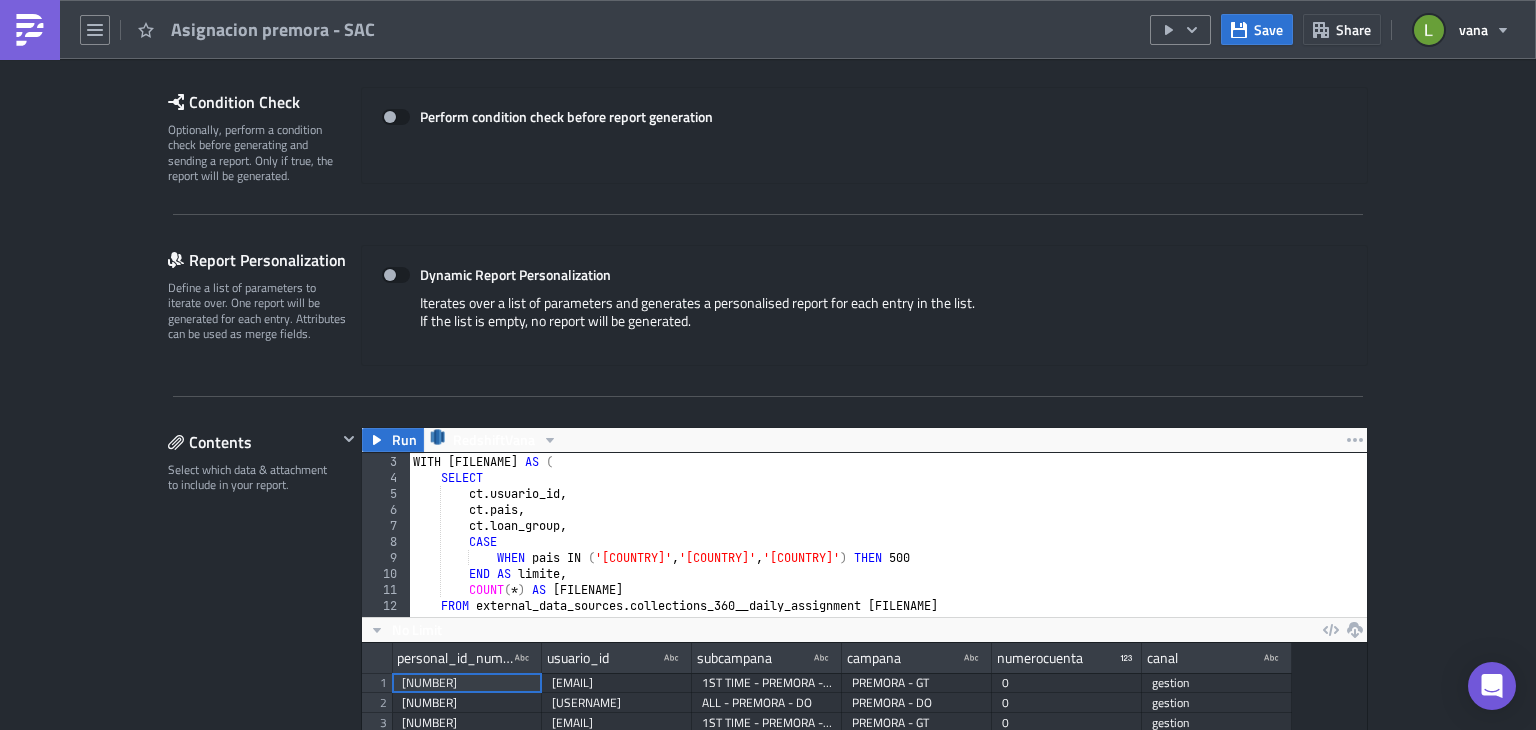 click on "WITH   asignado   AS   (
SELECT           ct . usuario_id ,
ct . pais ,
ct . loan_group ,
CASE
WHEN   pais   IN   ( '[COUNTRY]' ,  '[COUNTRY]' ,  '[COUNTRY]' )   THEN   500
END   AS   limite ,
COUNT ( * )   AS   asignado
FROM   external_data_sources . collections_360__daily_assignment   cda" at bounding box center (963, 528) 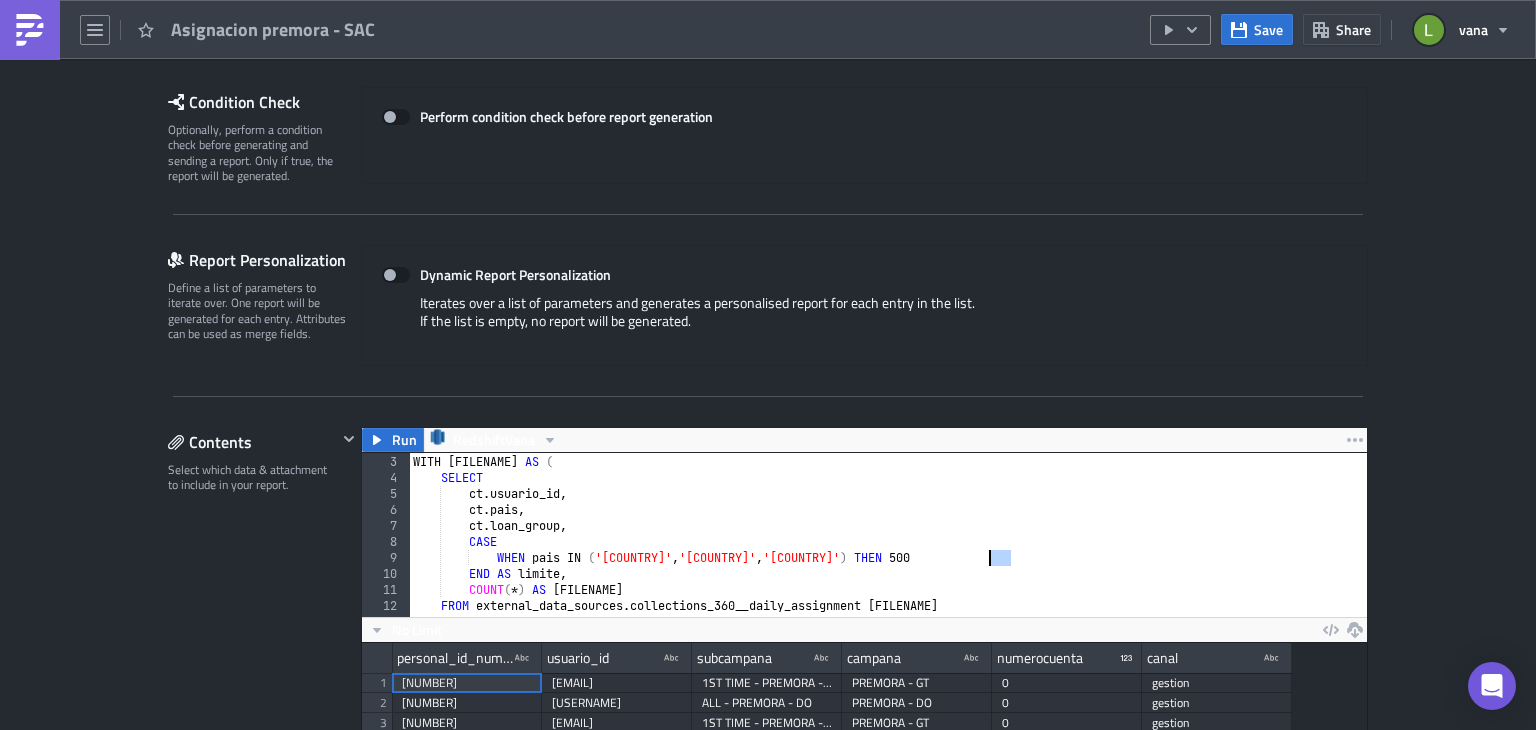 click on "WITH   asignado   AS   (
SELECT           ct . usuario_id ,
ct . pais ,
ct . loan_group ,
CASE
WHEN   pais   IN   ( '[COUNTRY]' ,  '[COUNTRY]' ,  '[COUNTRY]' )   THEN   500
END   AS   limite ,
COUNT ( * )   AS   asignado
FROM   external_data_sources . collections_360__daily_assignment   cda" at bounding box center [963, 528] 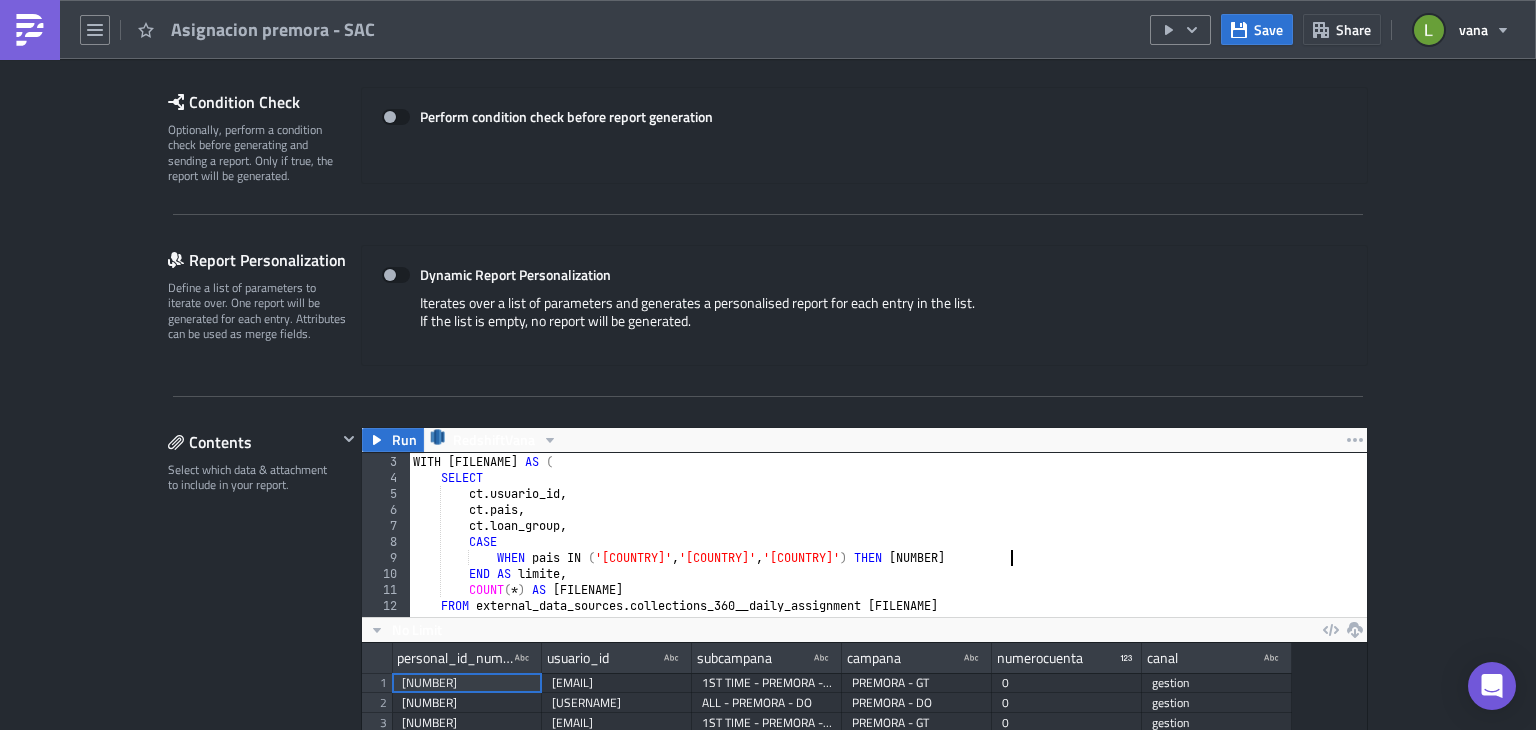 scroll, scrollTop: 0, scrollLeft: 48, axis: horizontal 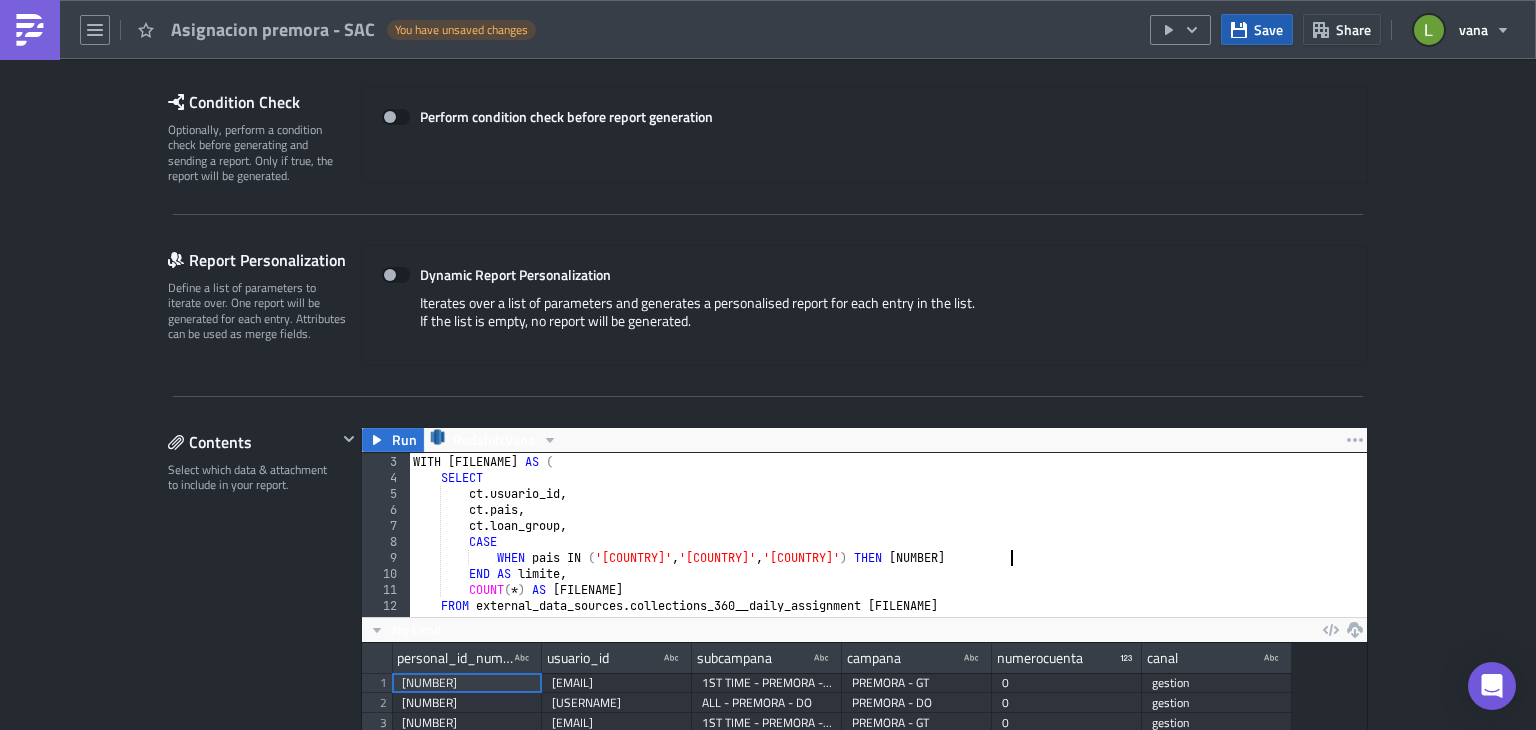 type on "WHEN pais IN ('[COUNTRY]', '[COUNTRY]', '[COUNTRY]') THEN 250" 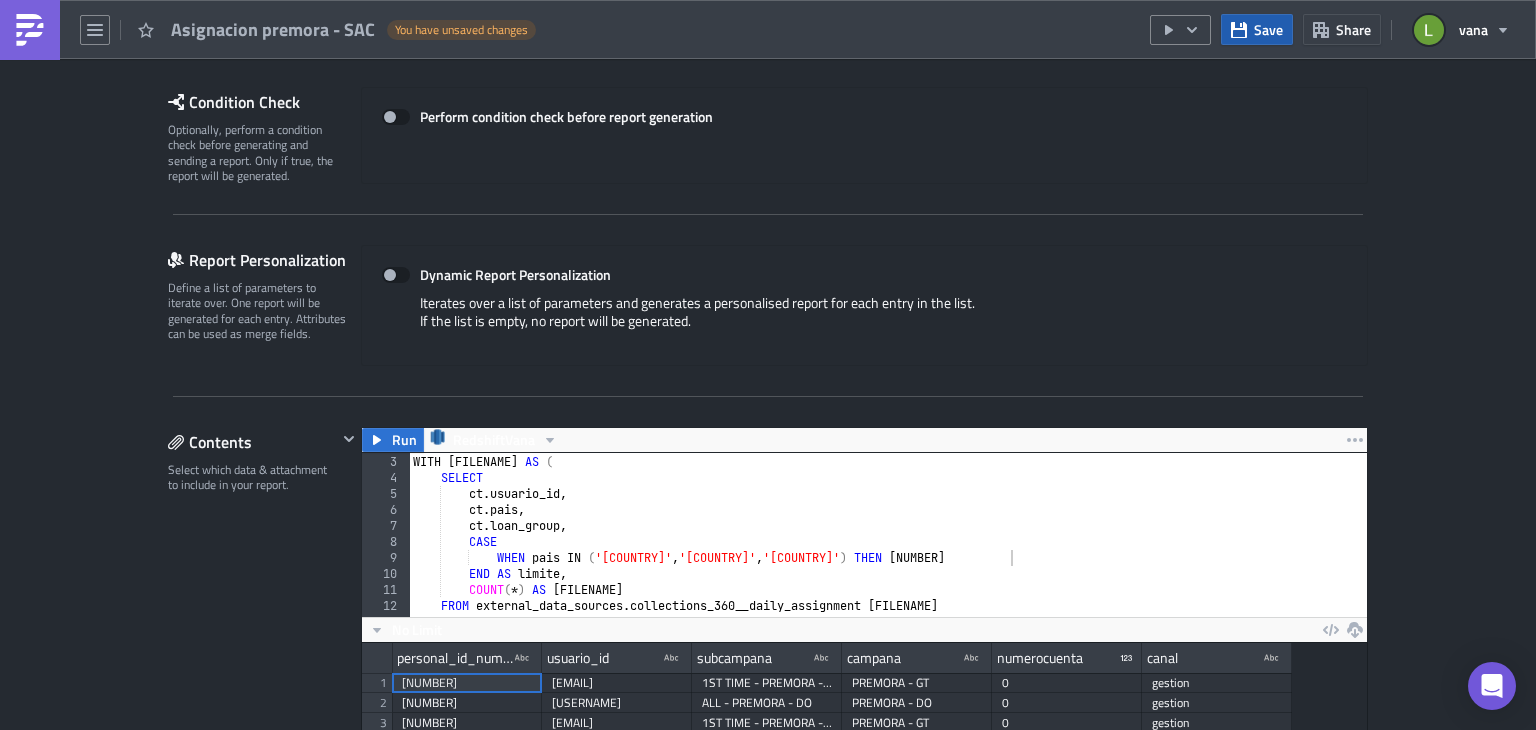 click on "Save" at bounding box center (1268, 29) 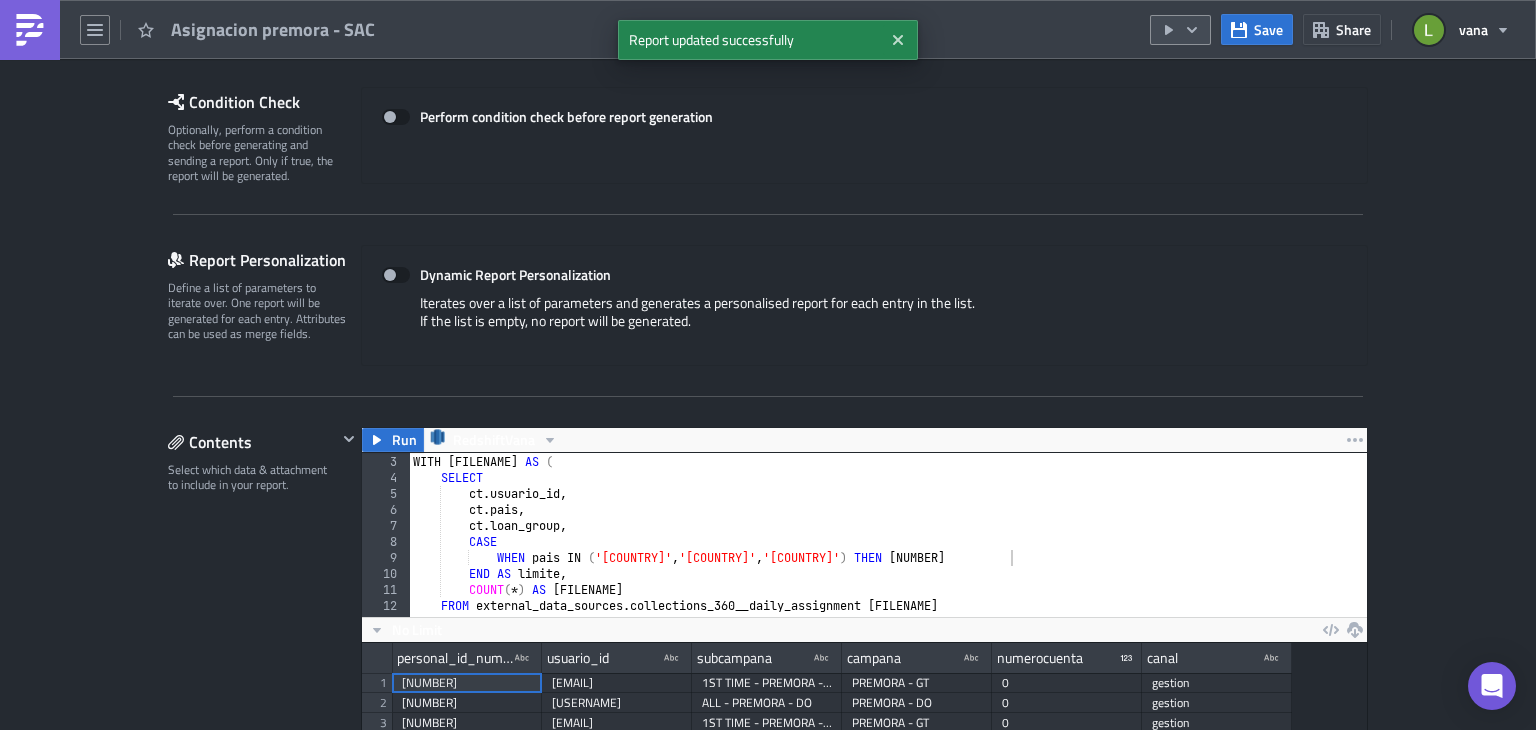 click at bounding box center [1180, 30] 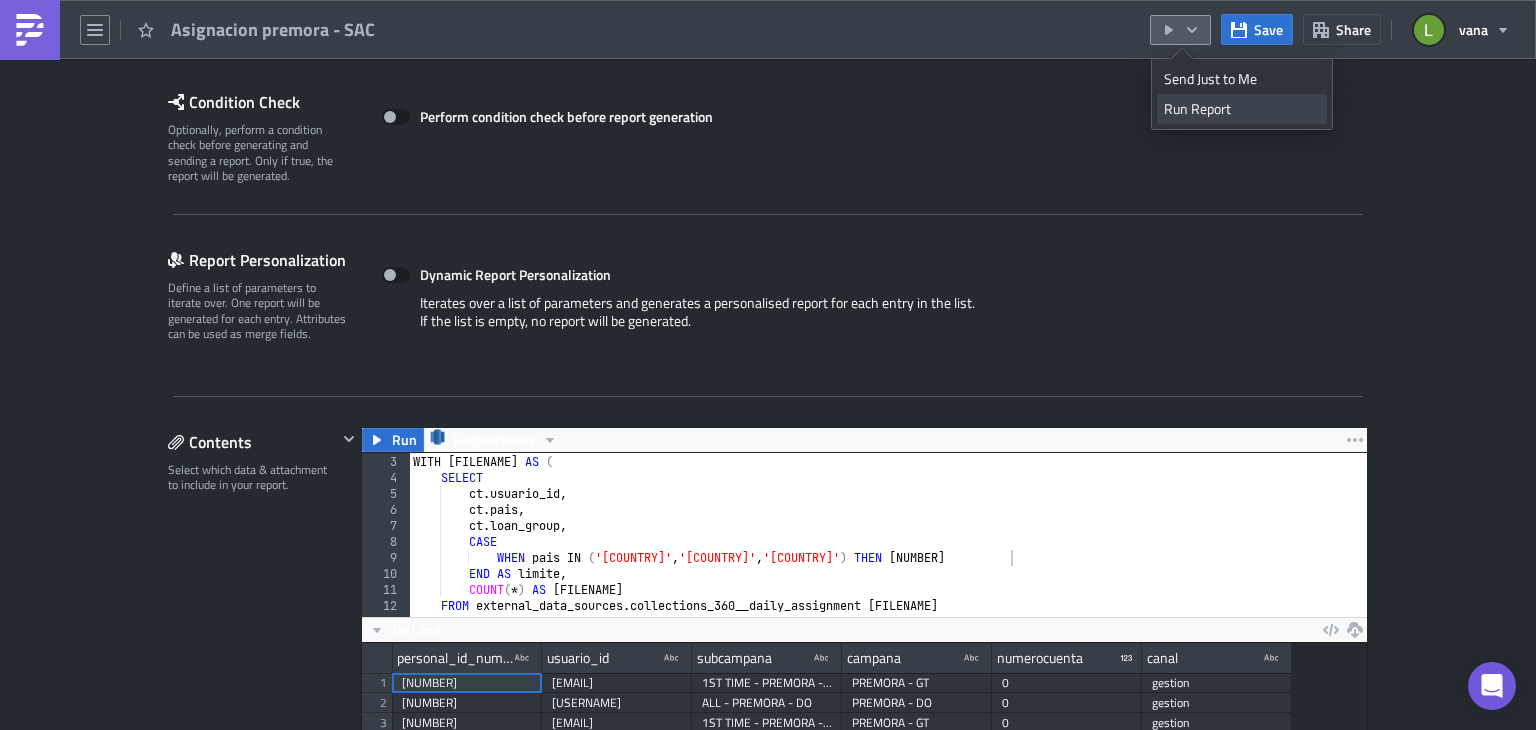 click on "Run Report" at bounding box center (1242, 109) 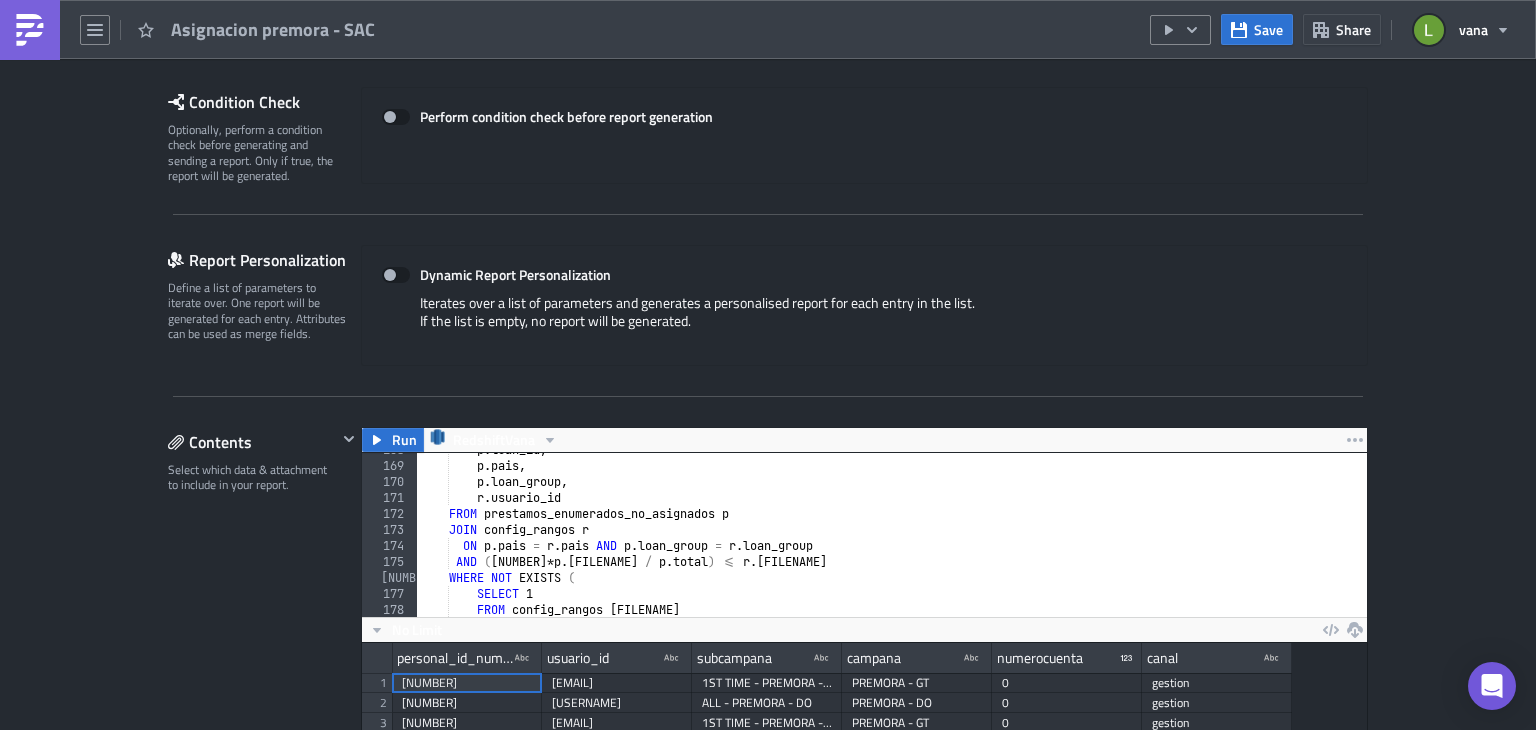 scroll, scrollTop: 2683, scrollLeft: 0, axis: vertical 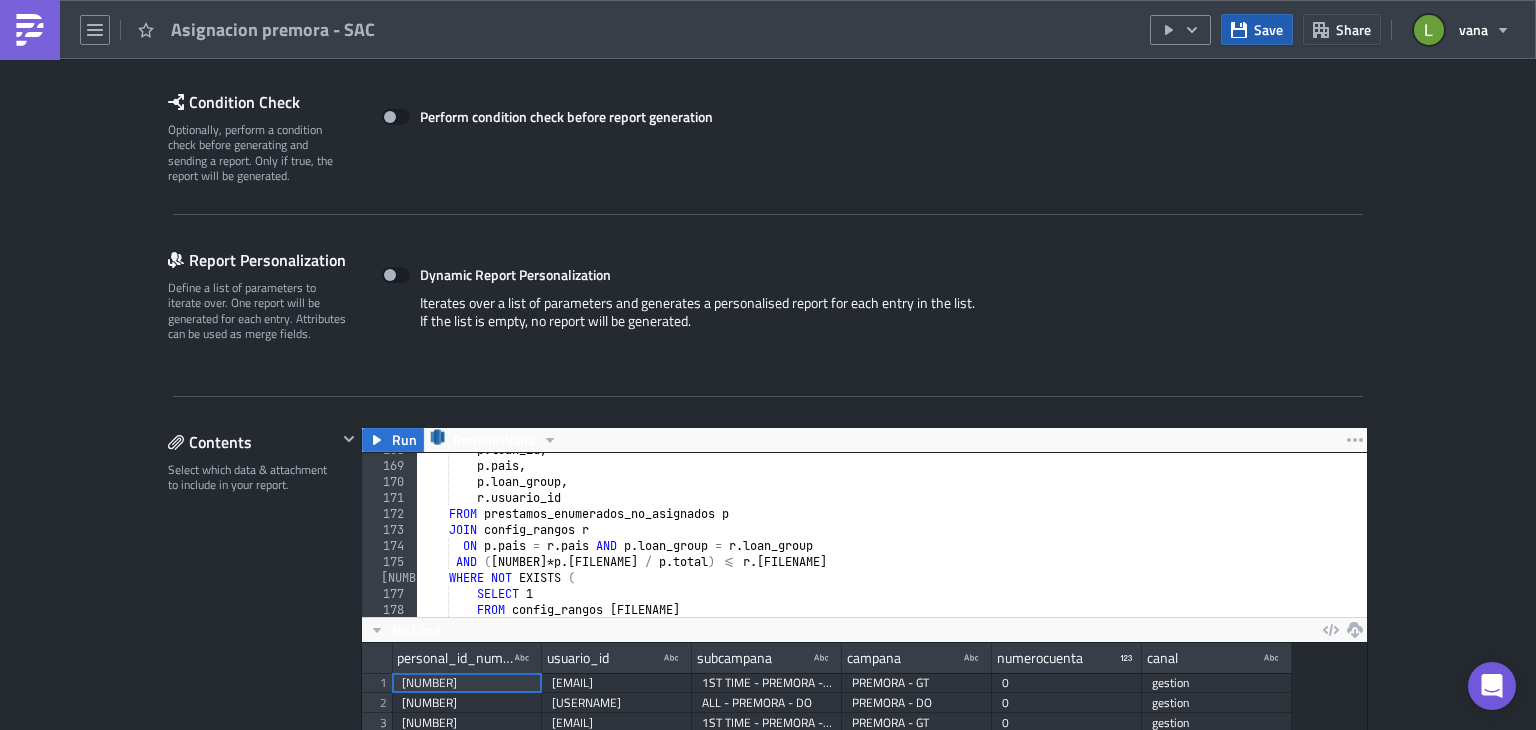 click on "Save" at bounding box center (1268, 29) 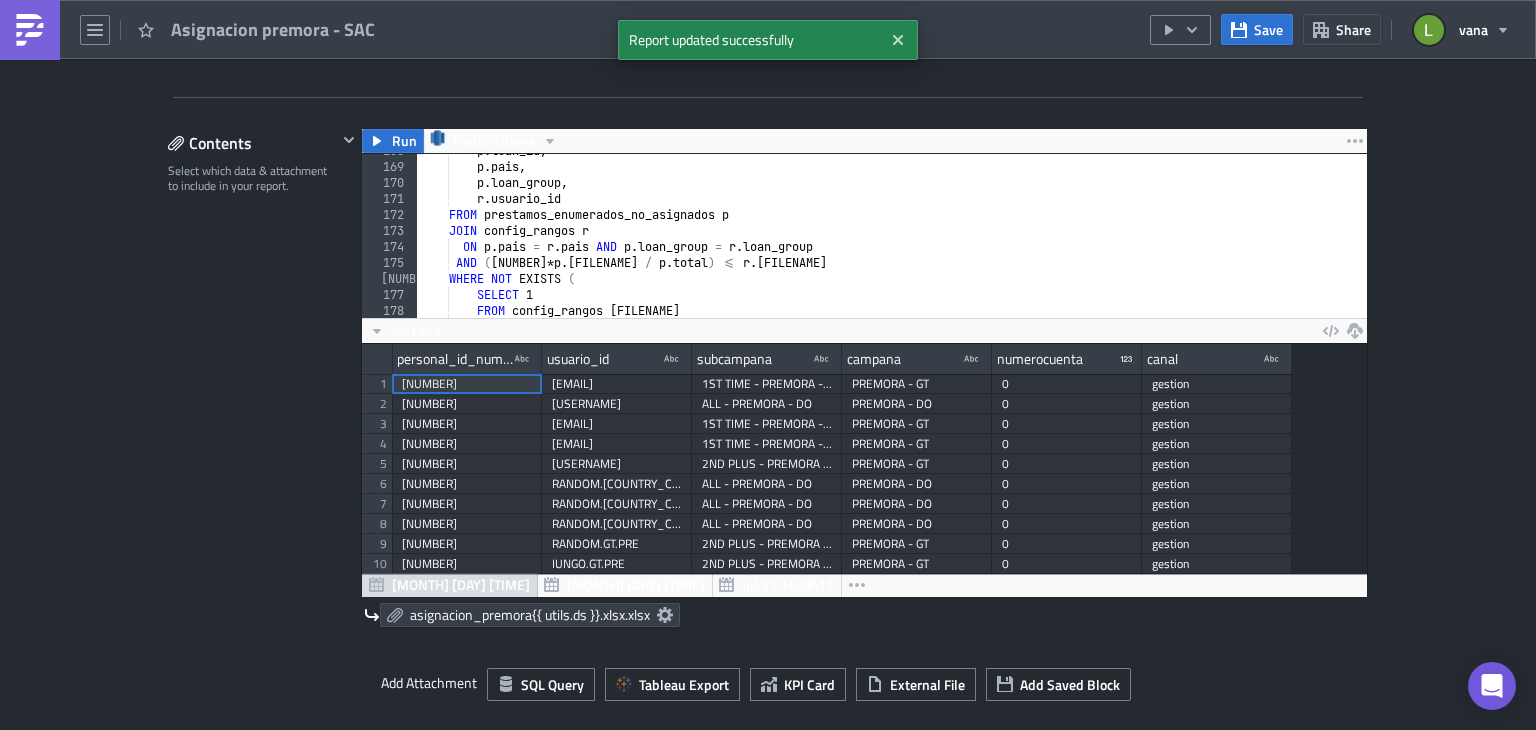 scroll, scrollTop: 596, scrollLeft: 0, axis: vertical 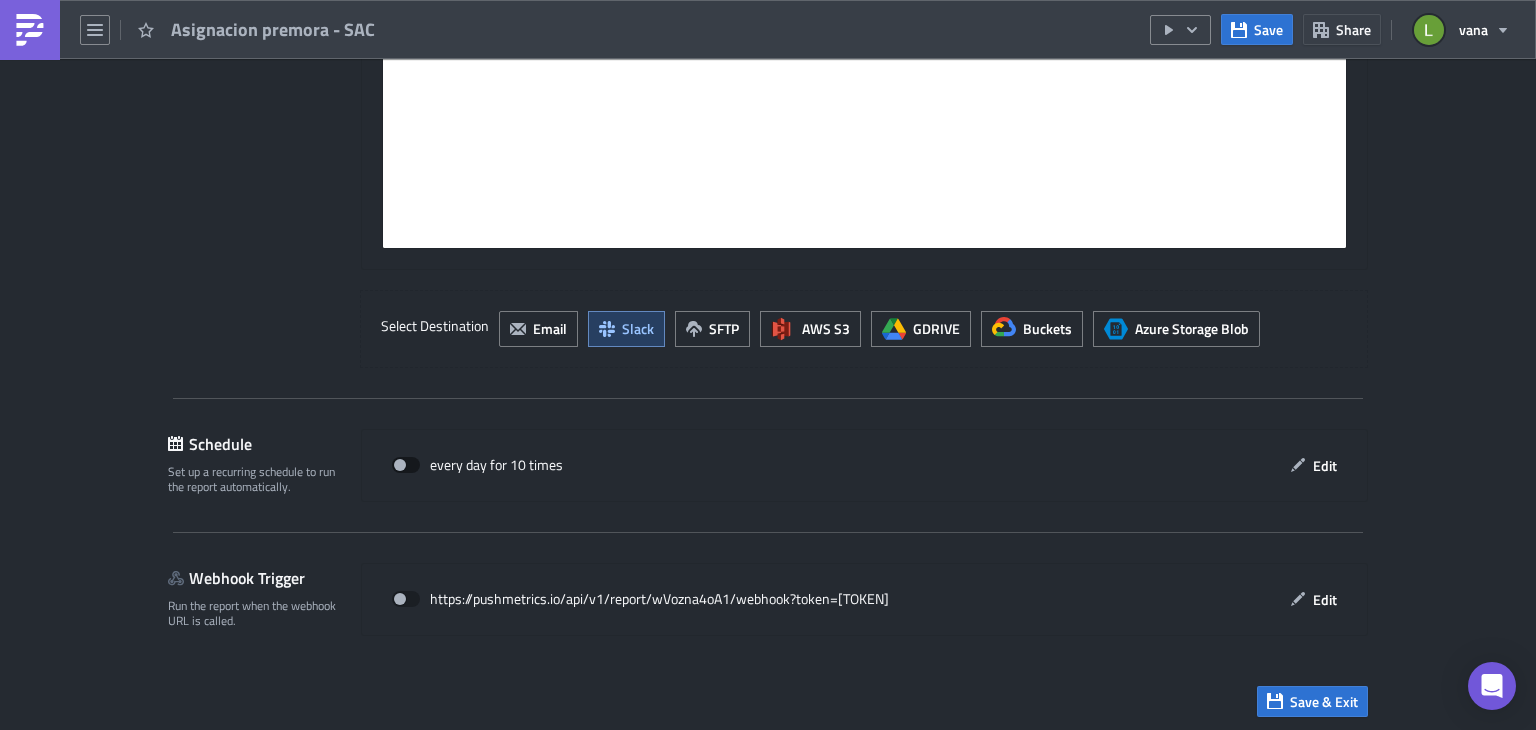 click at bounding box center [406, 465] 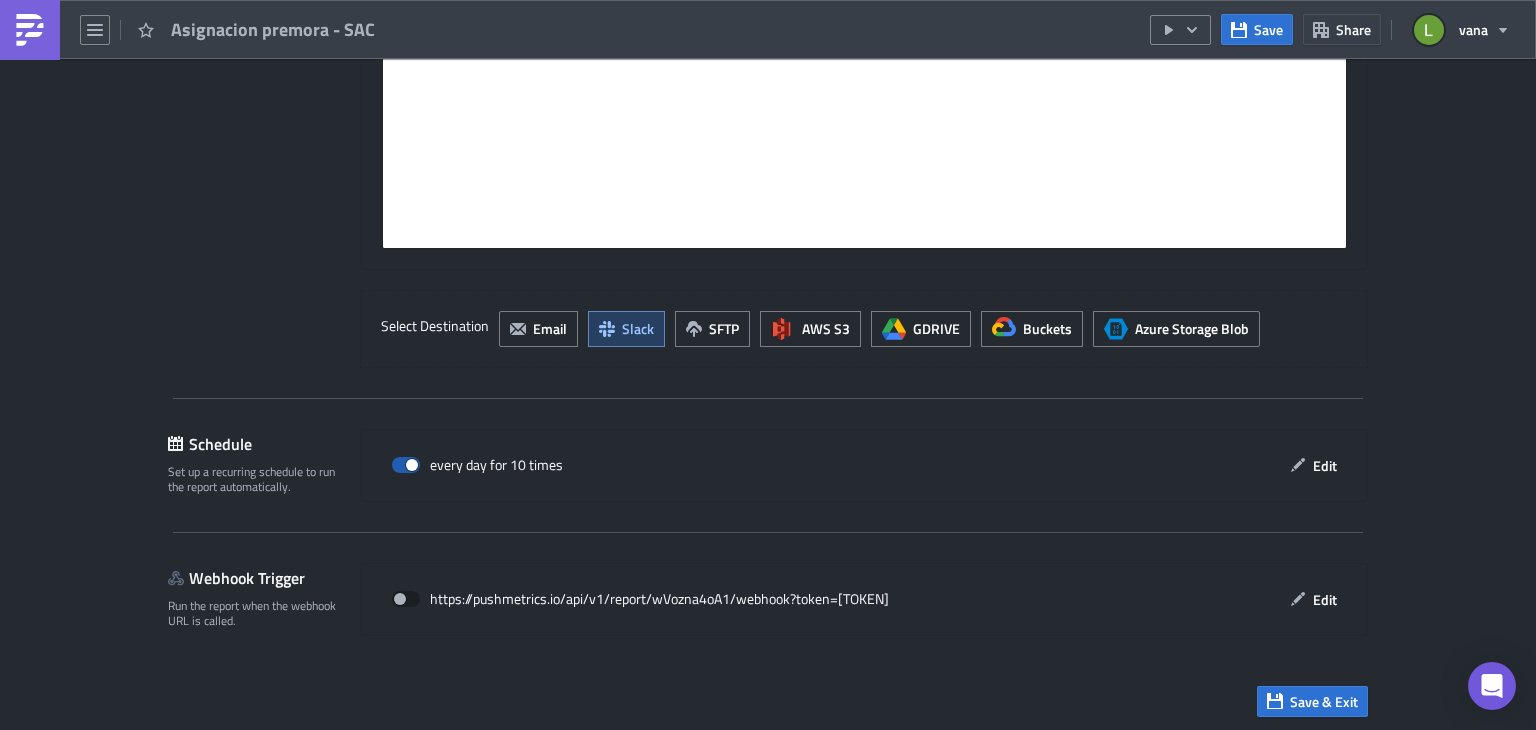 checkbox on "true" 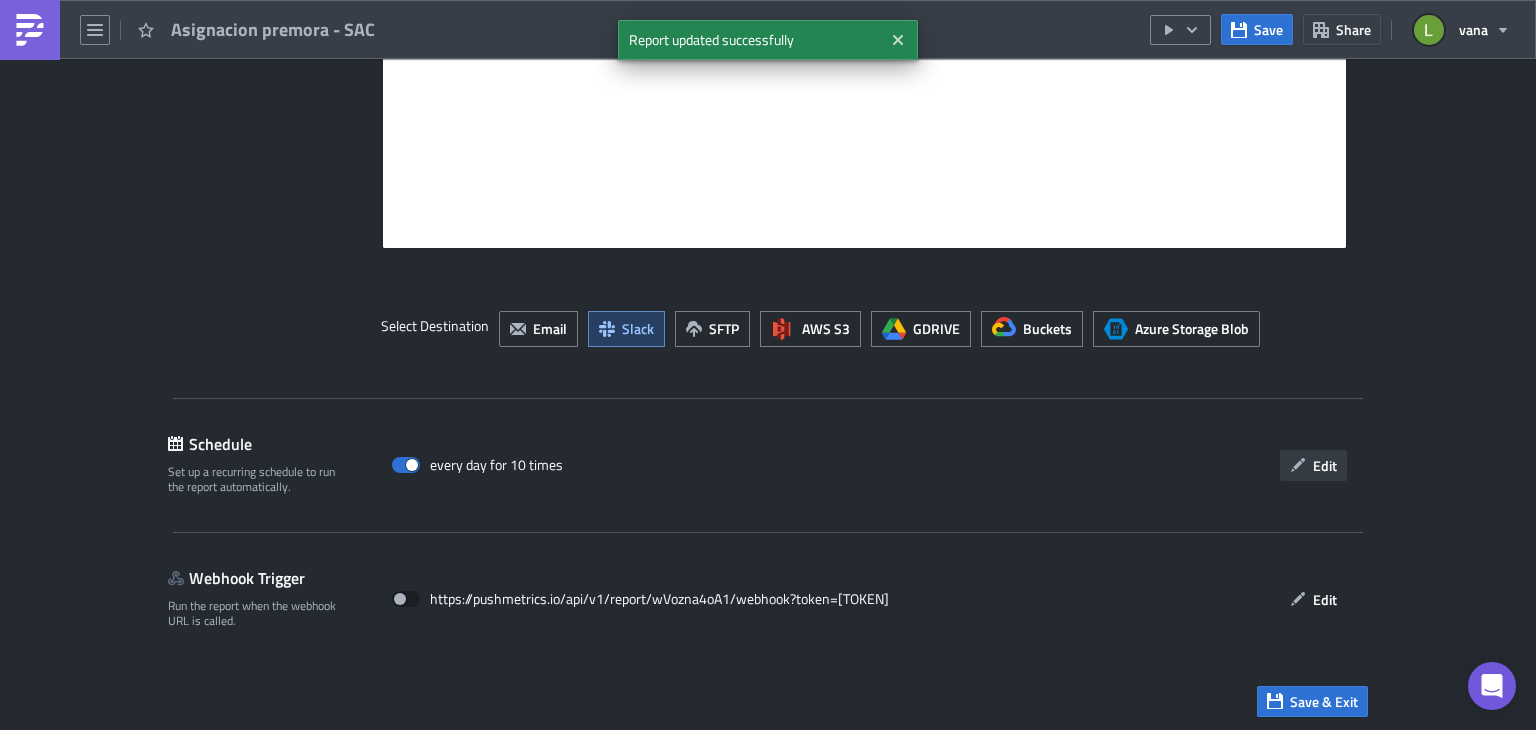 click on "Edit" at bounding box center [1325, 465] 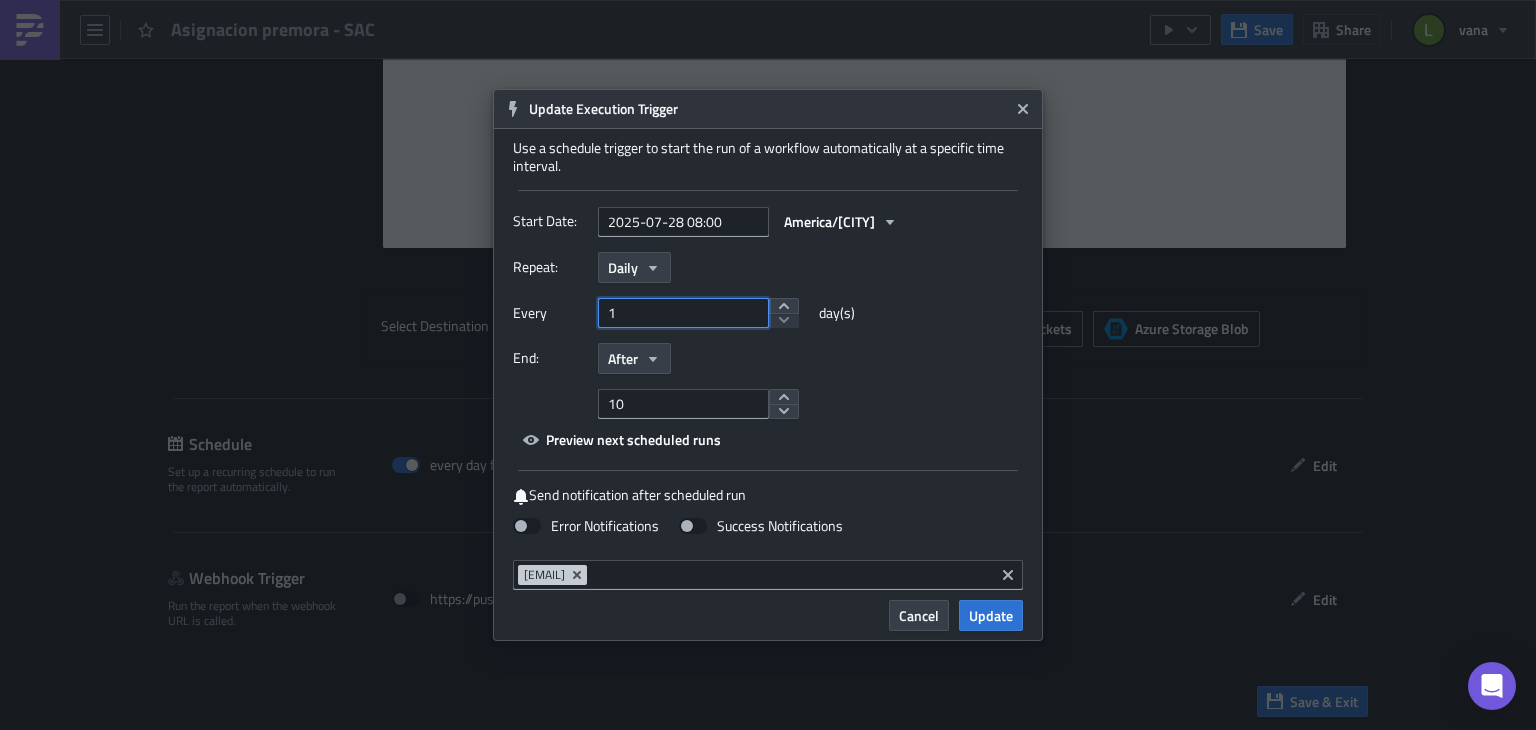 click on "1" at bounding box center [683, 313] 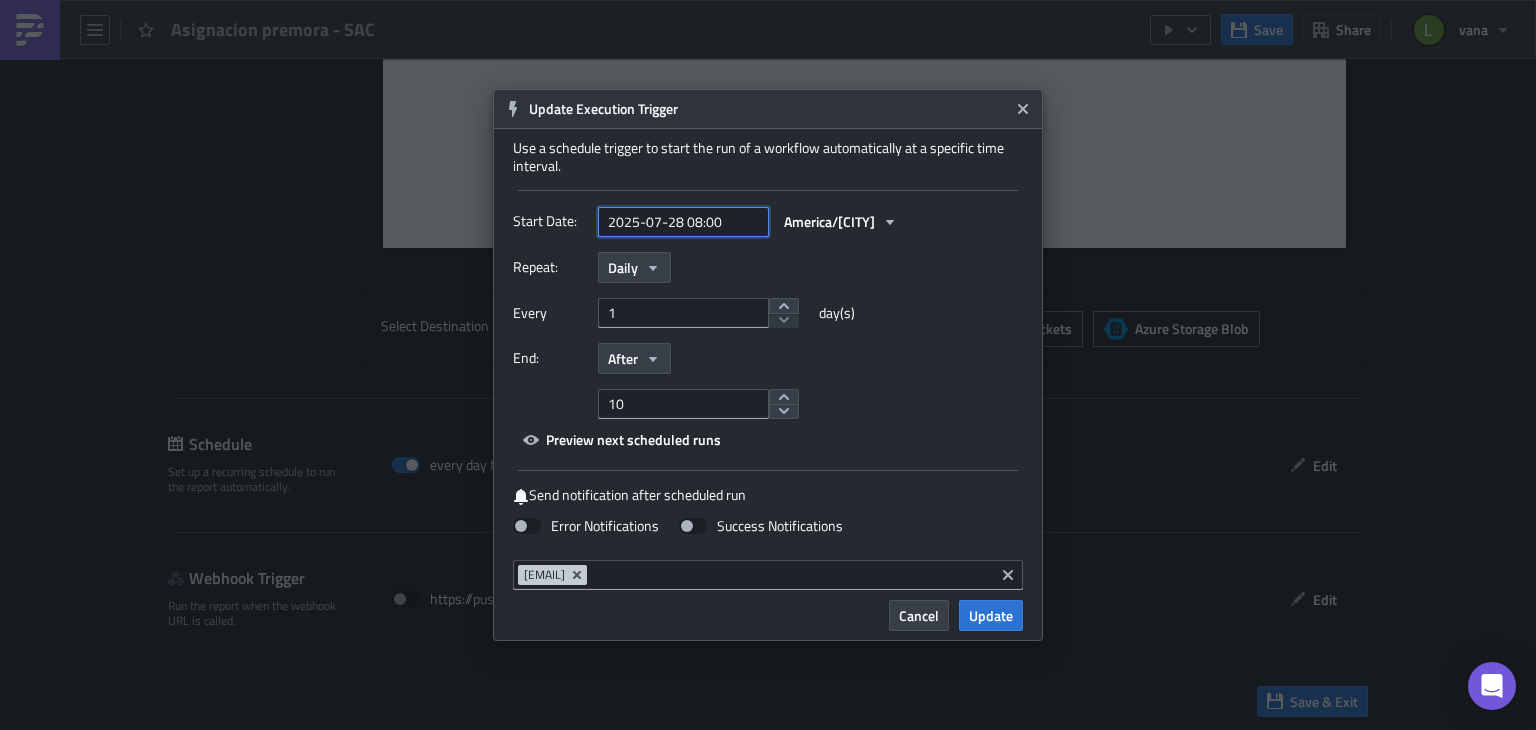 select on "6" 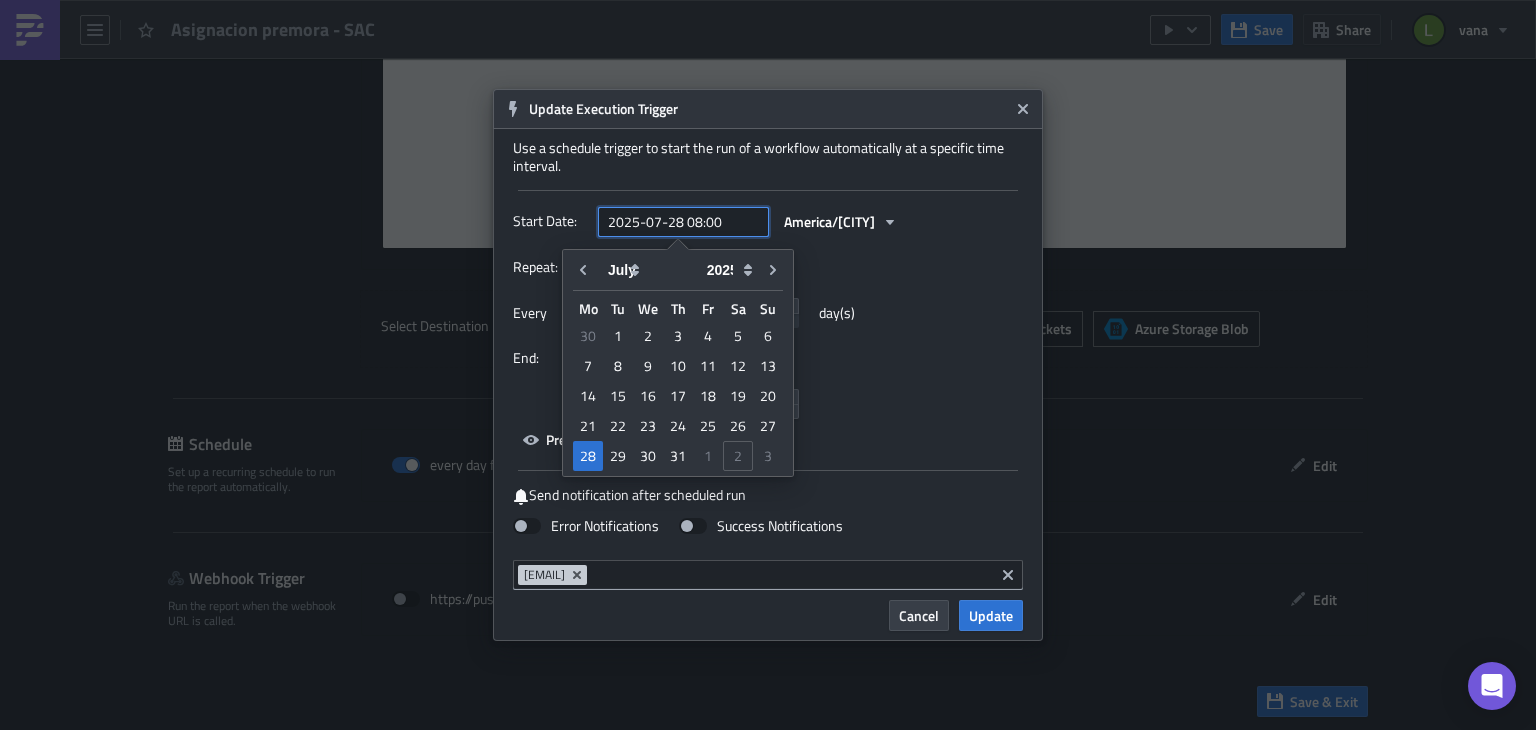 click on "2025-07-28 08:00" at bounding box center (683, 222) 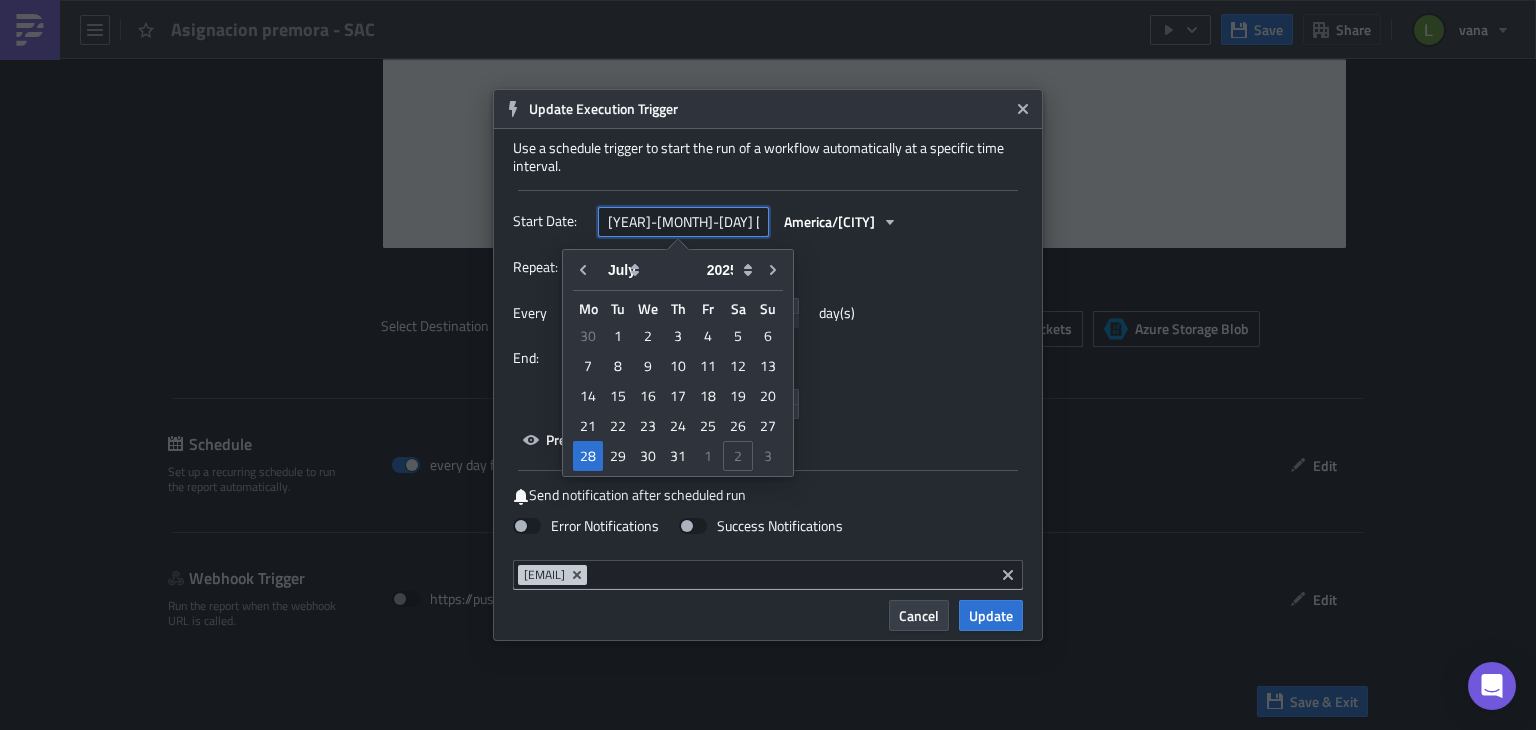 click on "[YEAR]-[MONTH]-[DAY] [TIME]" at bounding box center [683, 222] 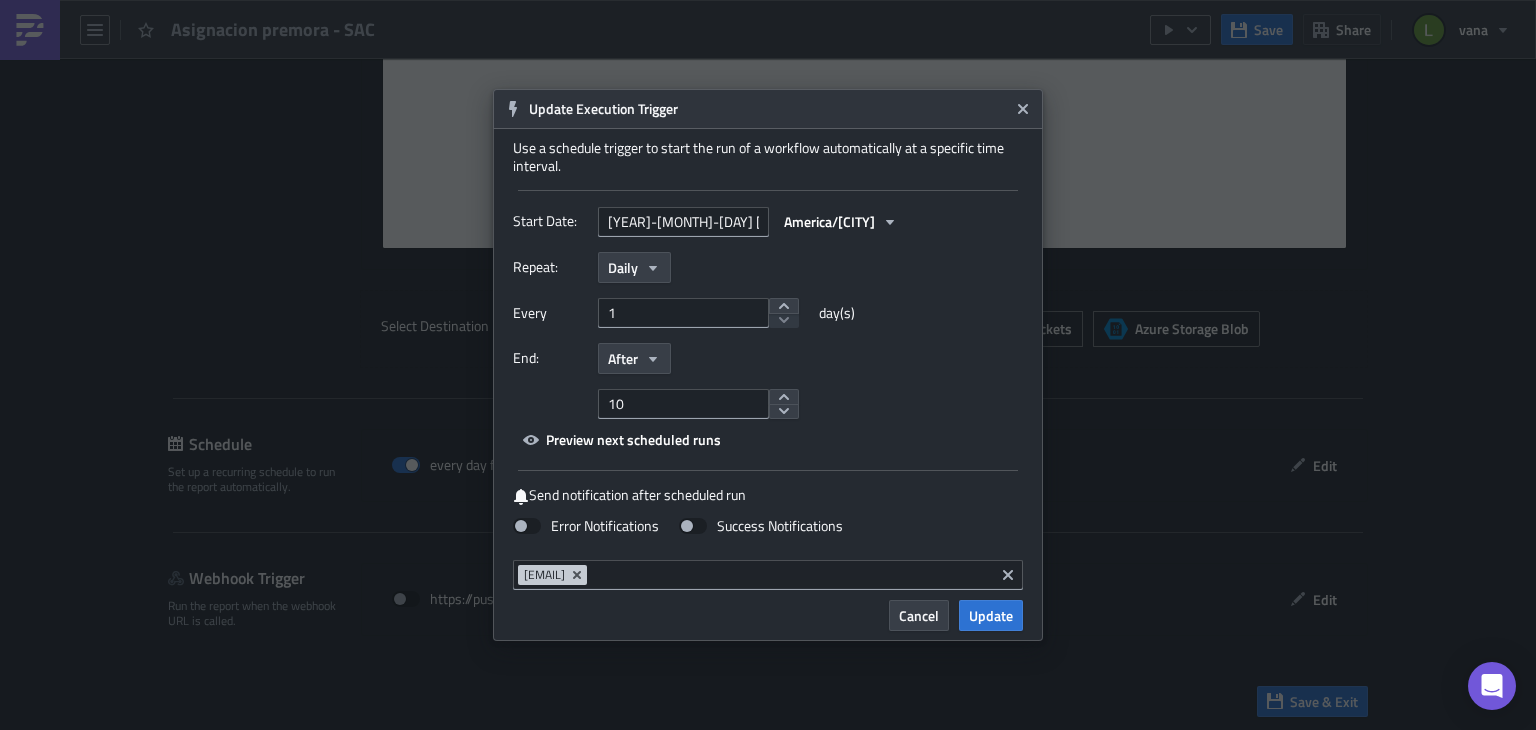 click on "Every   [NUMBER]  day(s)" at bounding box center (768, 320) 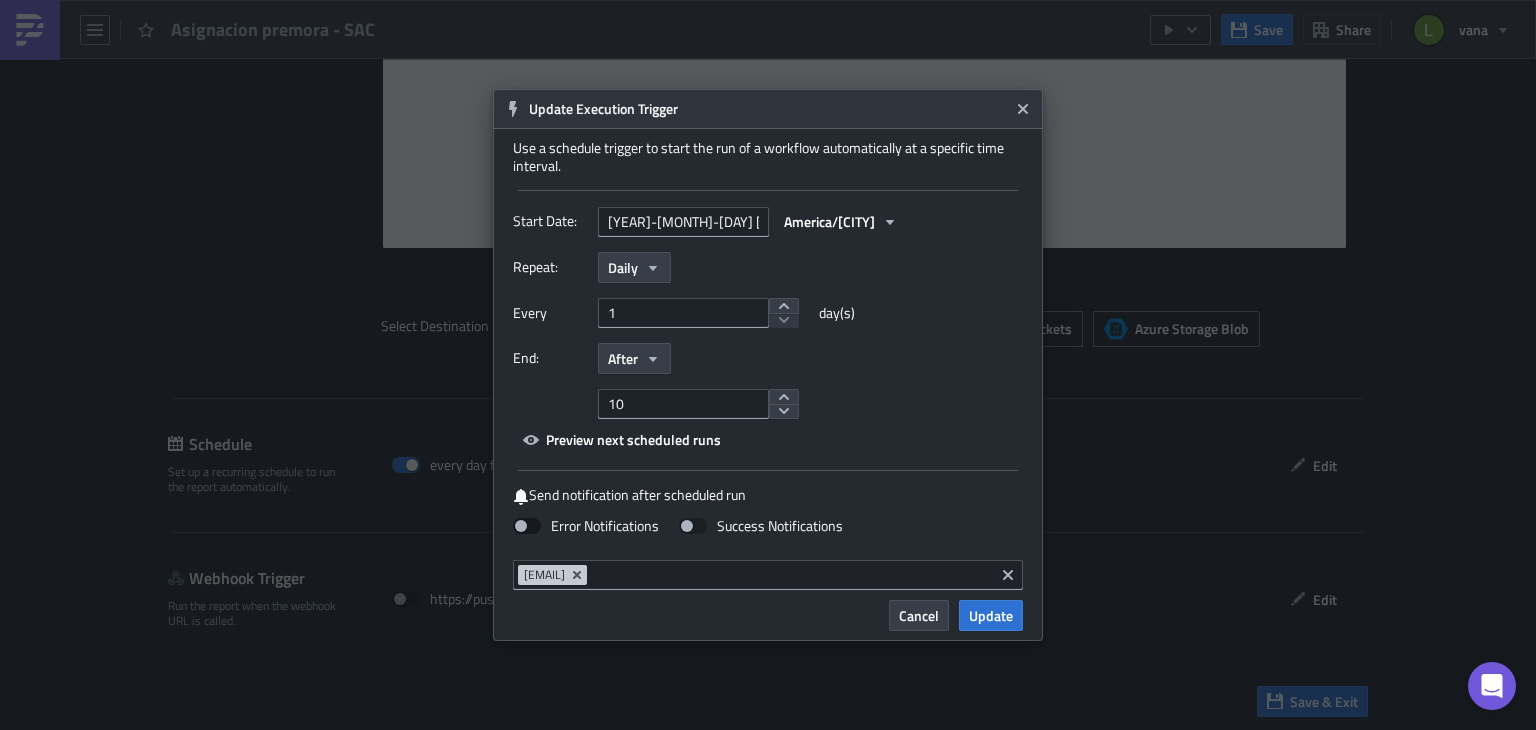 click on "Error Notifications" at bounding box center [586, 526] 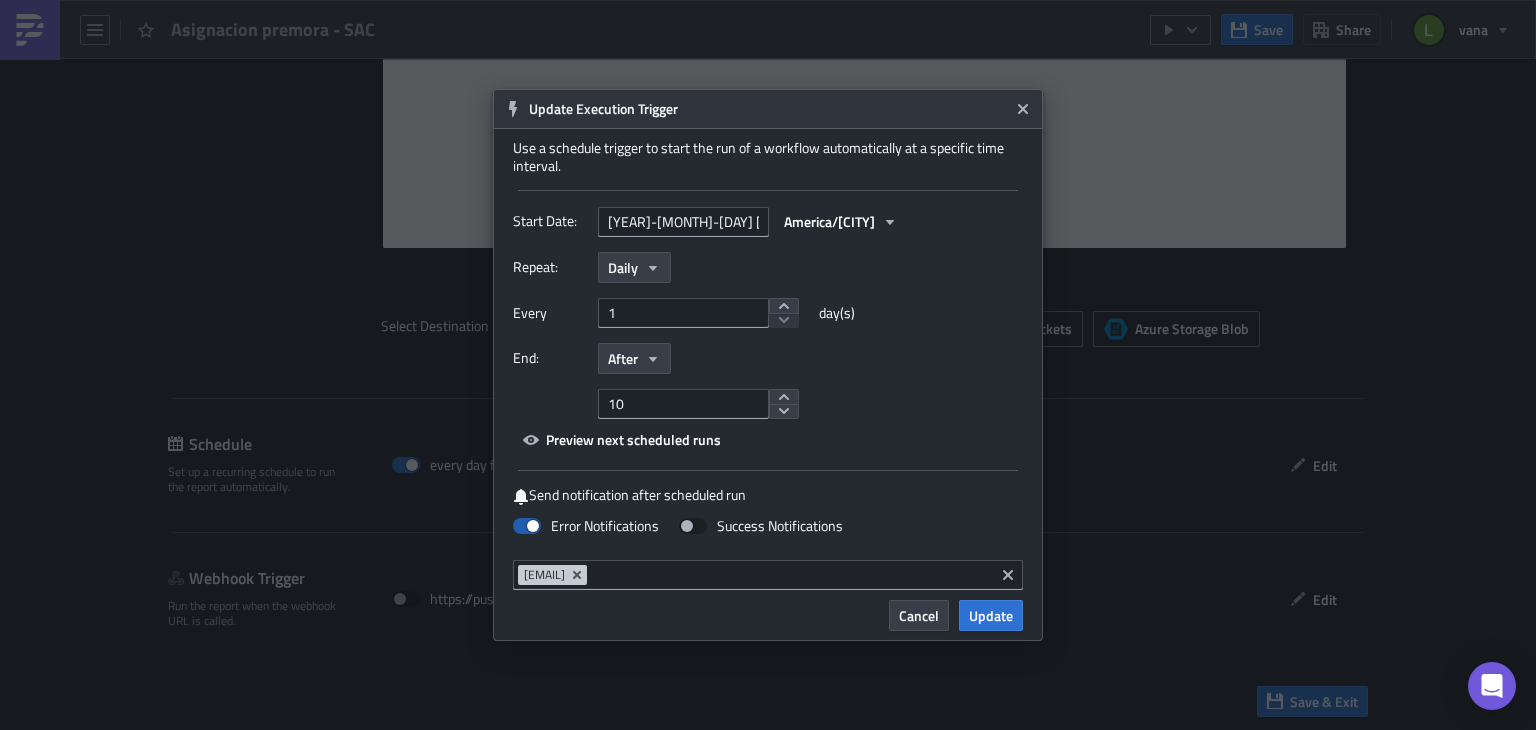 checkbox on "true" 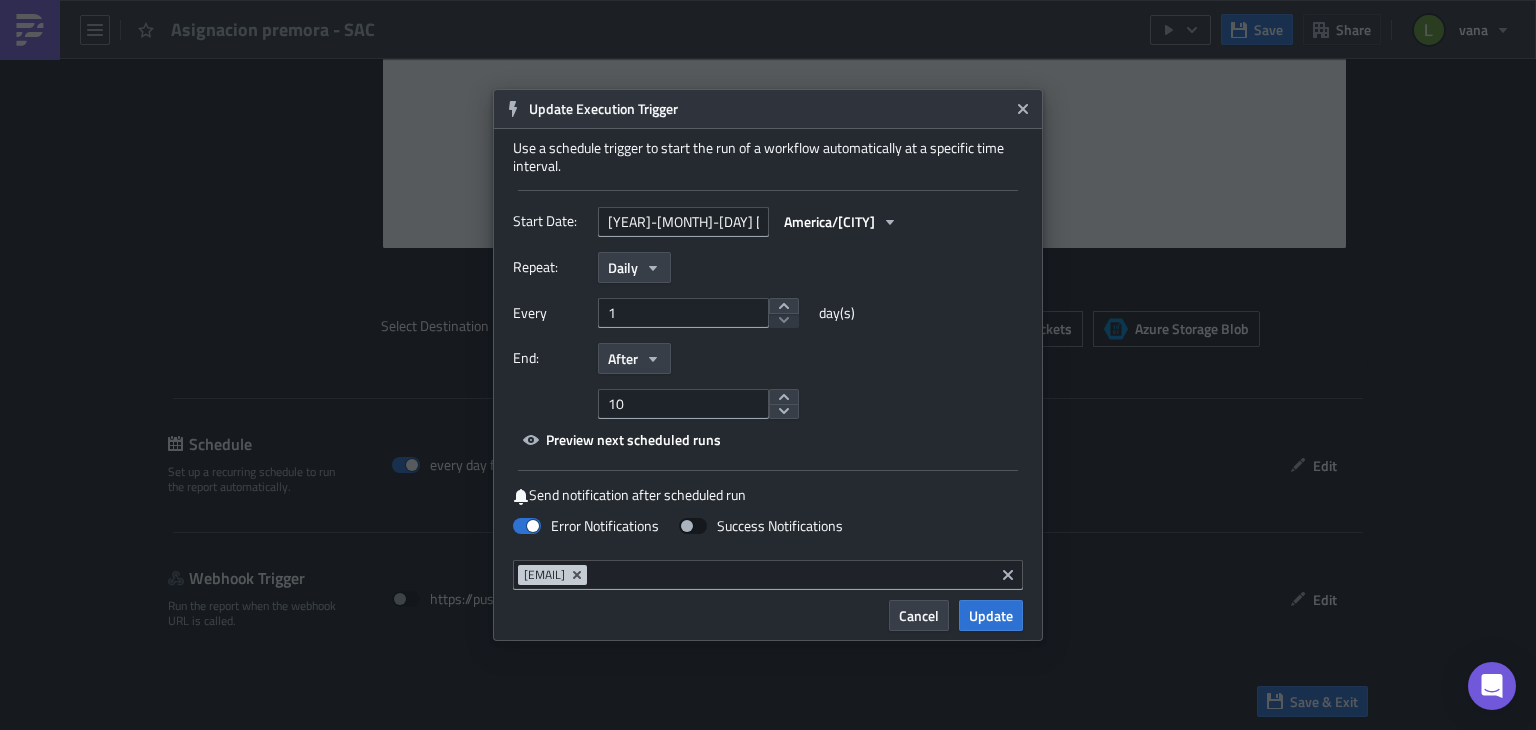 click on "Success Notifications" at bounding box center [761, 526] 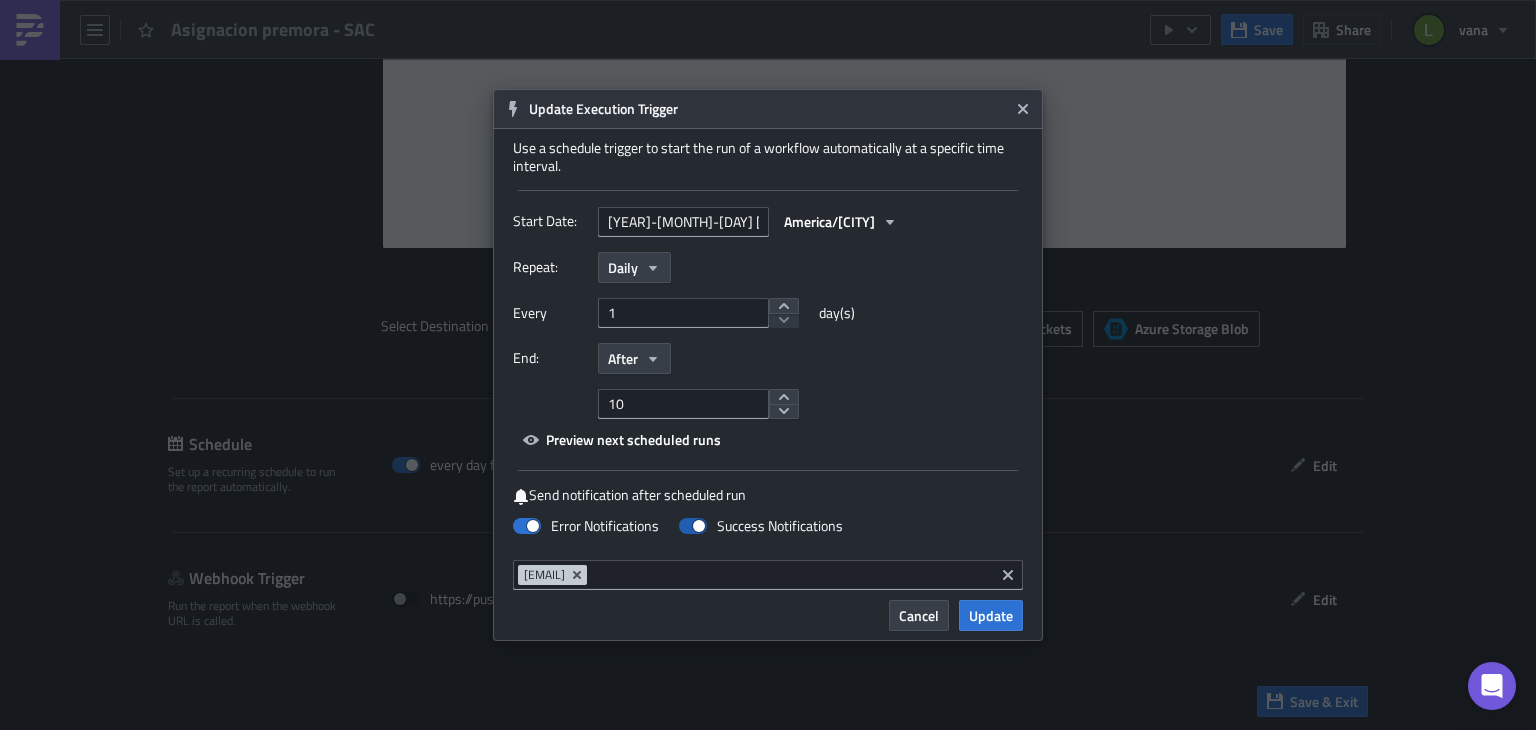 checkbox on "true" 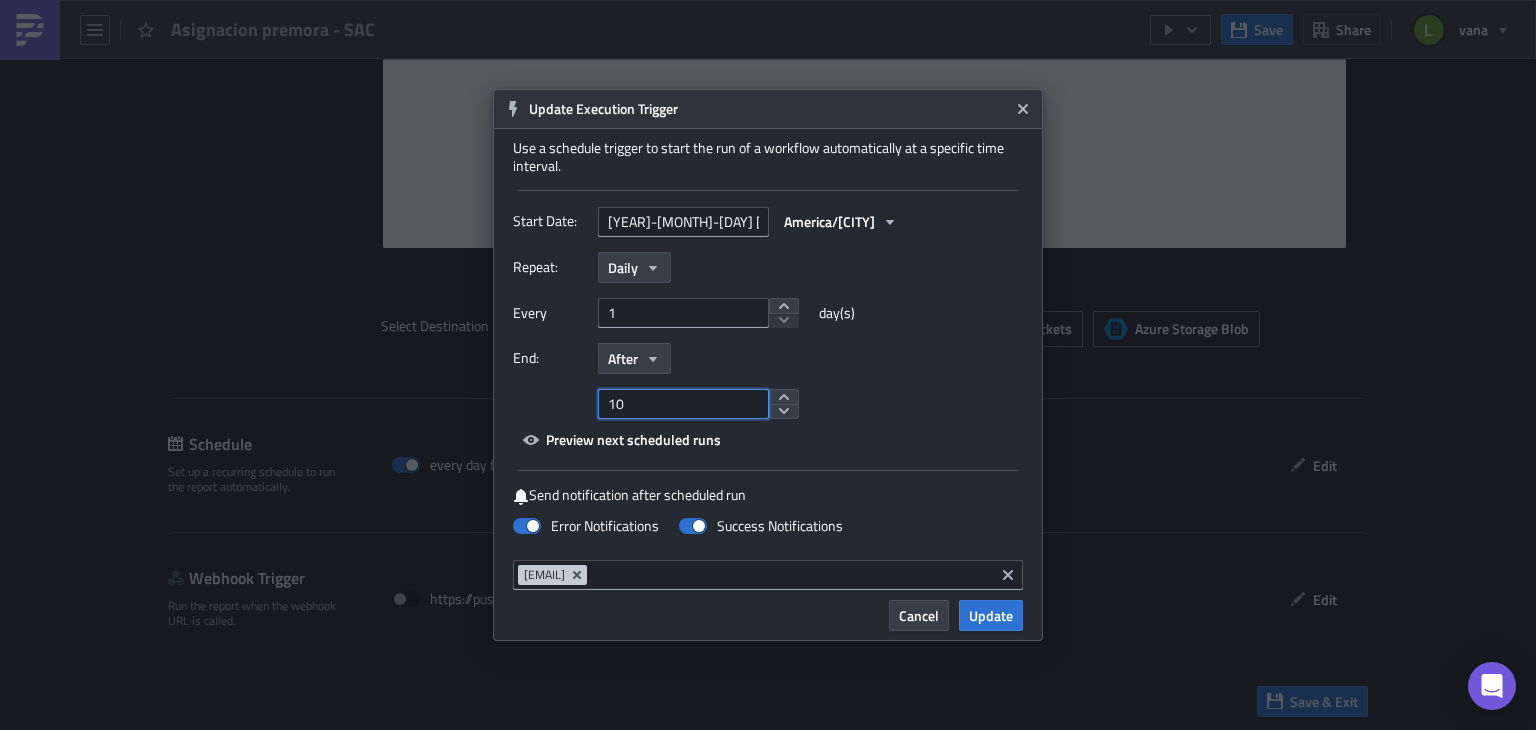 click on "10" at bounding box center (683, 404) 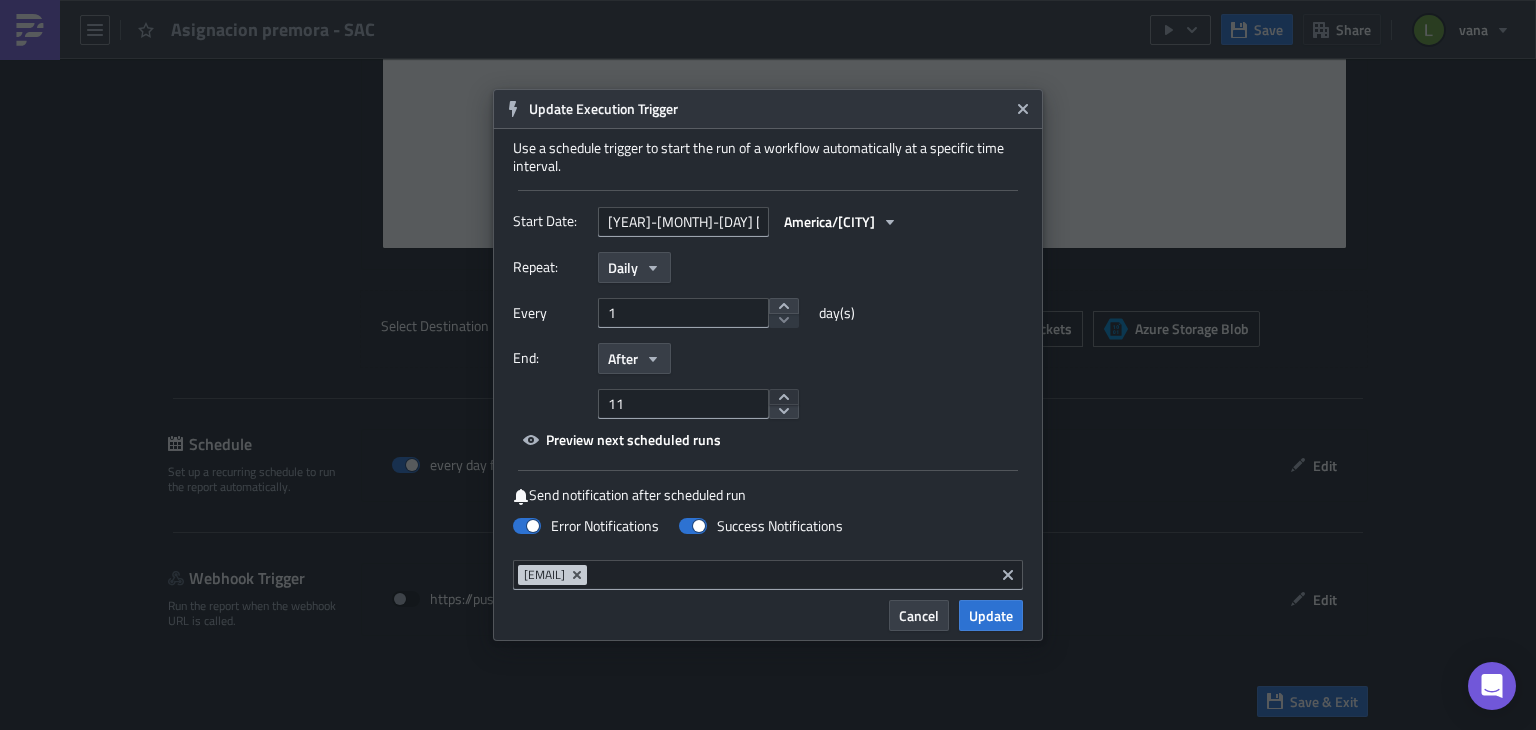 click at bounding box center [784, 397] 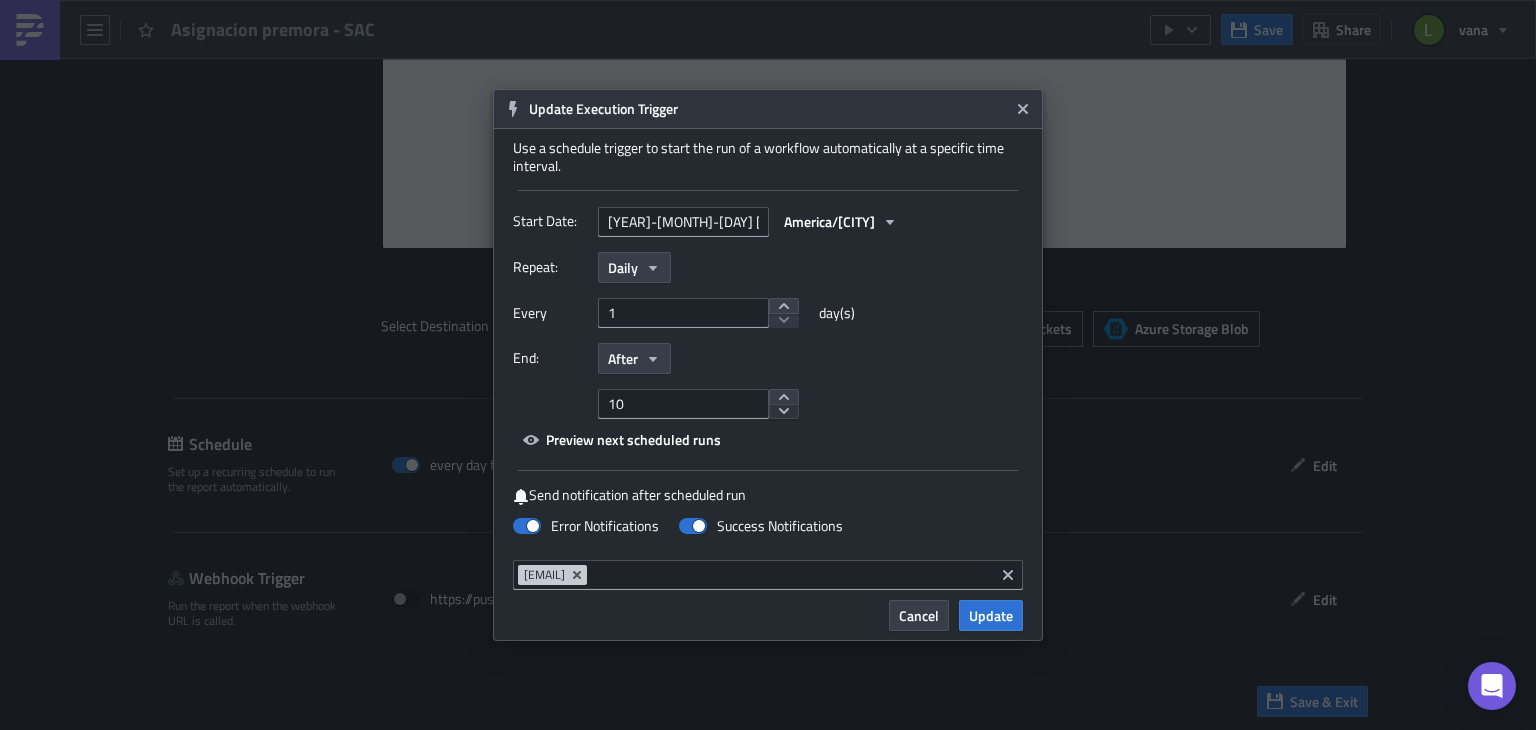 click at bounding box center (784, 412) 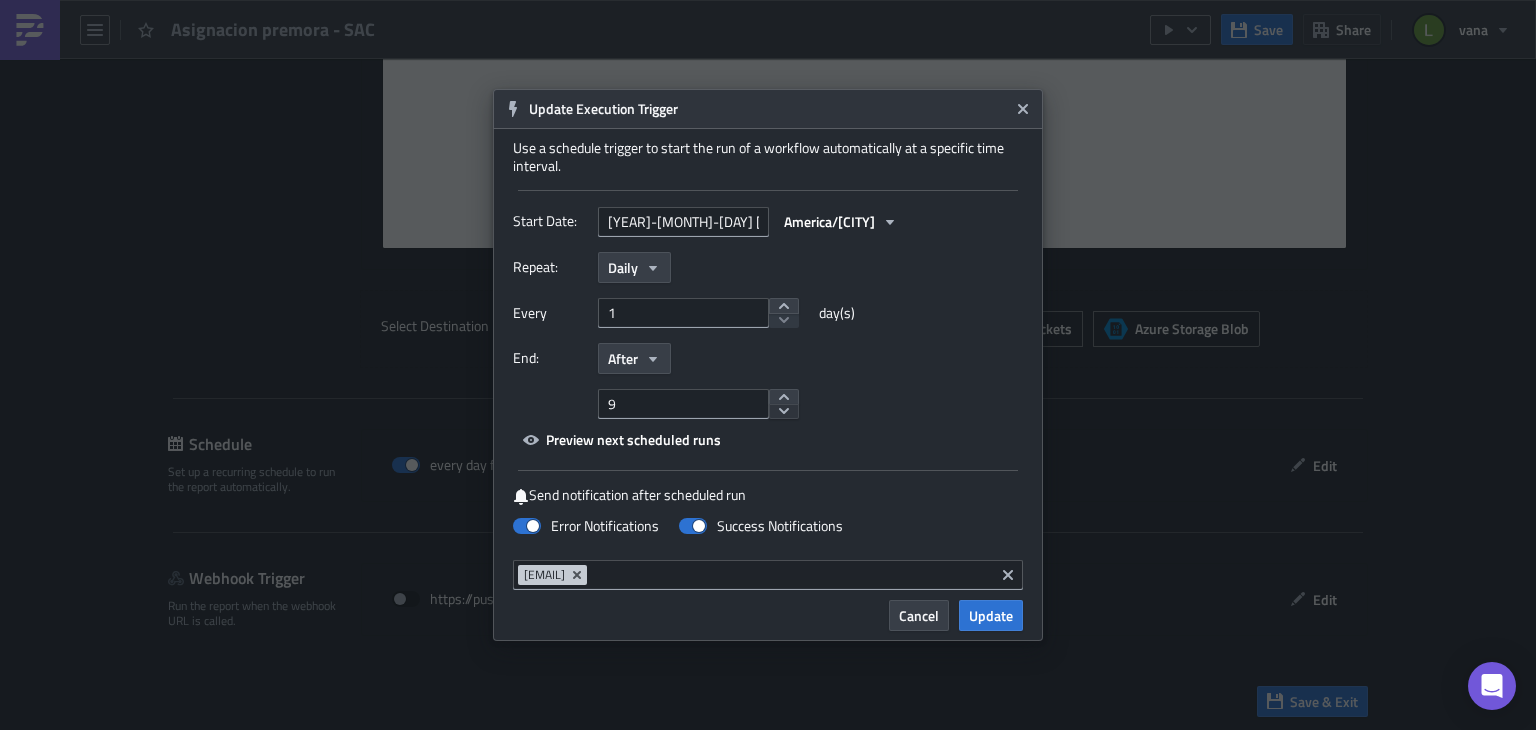 click at bounding box center (784, 412) 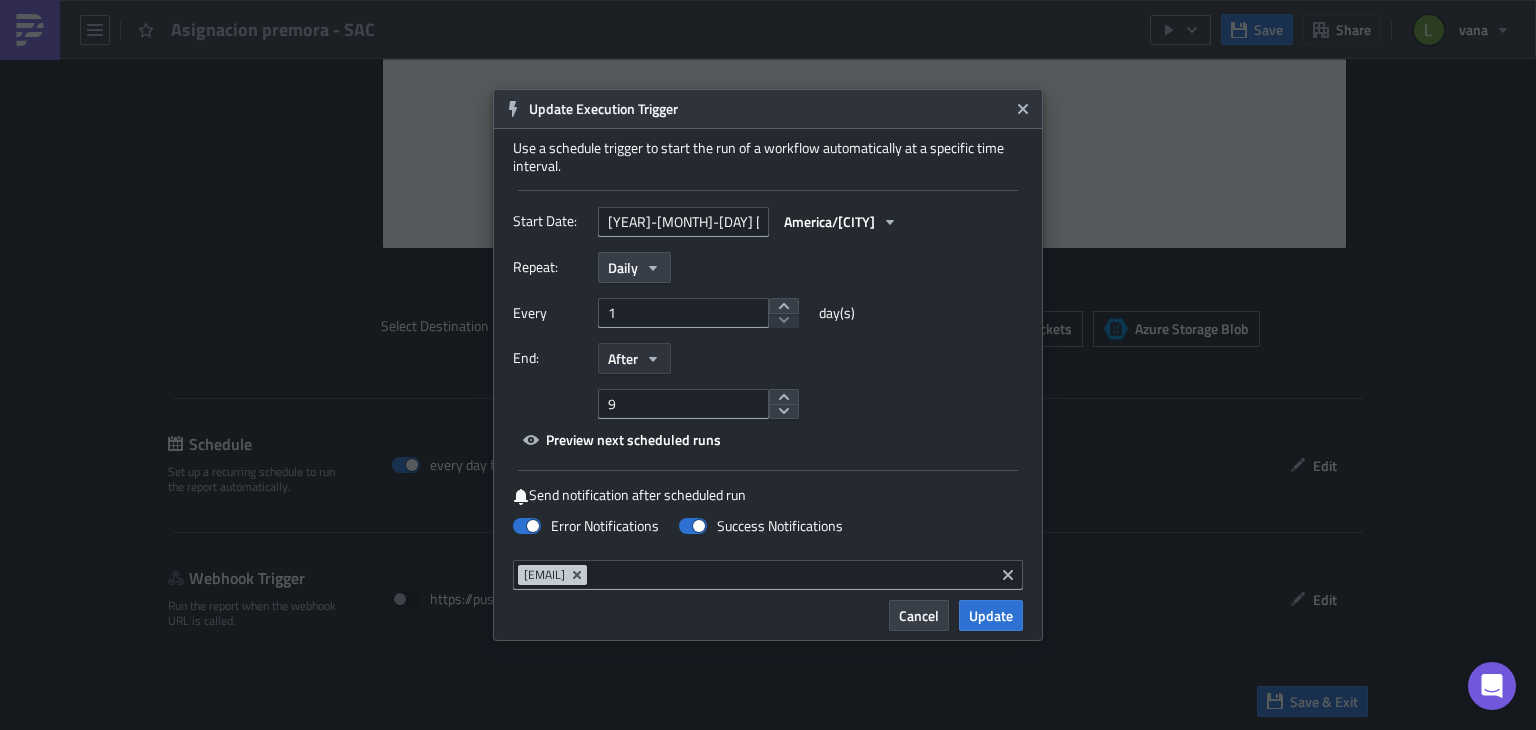 click on "After" at bounding box center (623, 358) 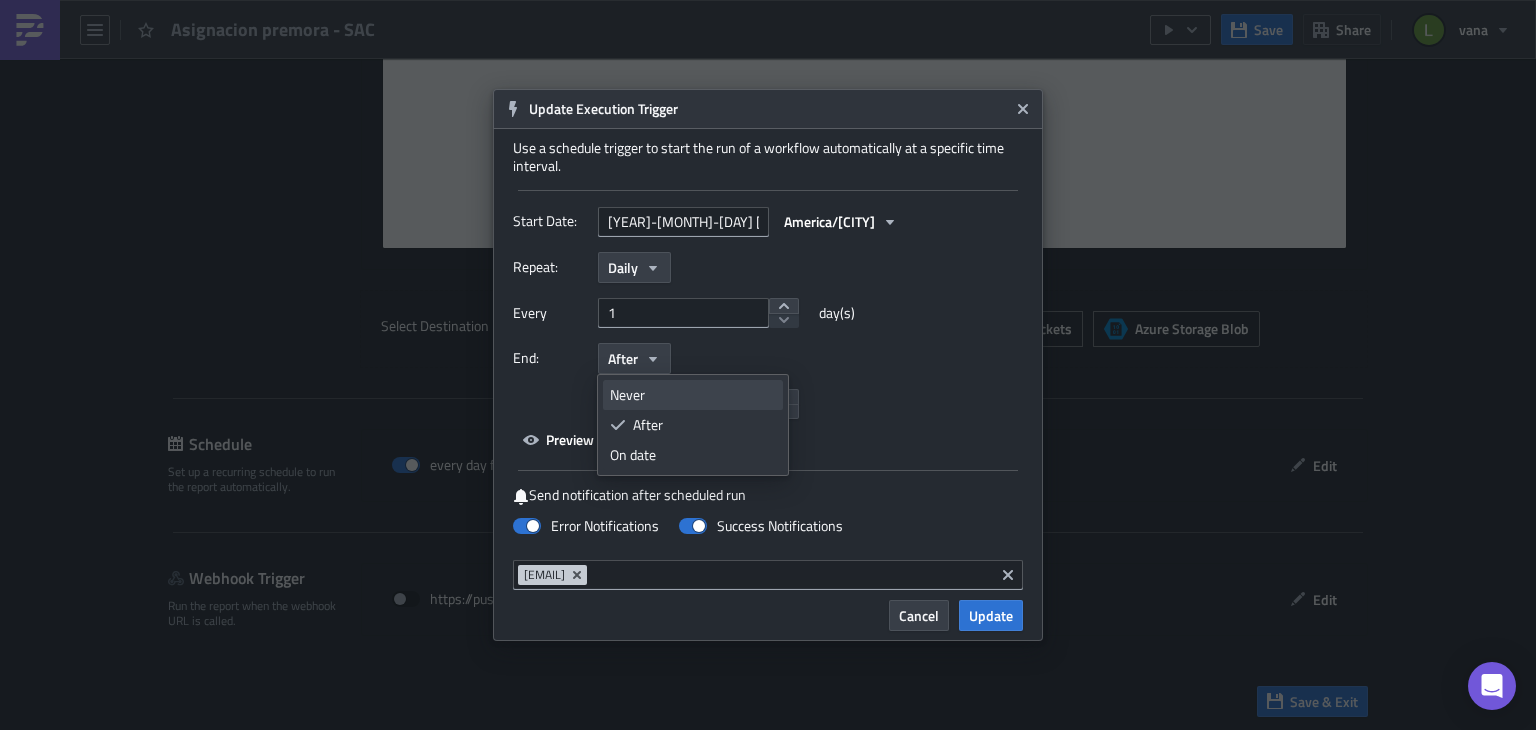 click on "Never" at bounding box center (693, 395) 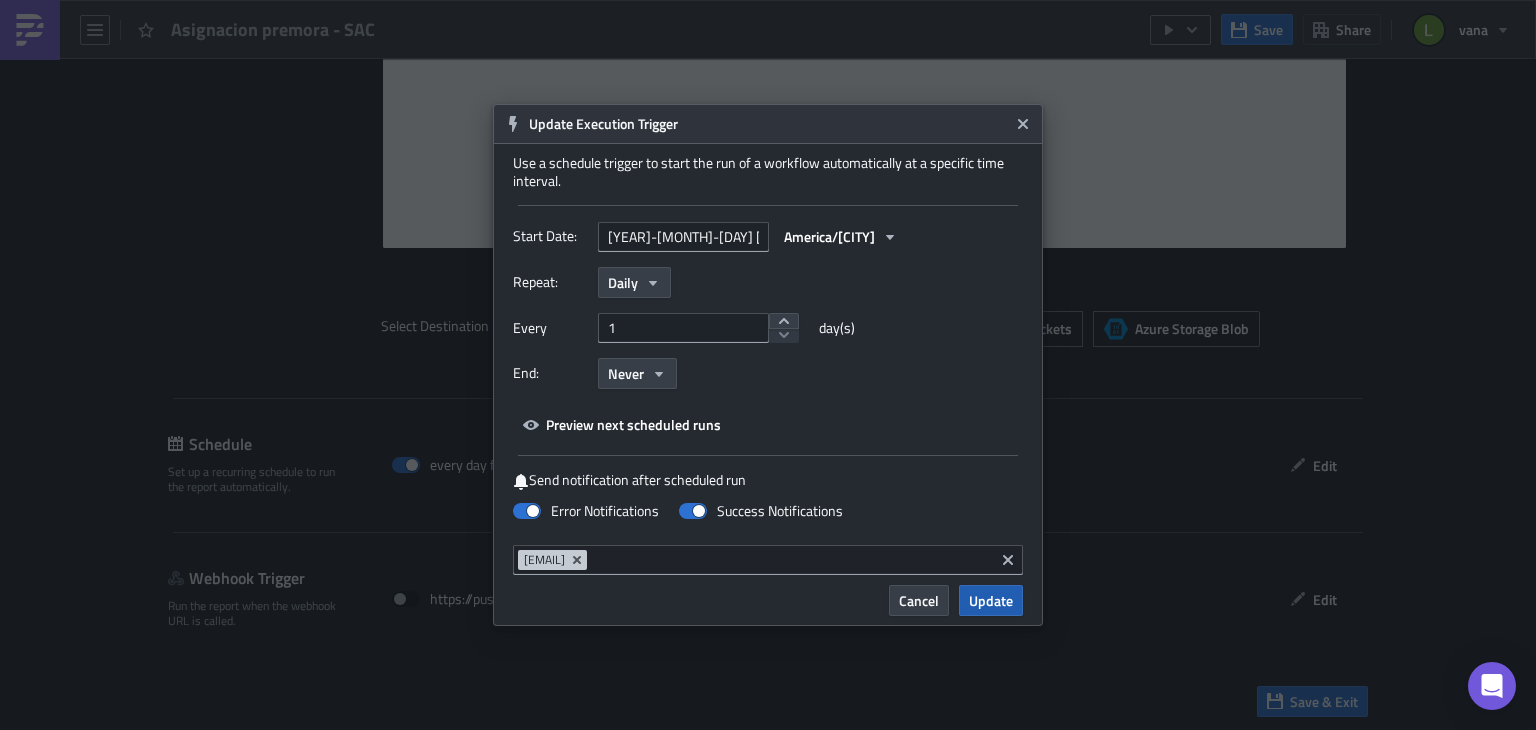 click on "Update" at bounding box center [991, 600] 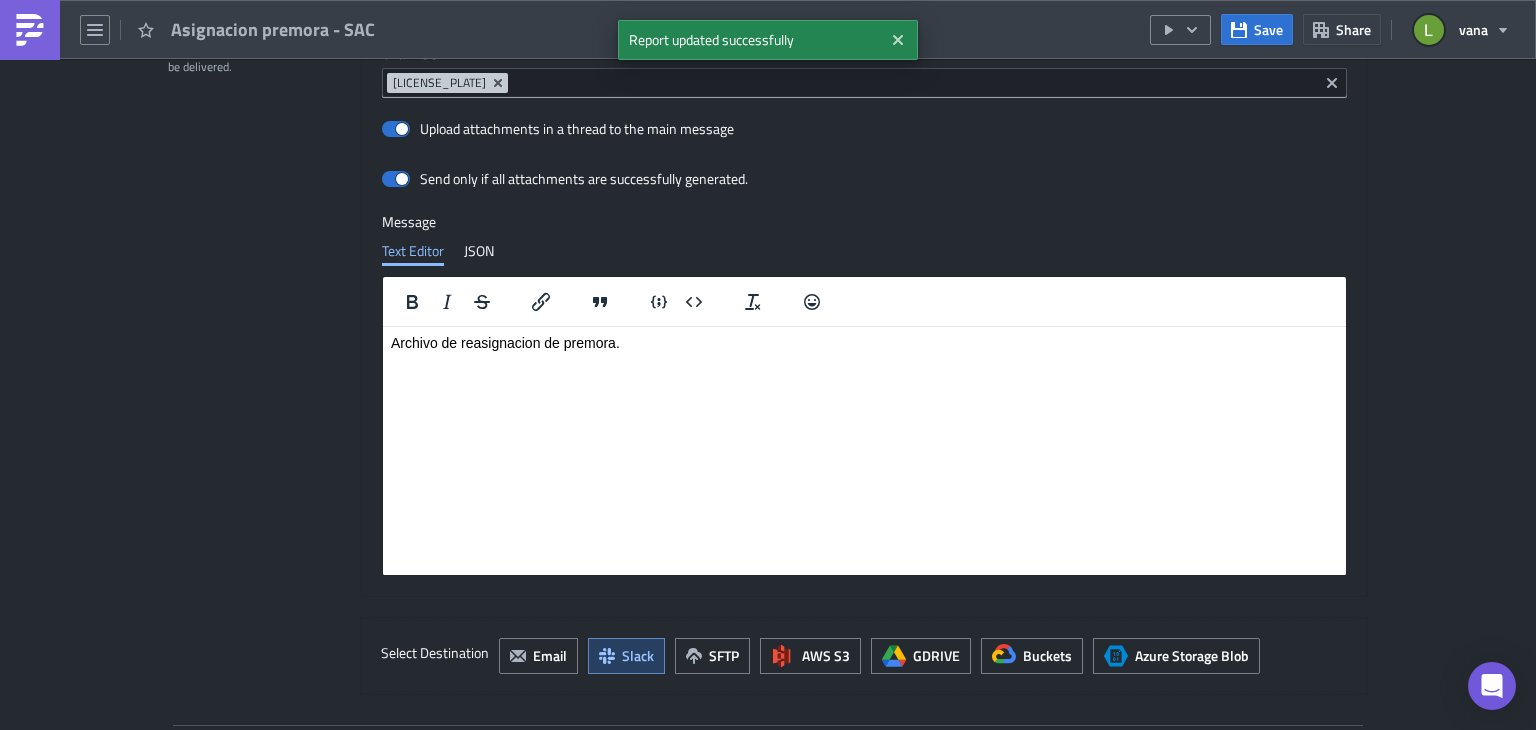 scroll, scrollTop: 1850, scrollLeft: 0, axis: vertical 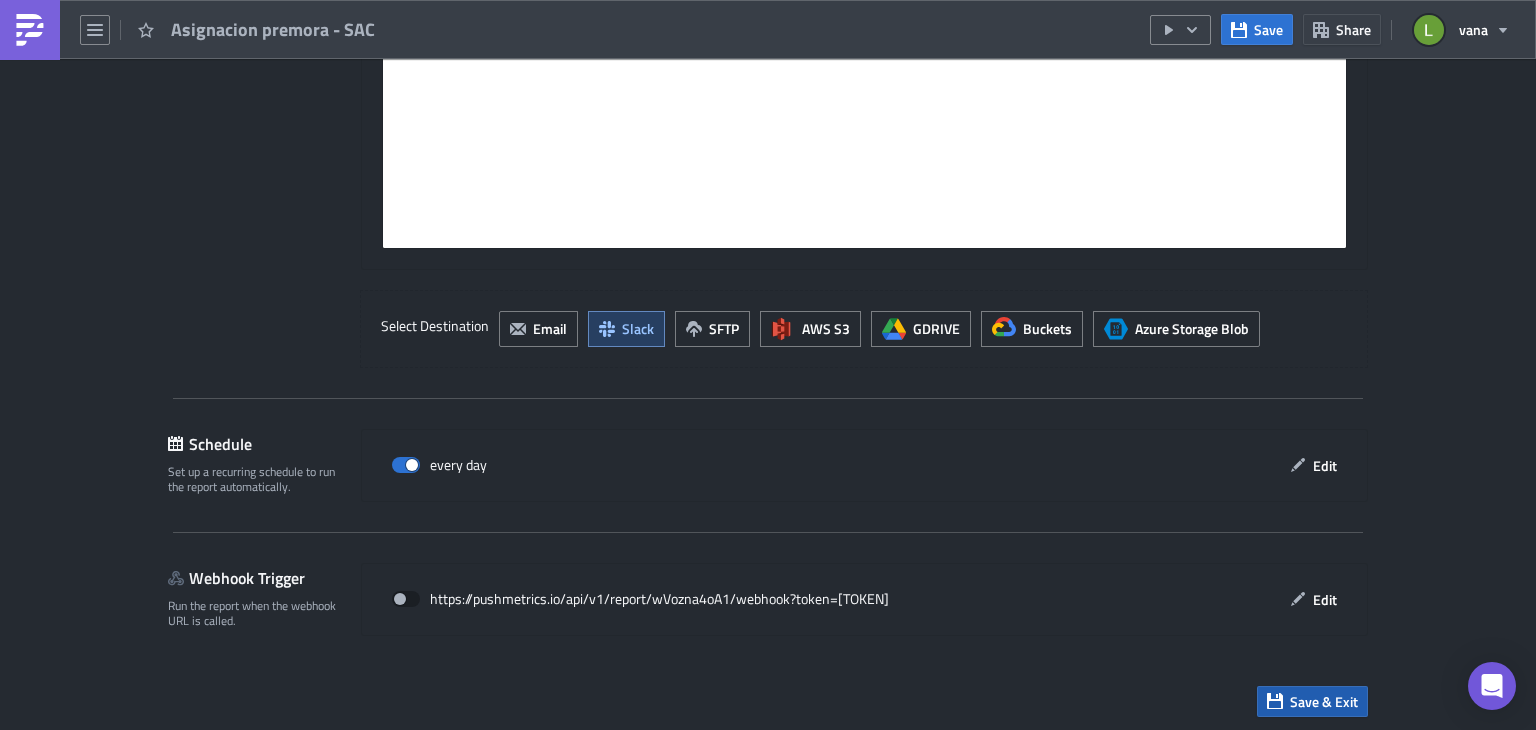 click on "Save & Exit" at bounding box center [1324, 701] 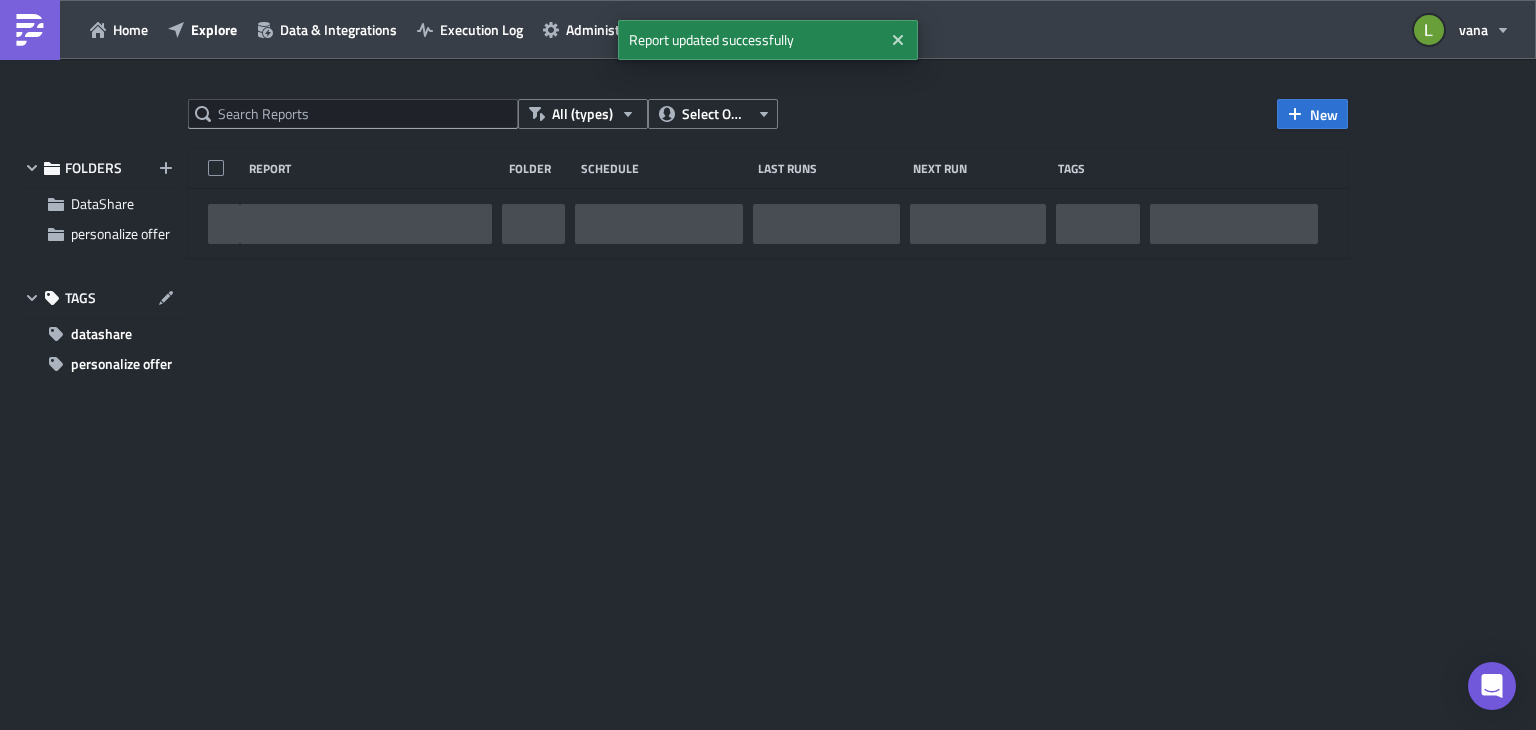 scroll, scrollTop: 0, scrollLeft: 0, axis: both 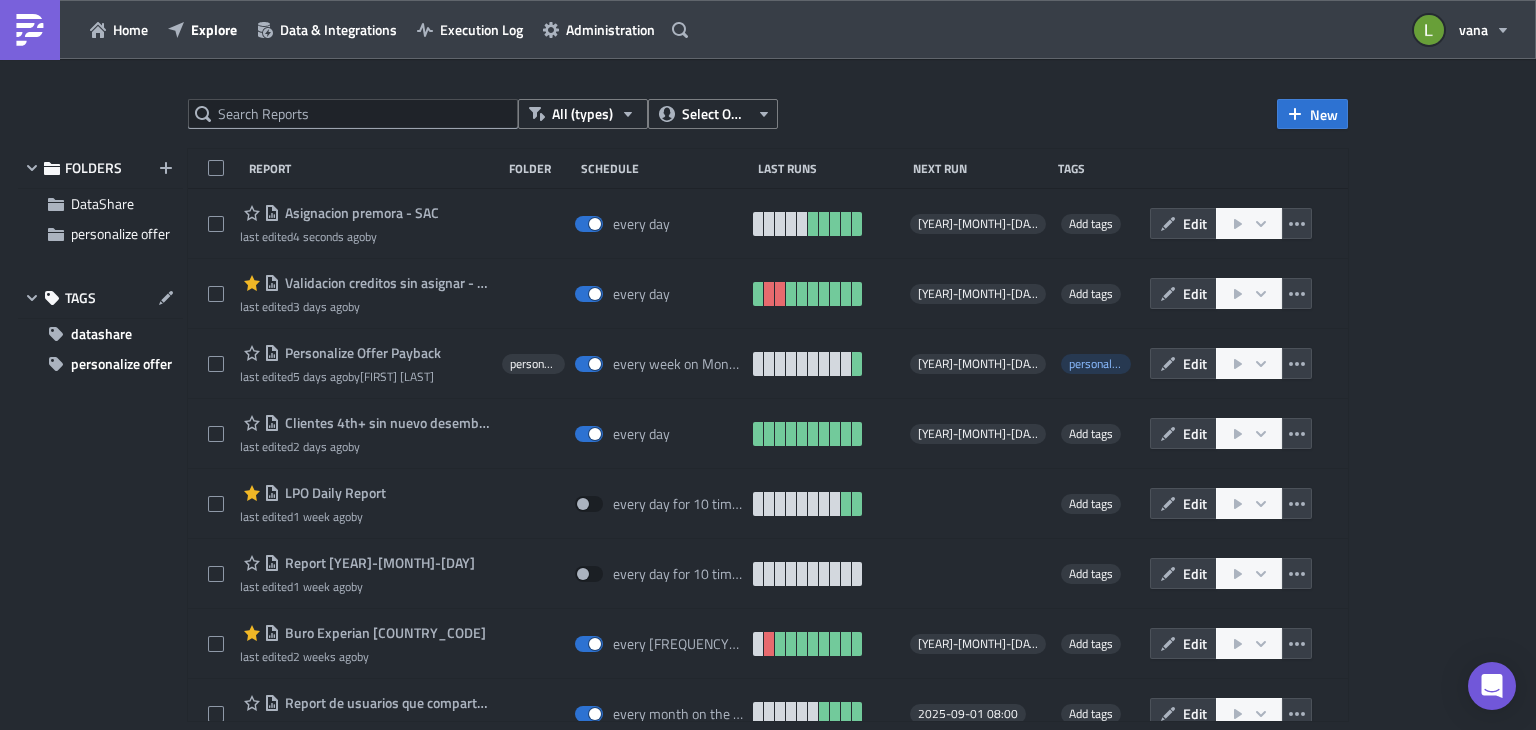 click at bounding box center [30, 30] 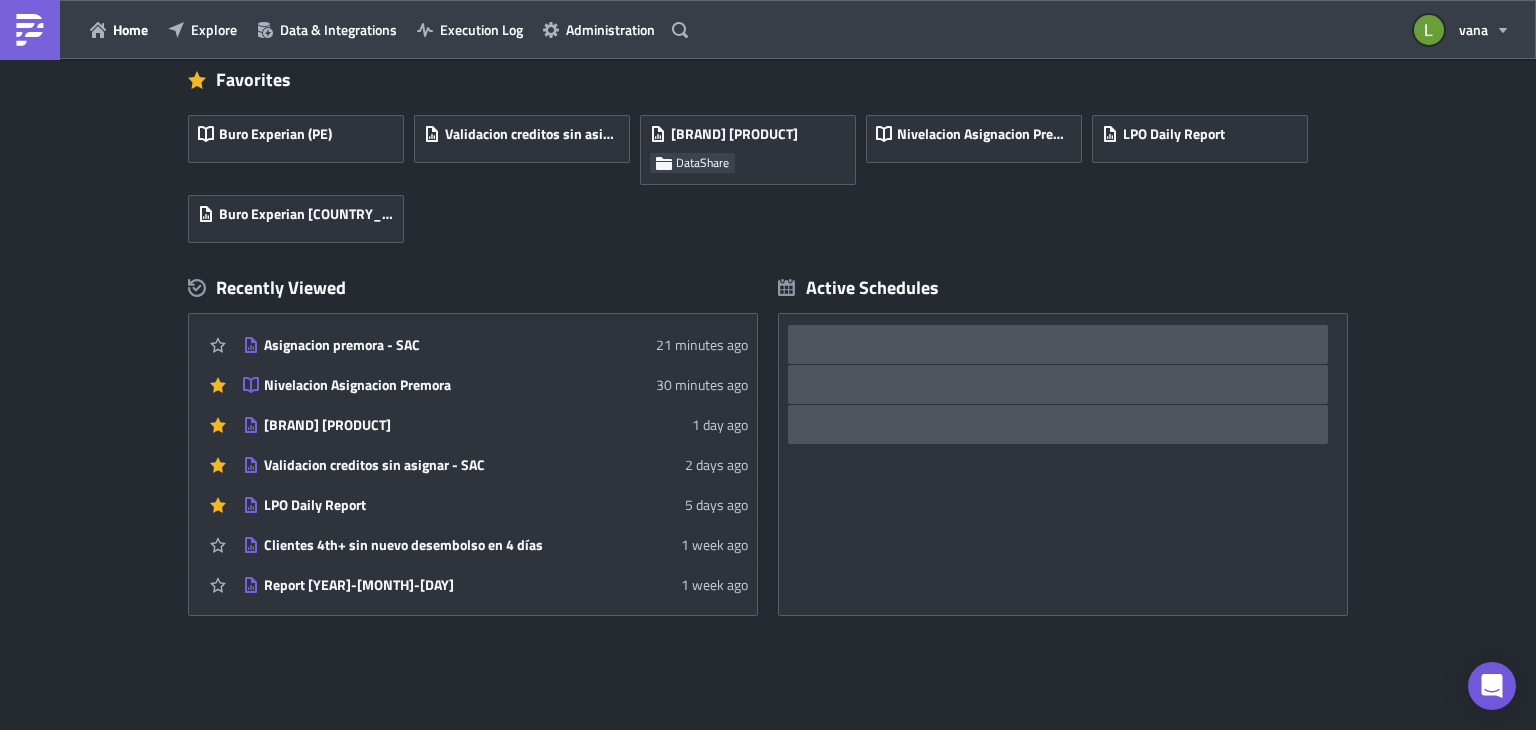 scroll, scrollTop: 116, scrollLeft: 0, axis: vertical 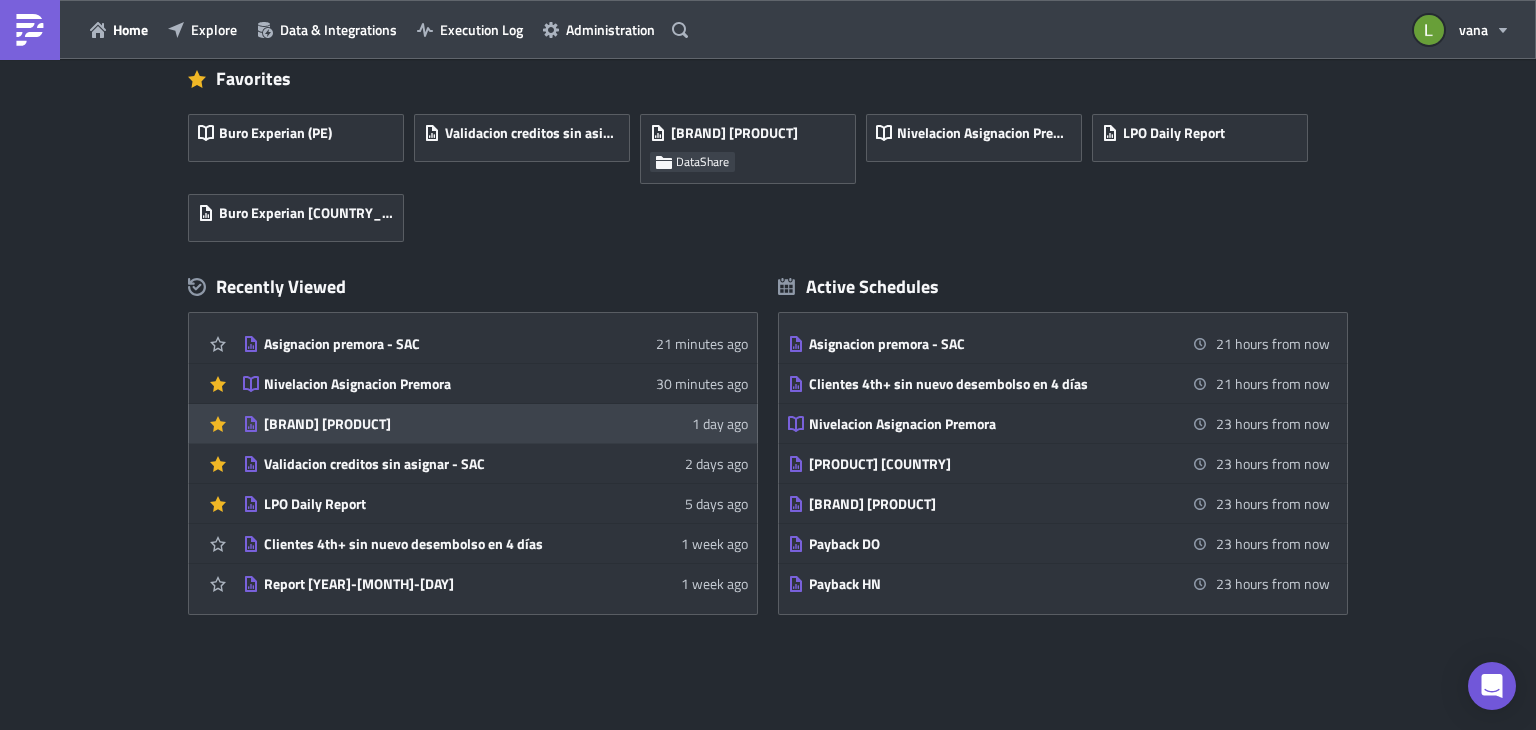 click on "[BRAND] [PRODUCT]" at bounding box center [439, 424] 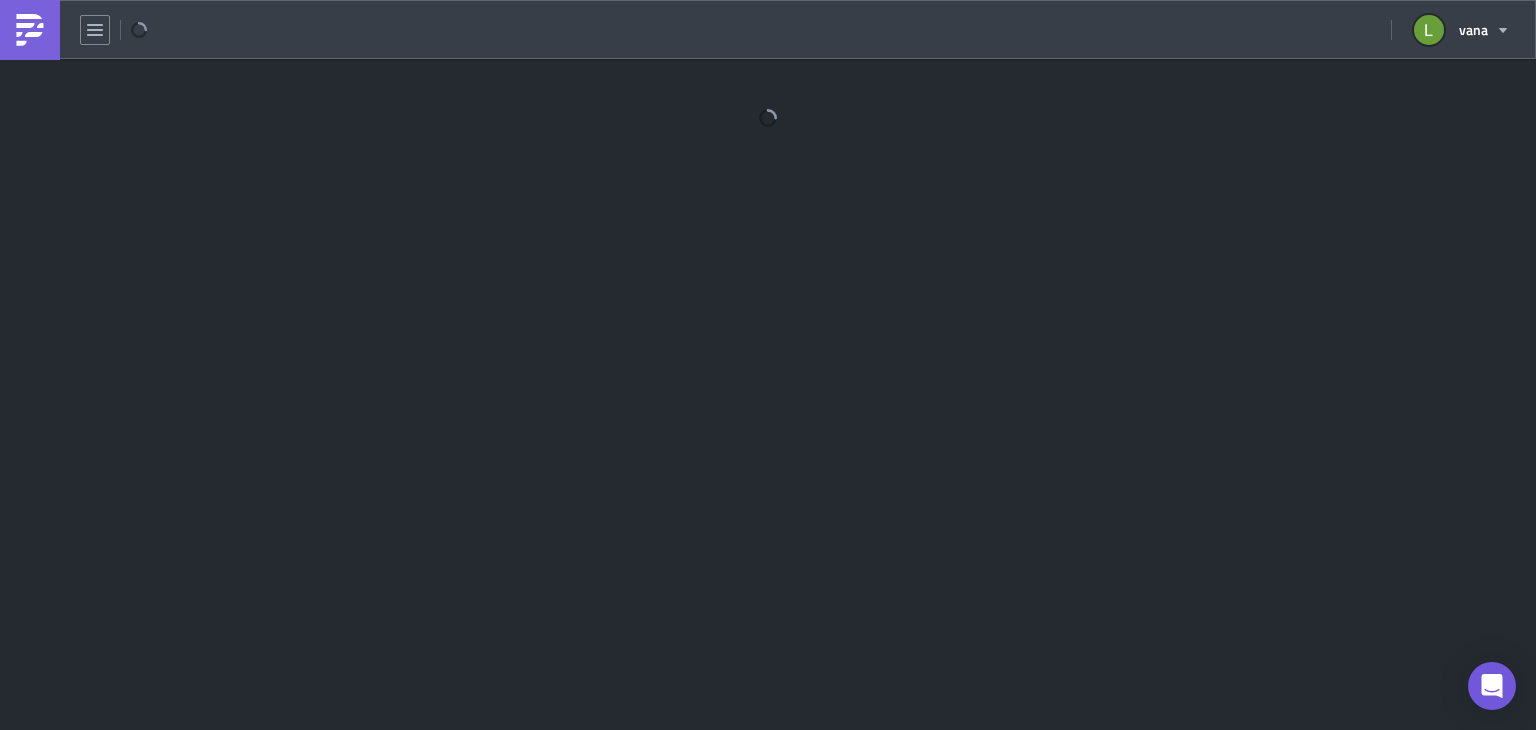 scroll, scrollTop: 0, scrollLeft: 0, axis: both 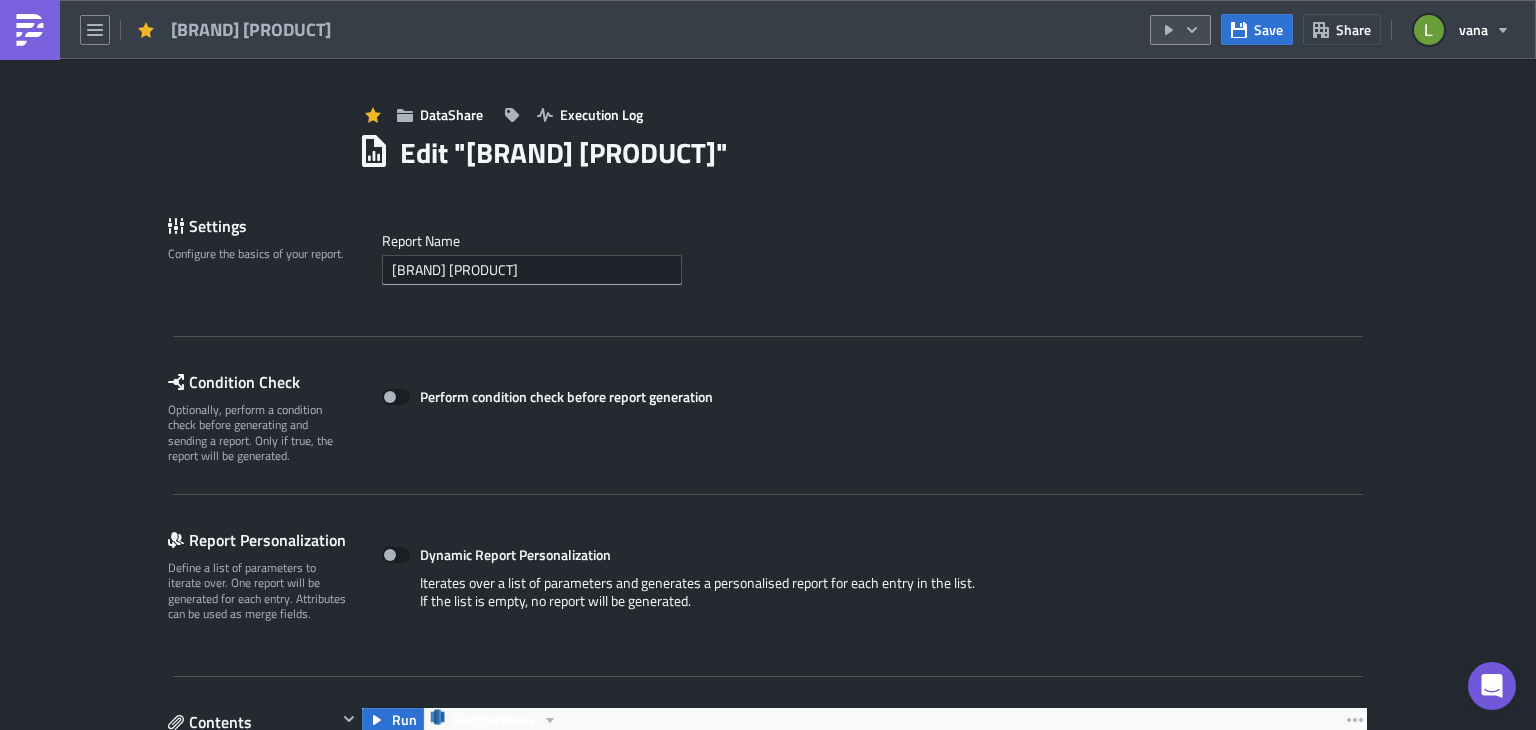 click at bounding box center (1180, 30) 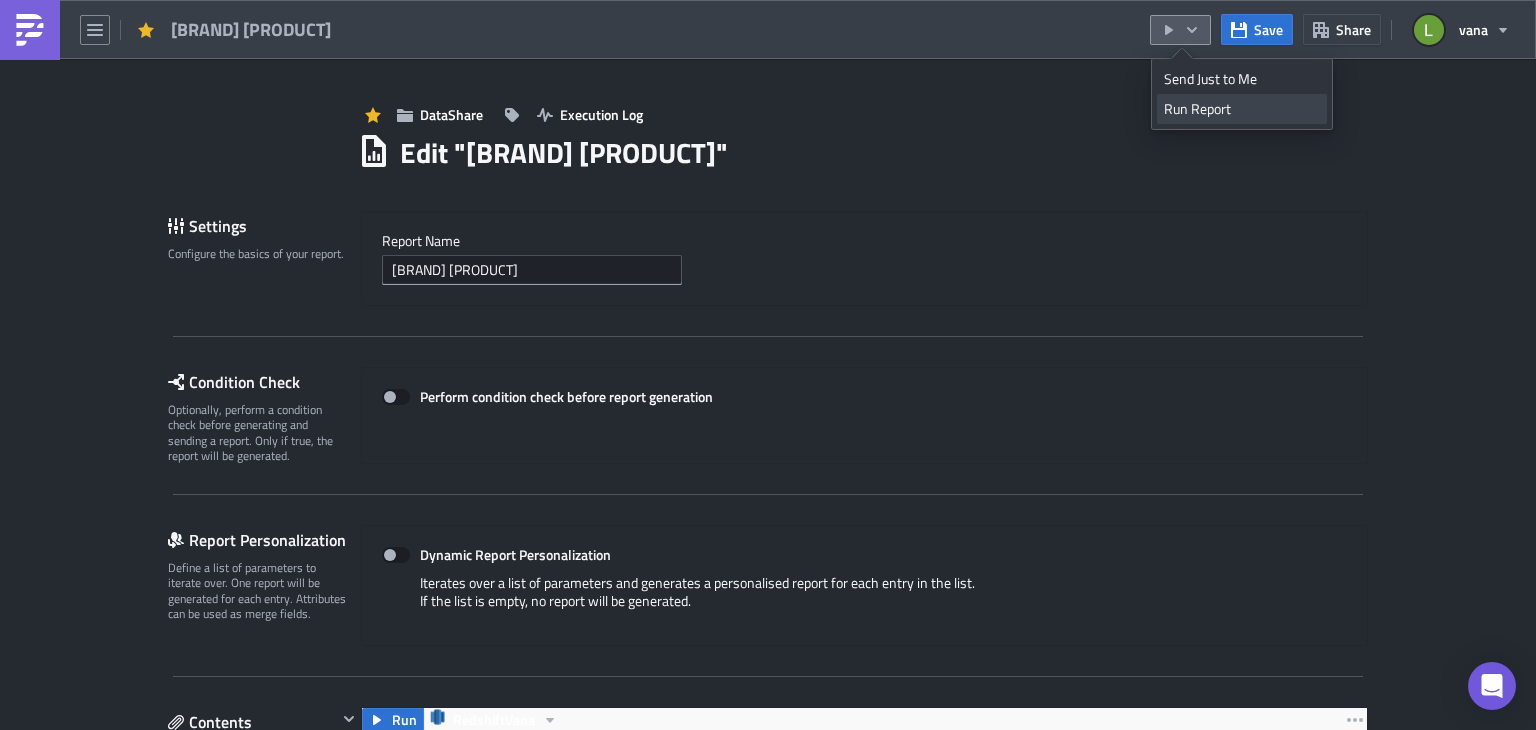 click on "Run Report" at bounding box center (1242, 109) 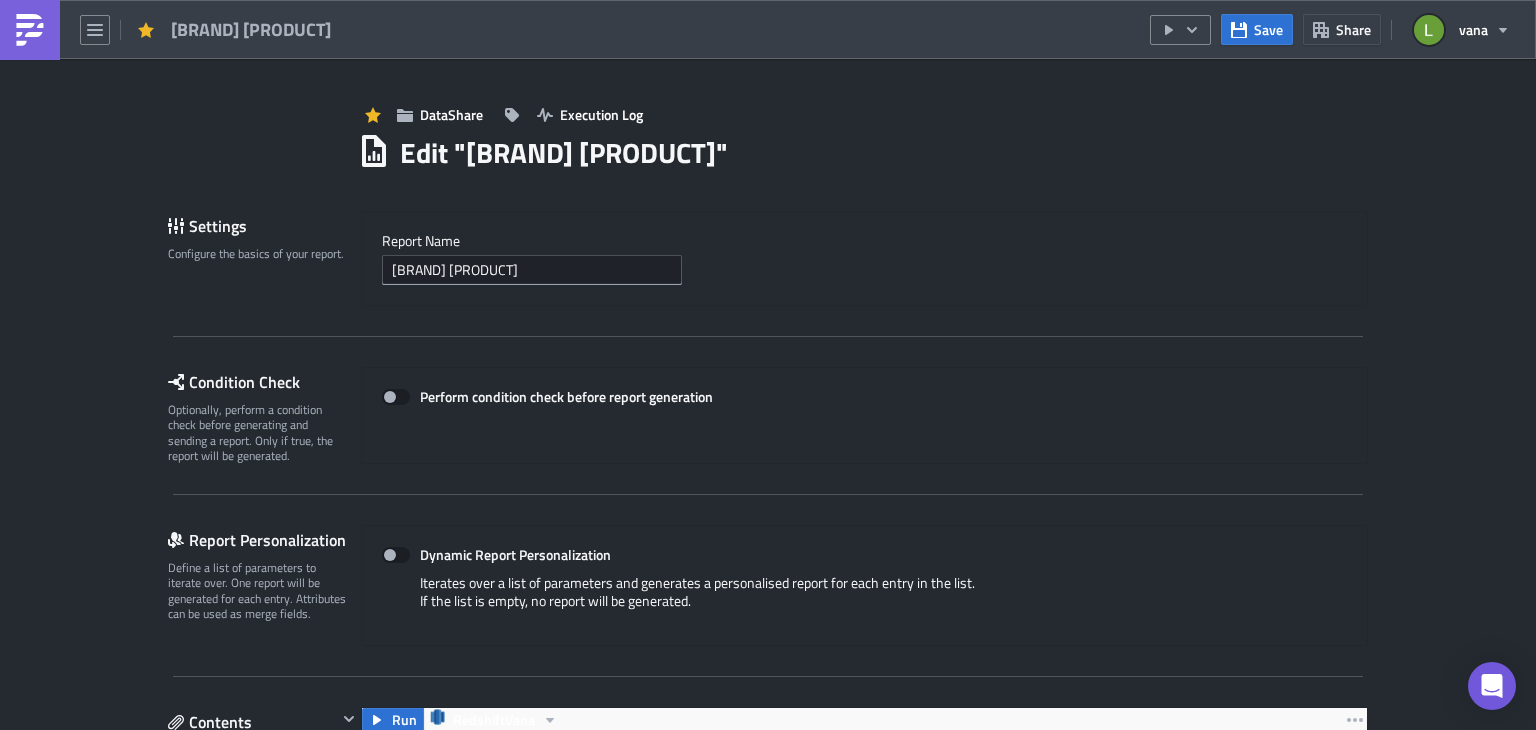 click at bounding box center [30, 30] 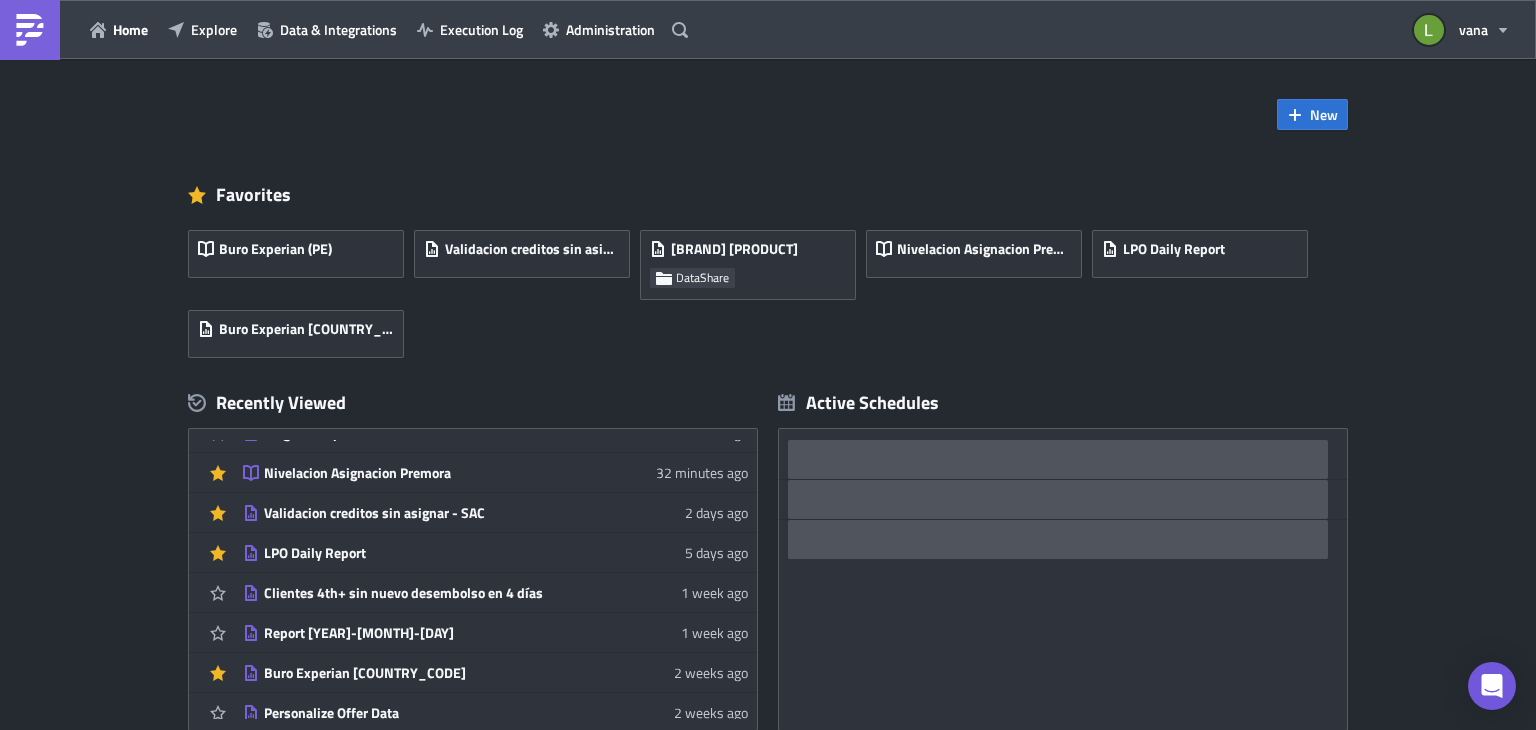 scroll, scrollTop: 68, scrollLeft: 0, axis: vertical 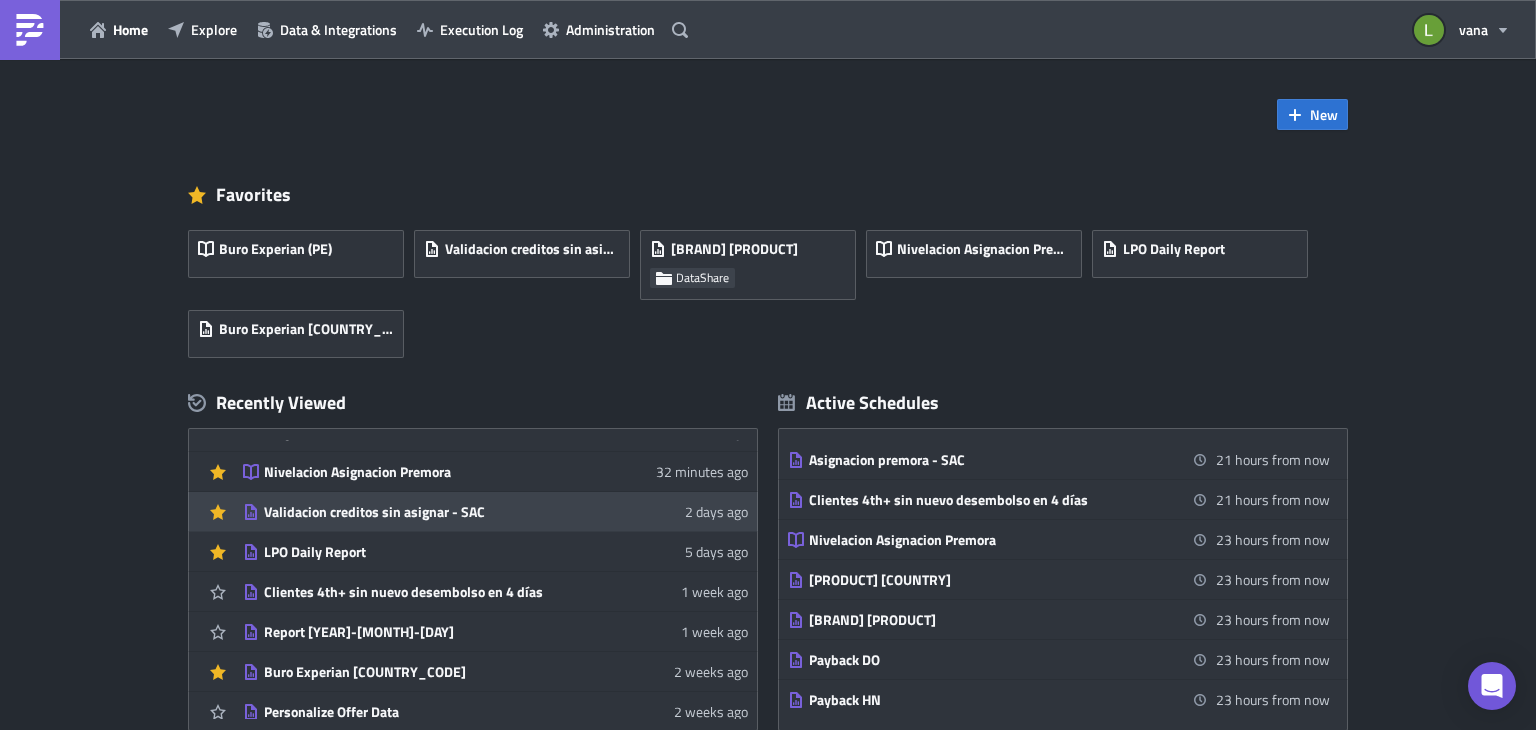 click on "[FILENAME] [TIME] ago" at bounding box center [495, 511] 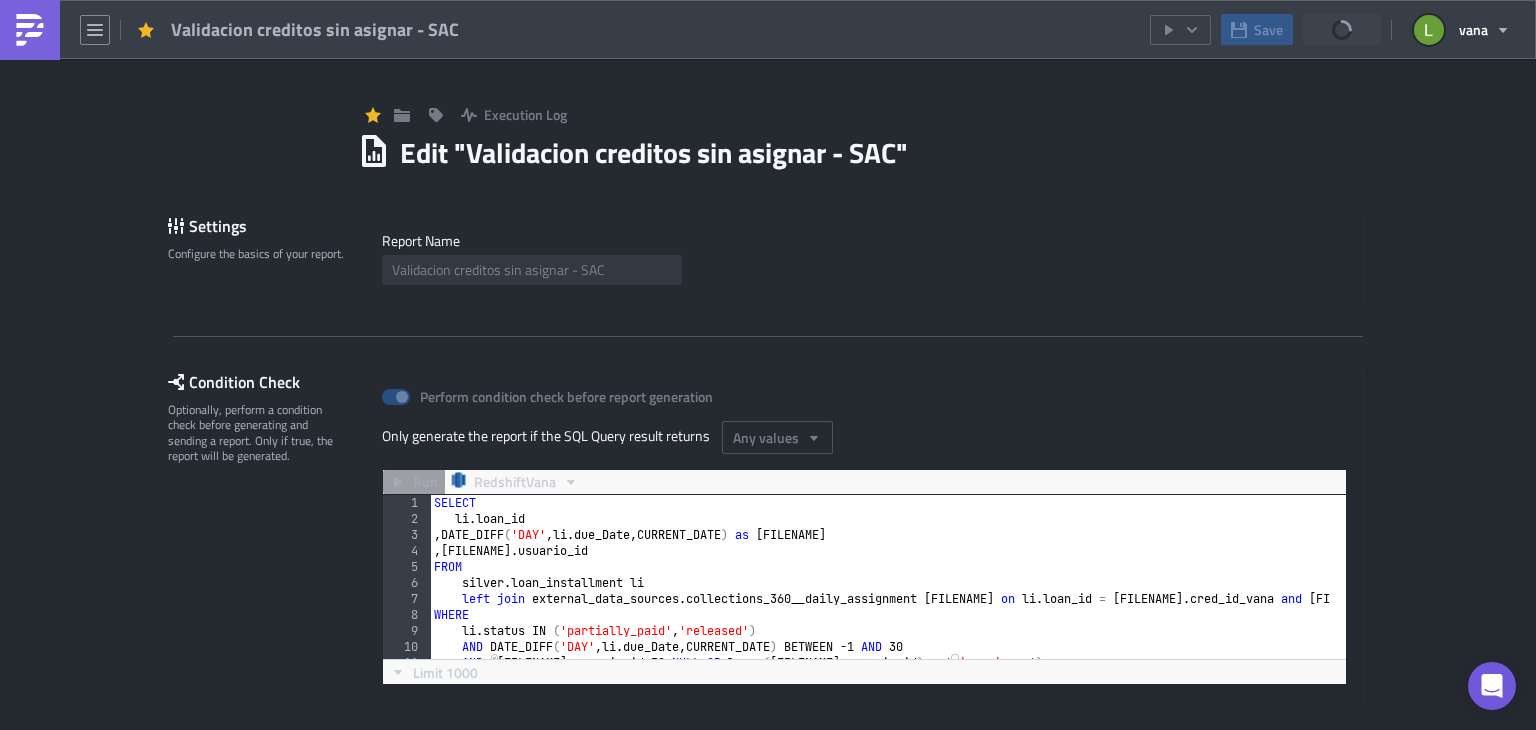 scroll, scrollTop: 0, scrollLeft: 0, axis: both 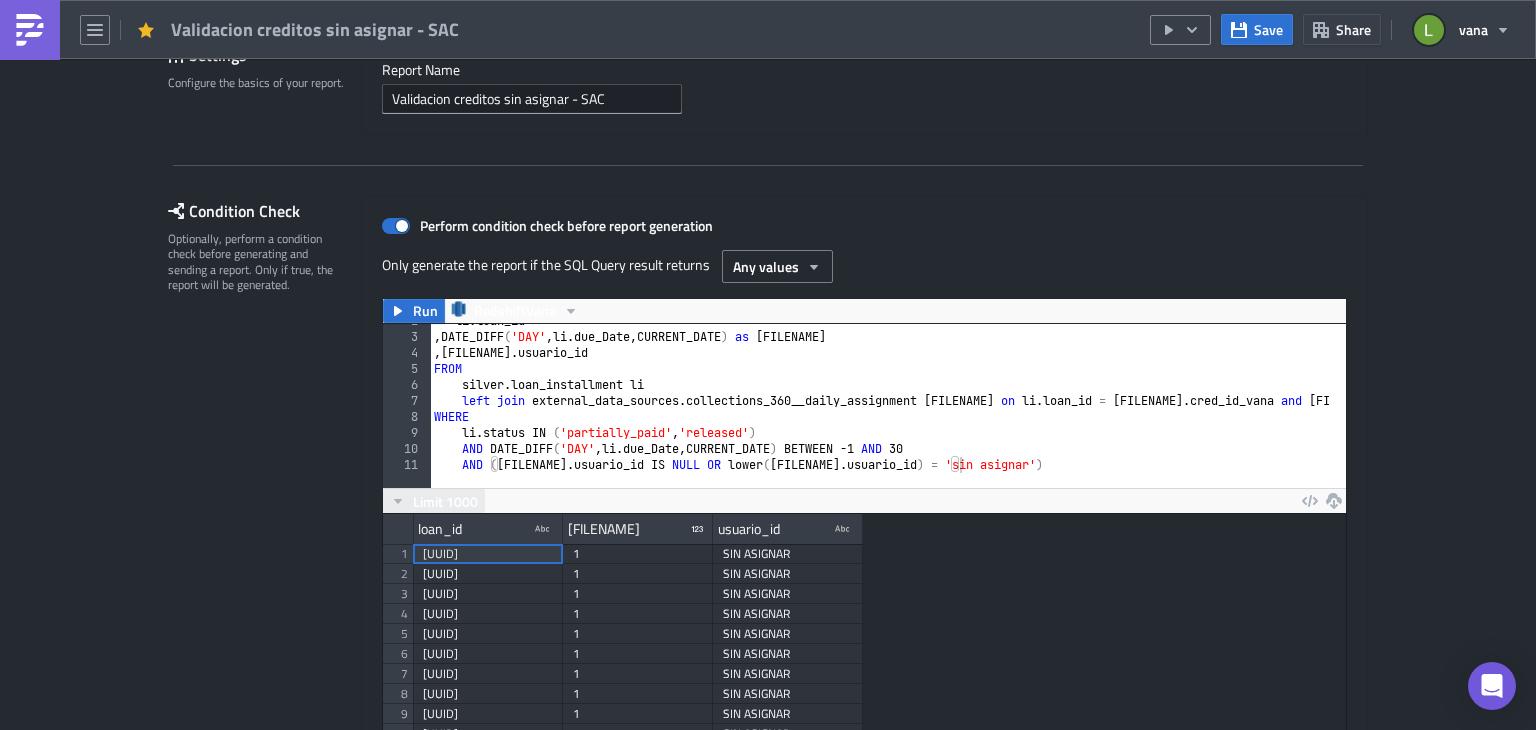 click on "Limit 1000" at bounding box center (445, 501) 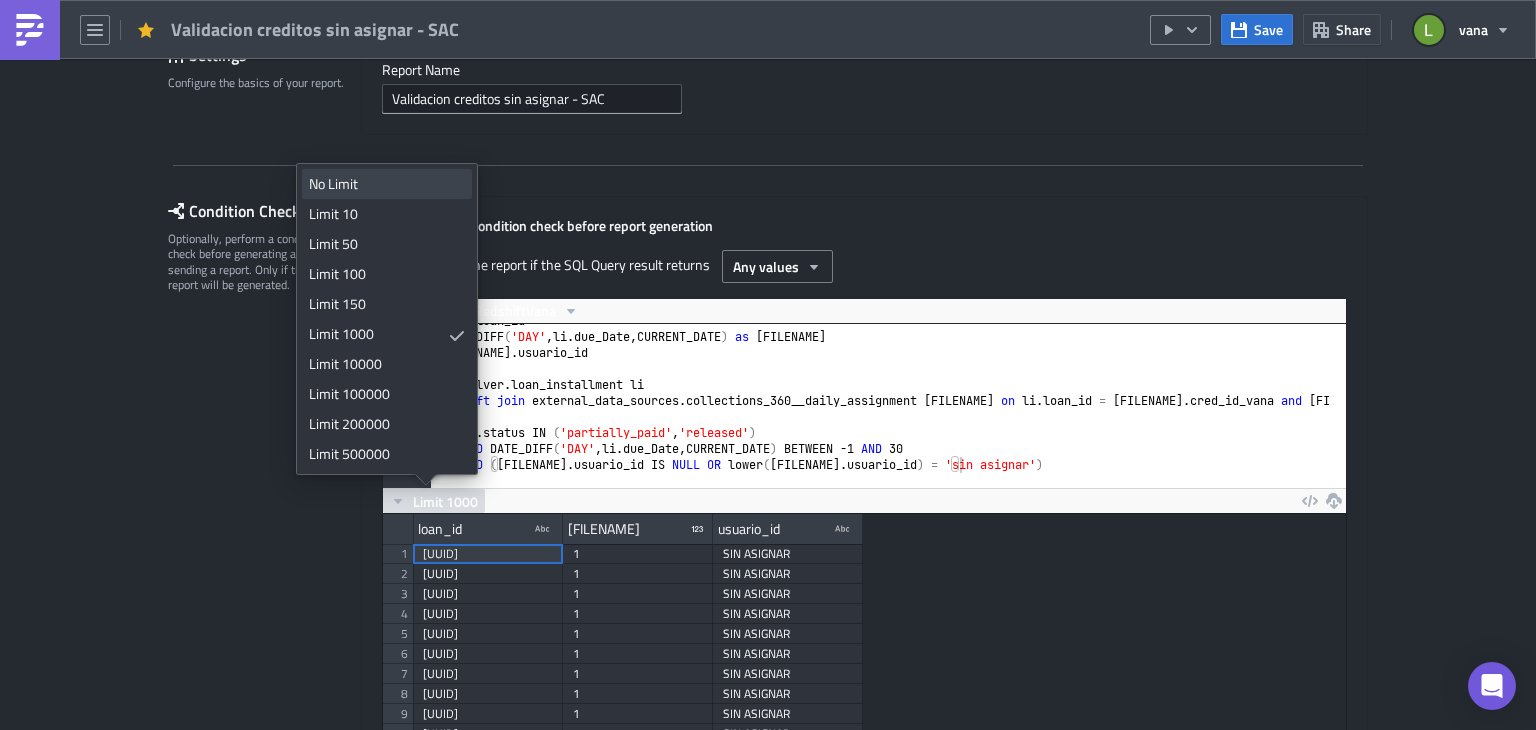 click on "No Limit" at bounding box center (383, 184) 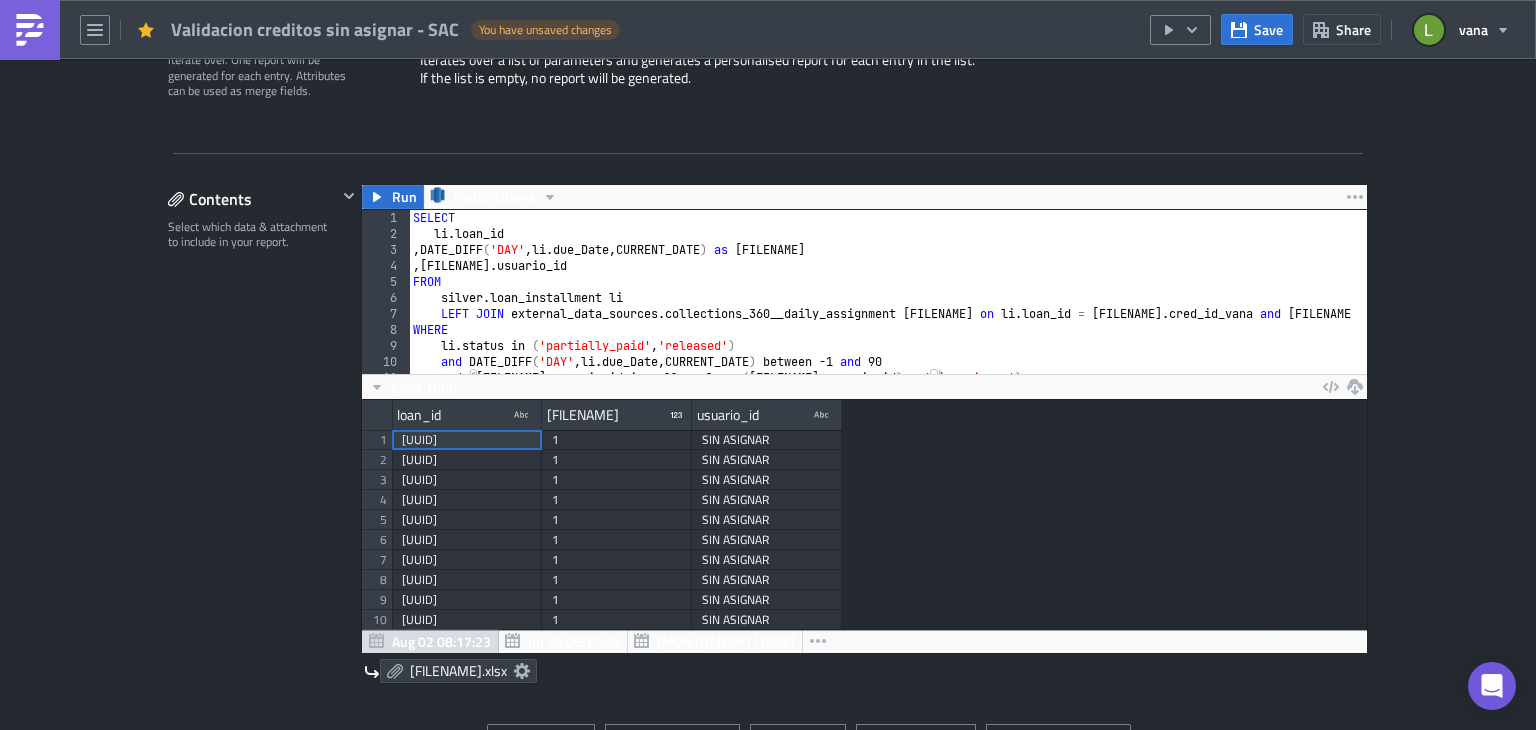 scroll, scrollTop: 1051, scrollLeft: 0, axis: vertical 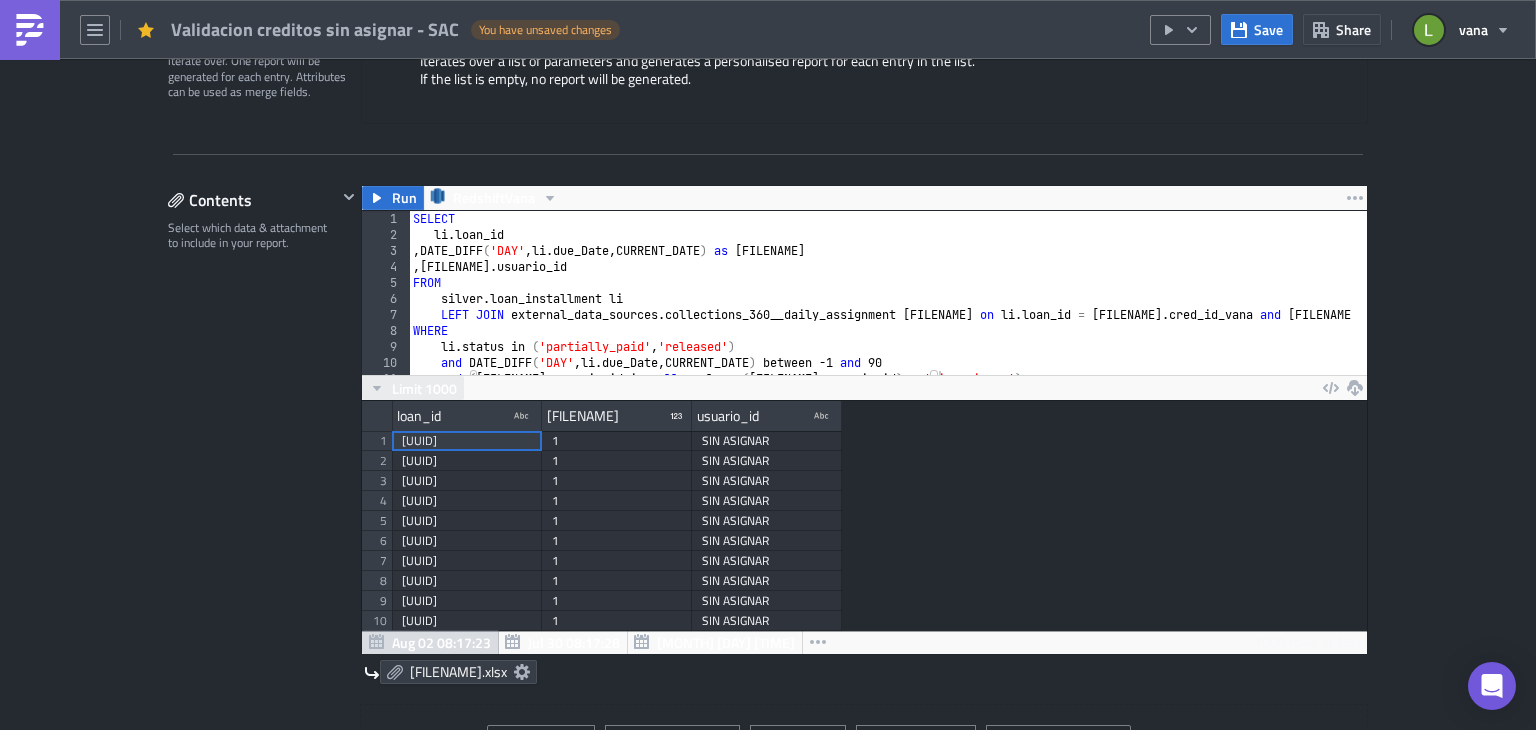 click on "Limit 1000" at bounding box center [424, 388] 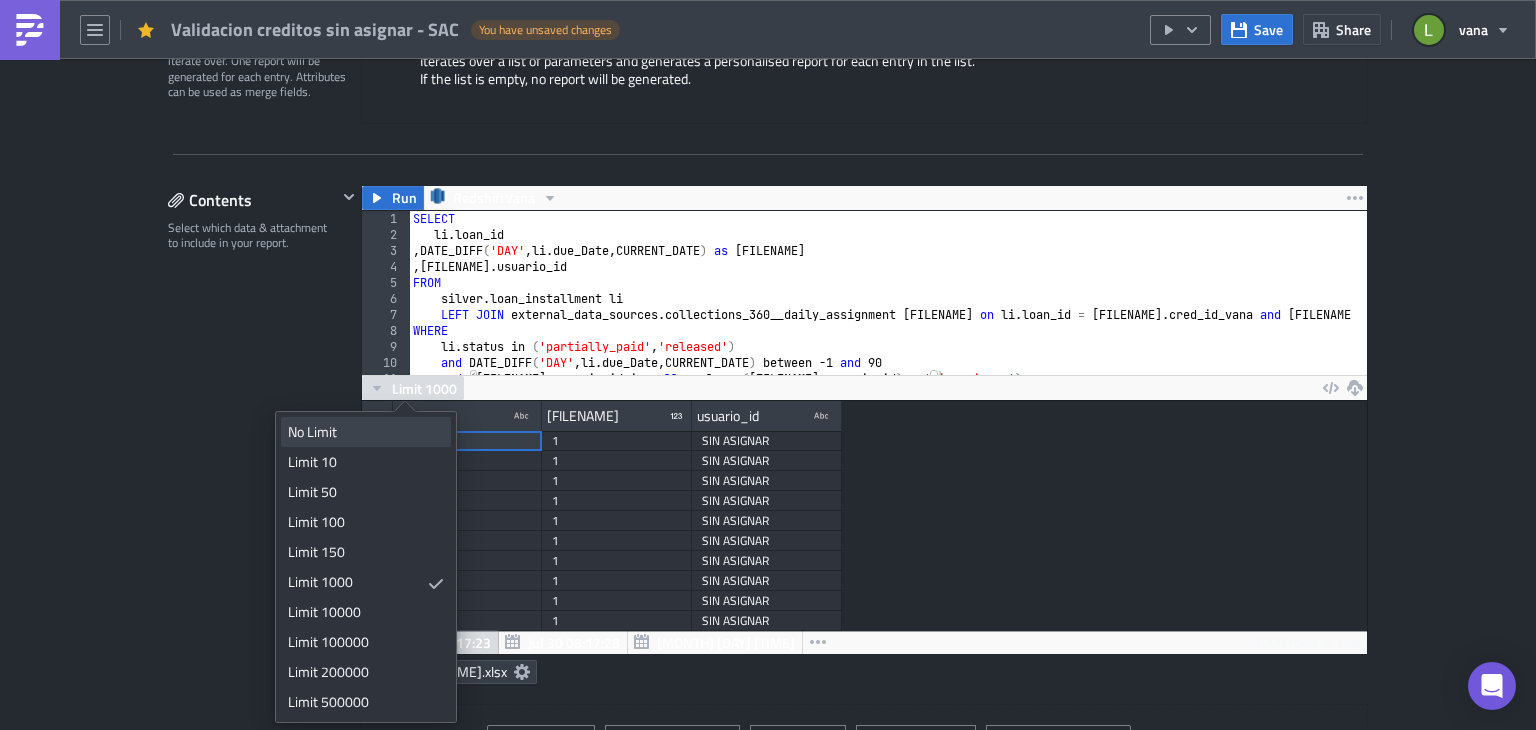 click on "No Limit" at bounding box center [362, 432] 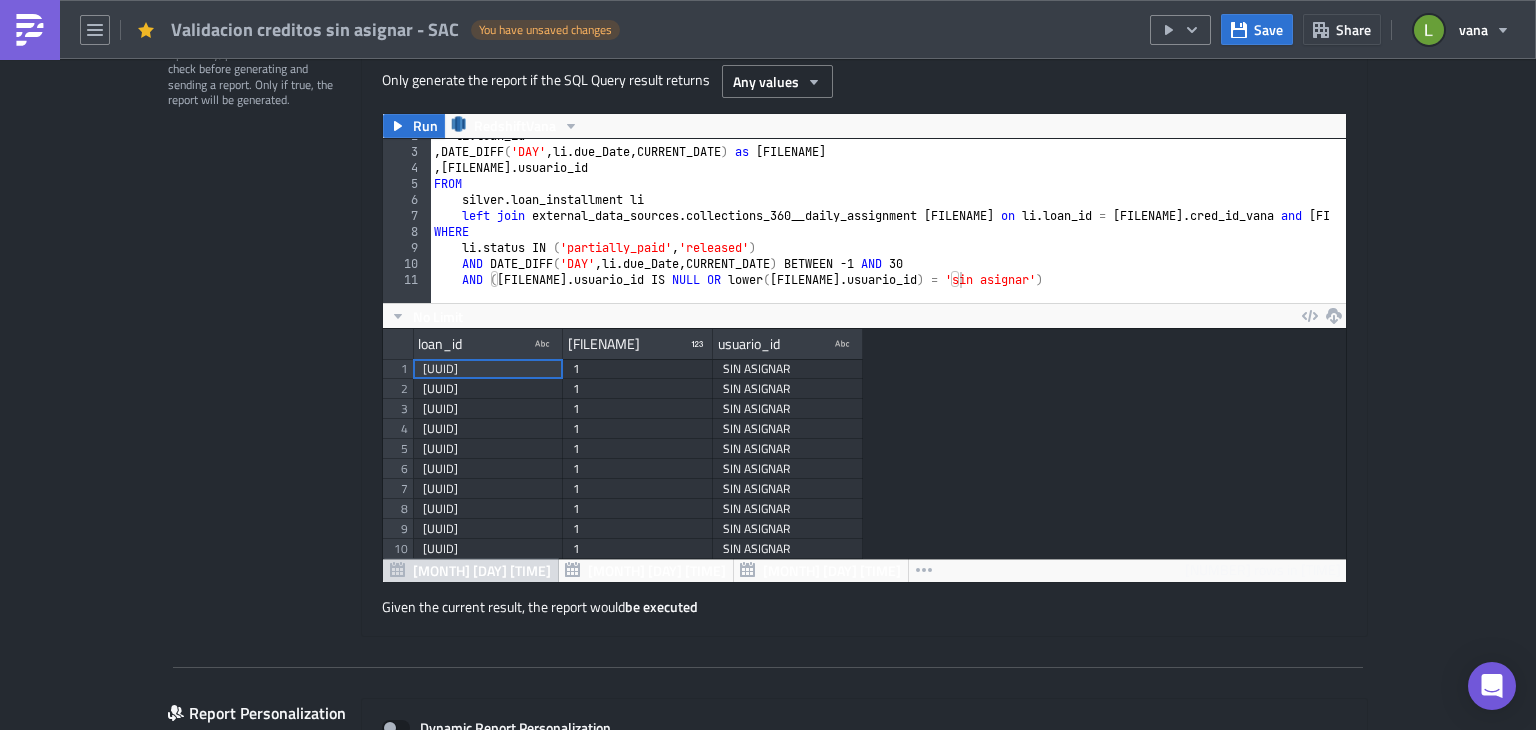 scroll, scrollTop: 0, scrollLeft: 0, axis: both 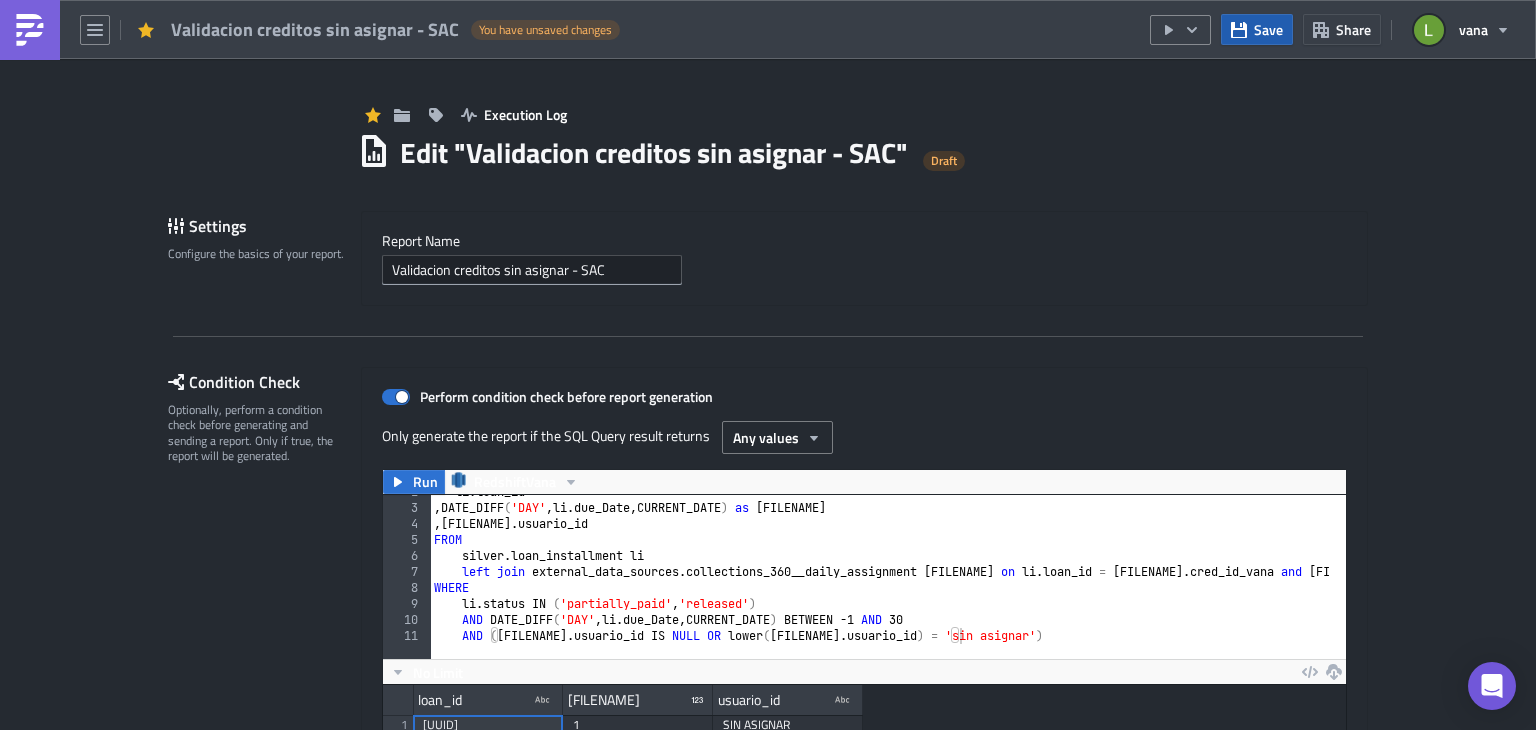 click on "Save" at bounding box center (1268, 29) 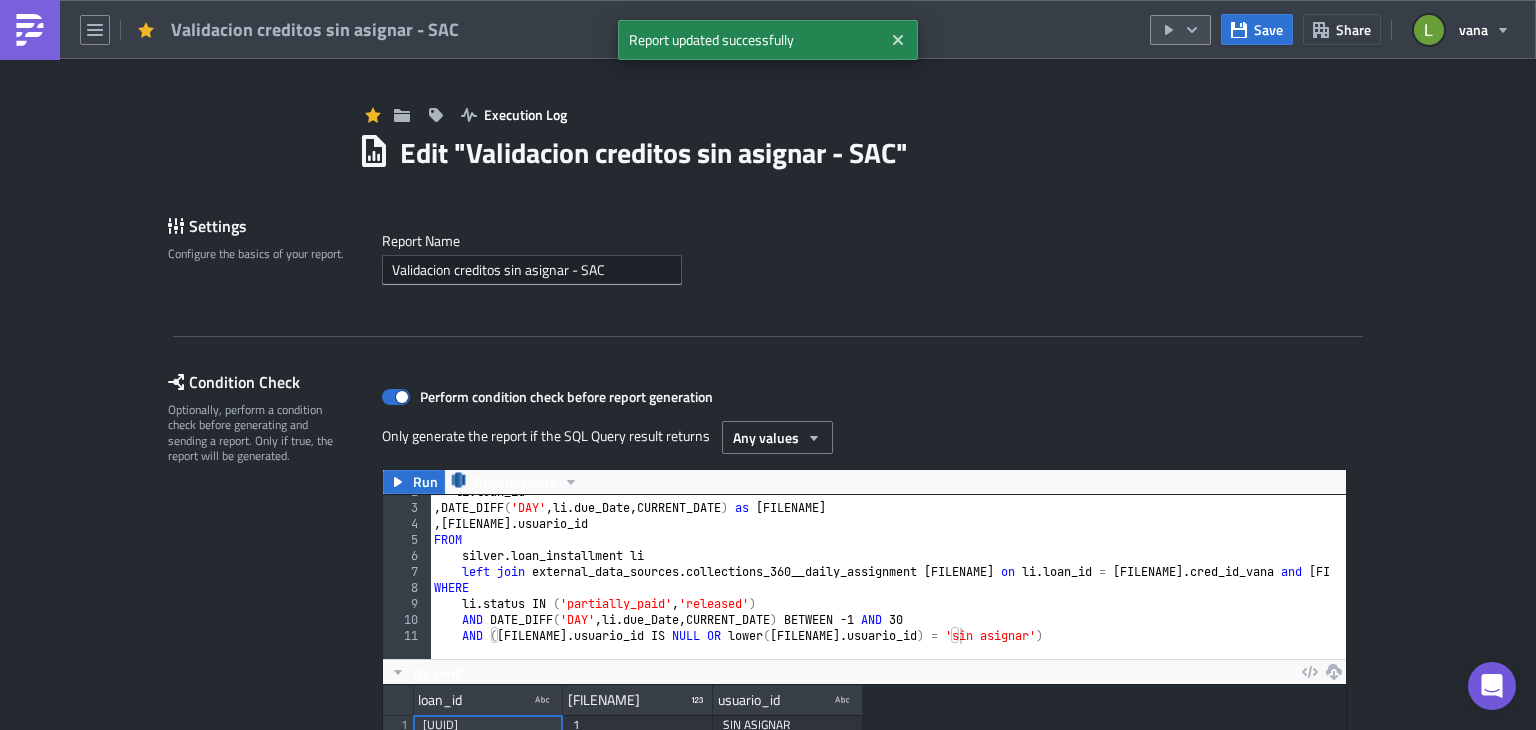 click 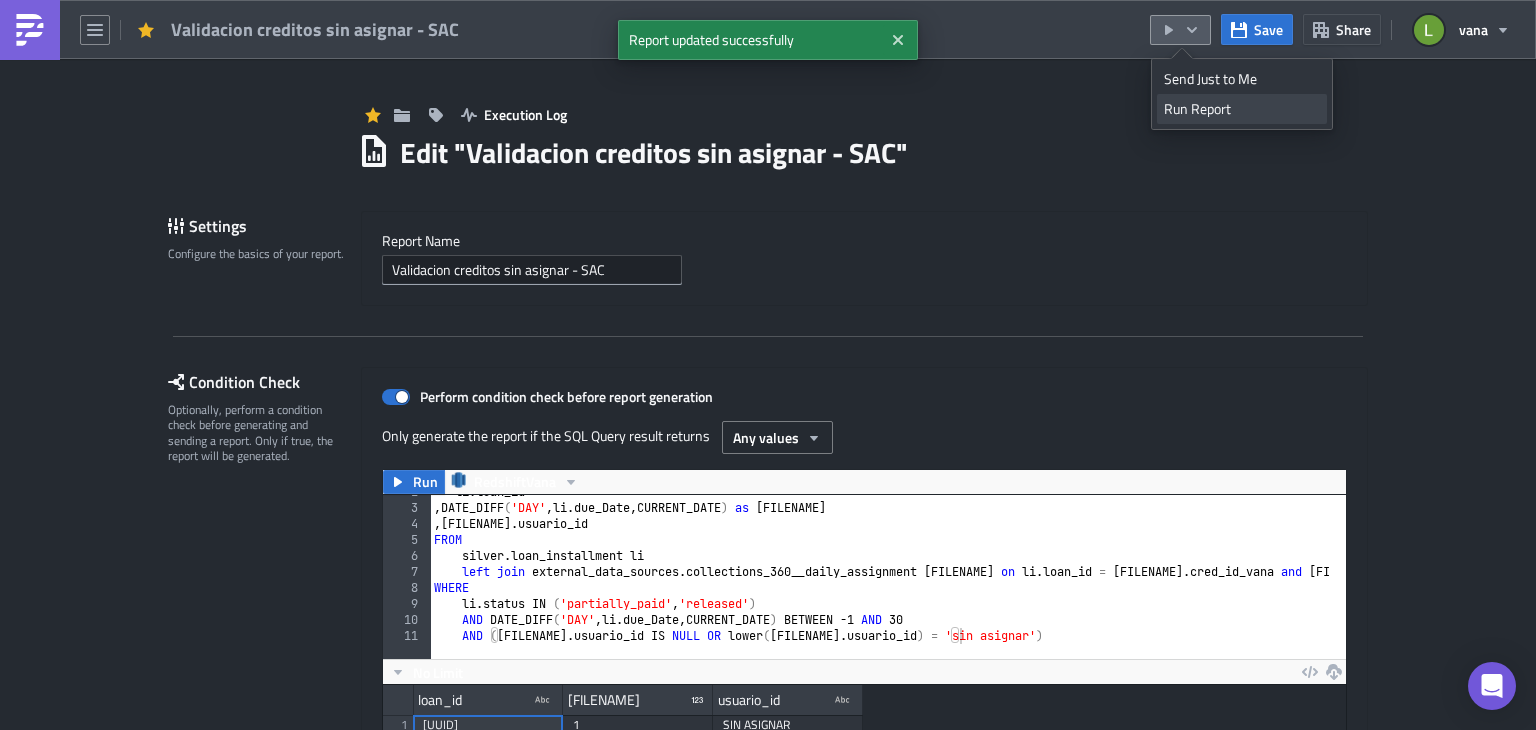 click on "Run Report" at bounding box center (1242, 109) 